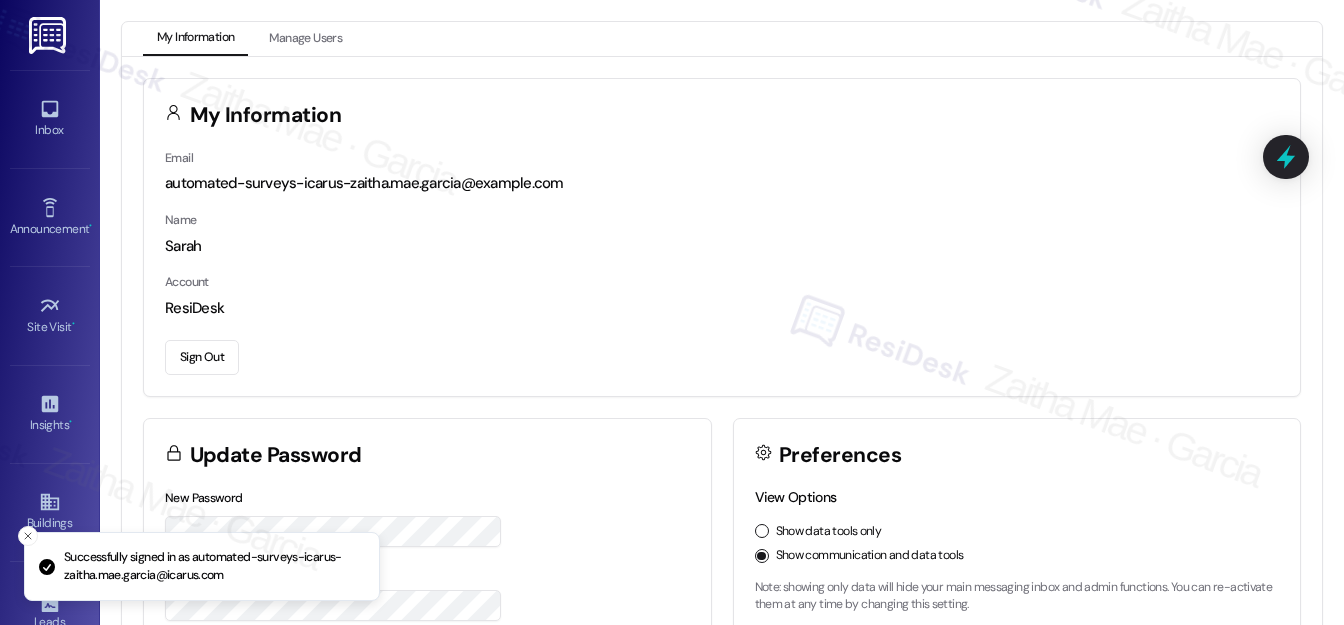 scroll, scrollTop: 0, scrollLeft: 0, axis: both 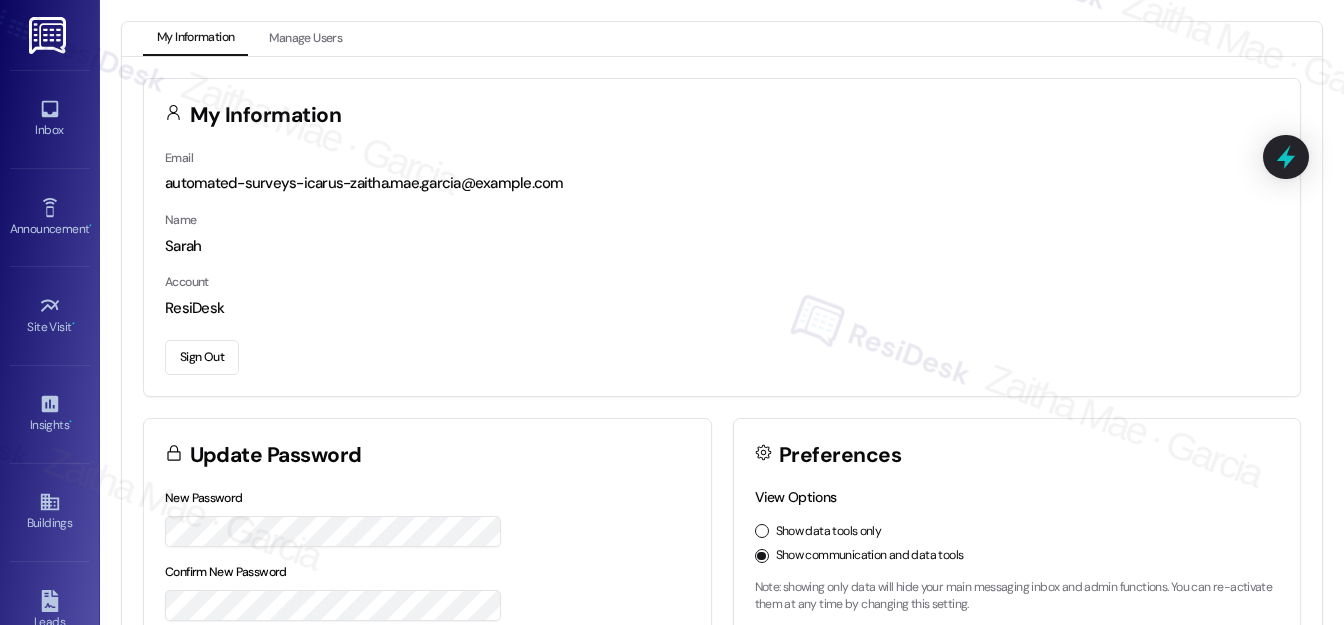 click on "Sarah" at bounding box center (722, 246) 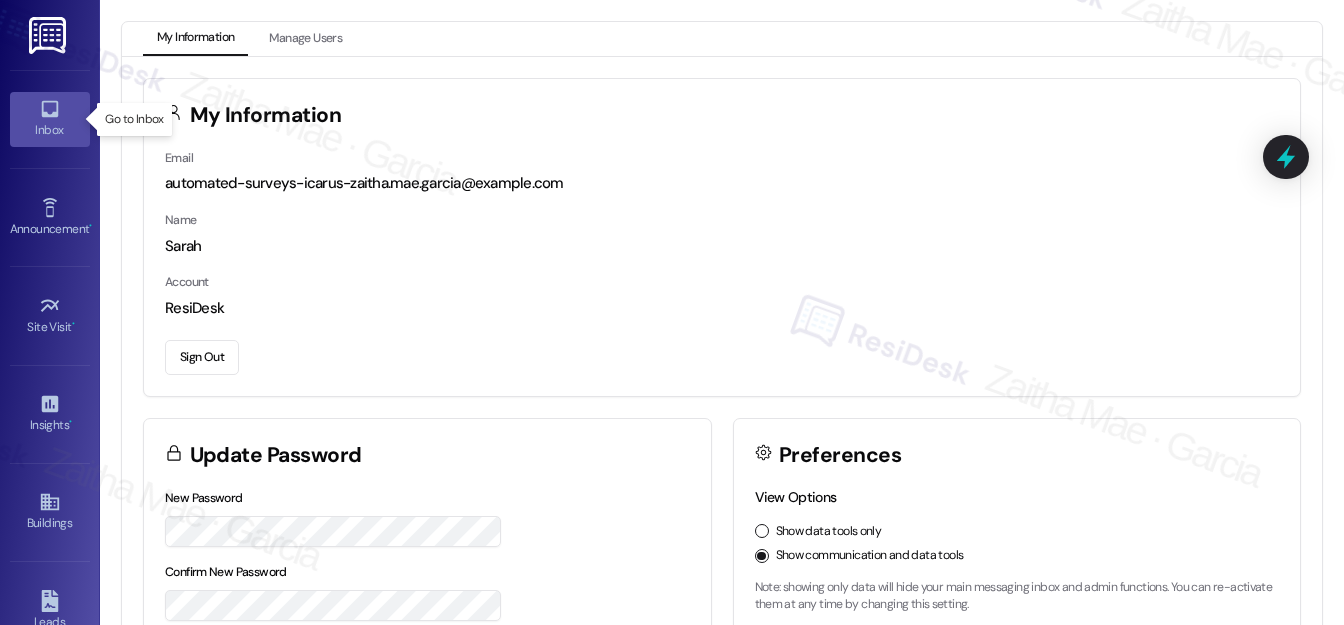 click 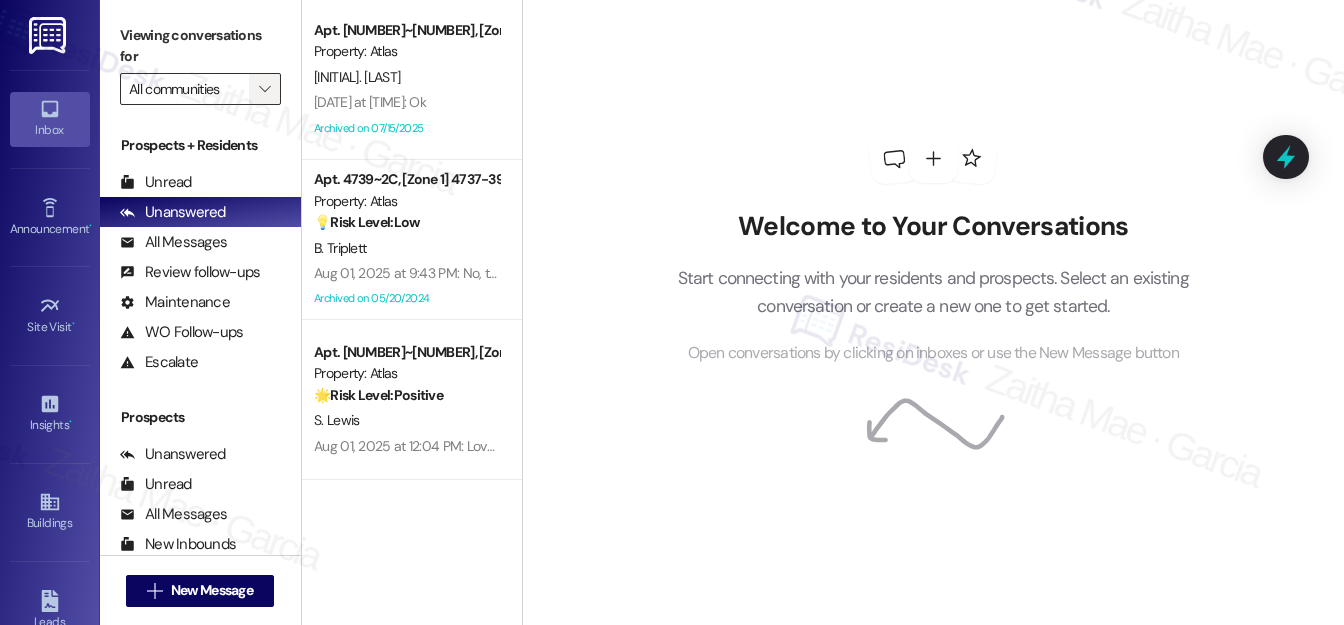 click on "" at bounding box center [264, 89] 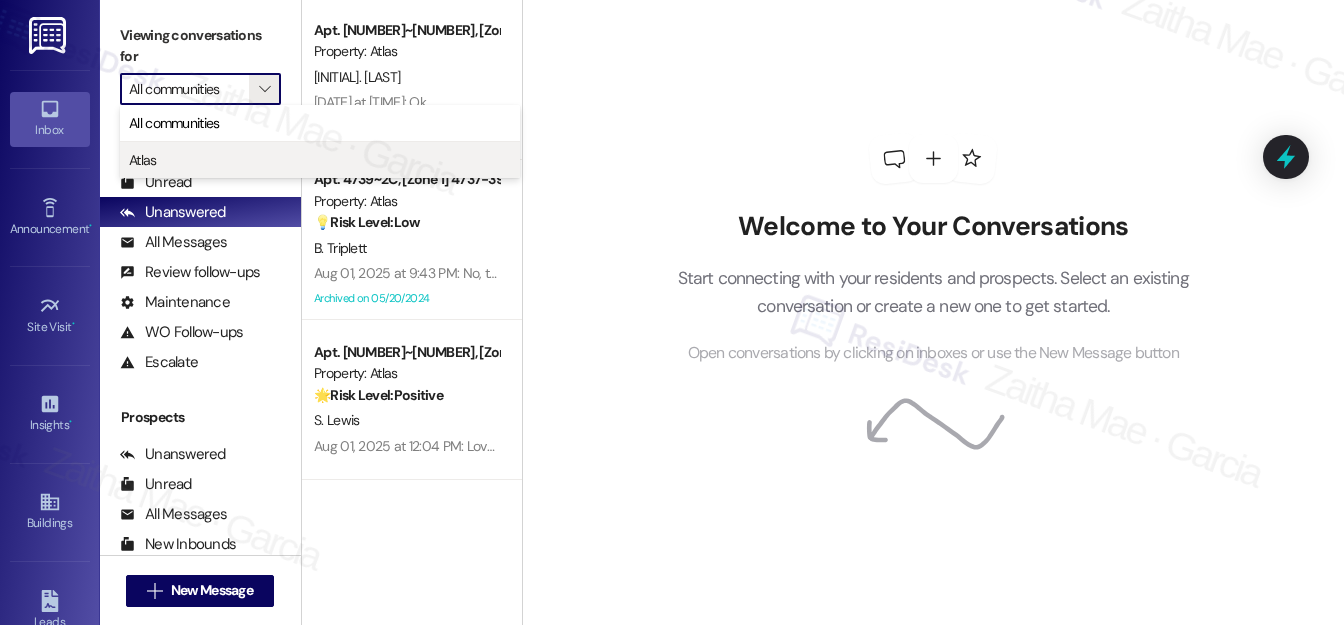 click on "Atlas" at bounding box center [320, 160] 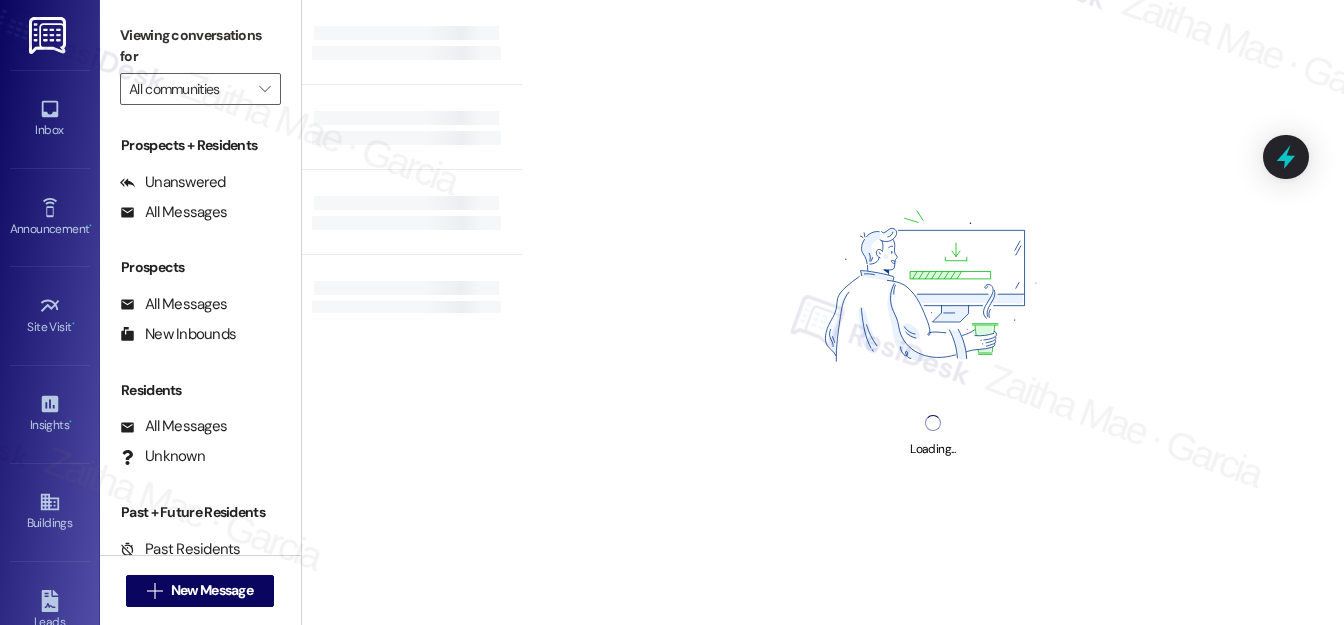 type on "Atlas" 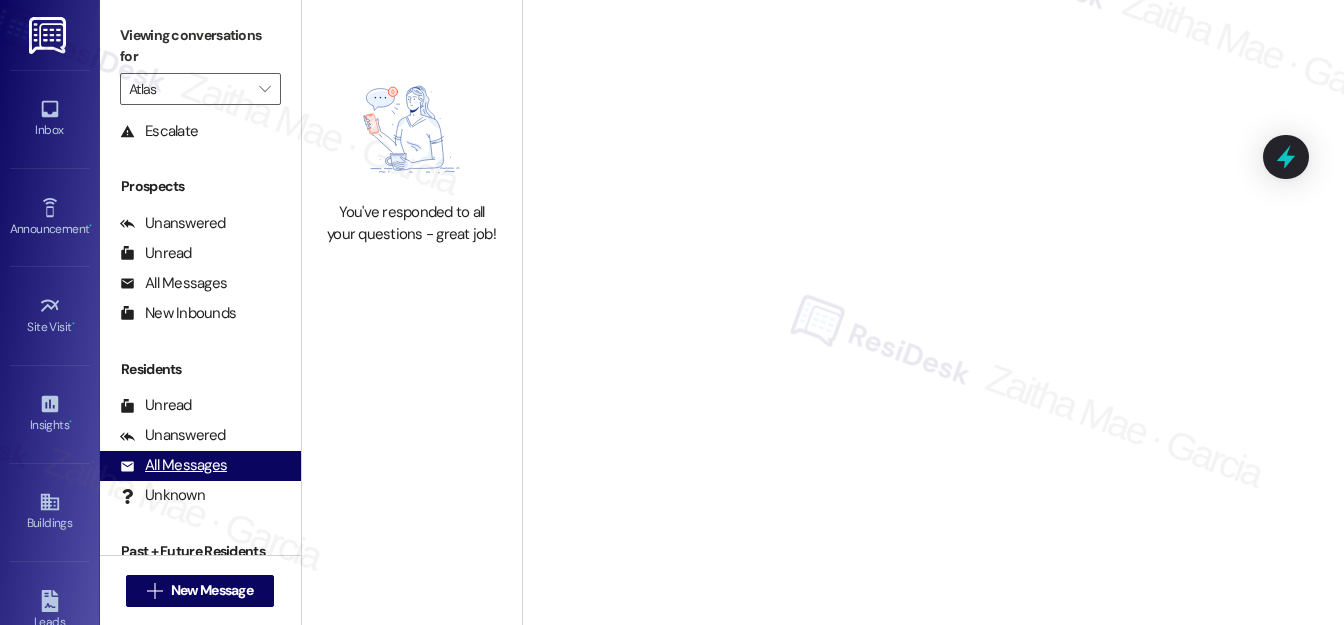 scroll, scrollTop: 269, scrollLeft: 0, axis: vertical 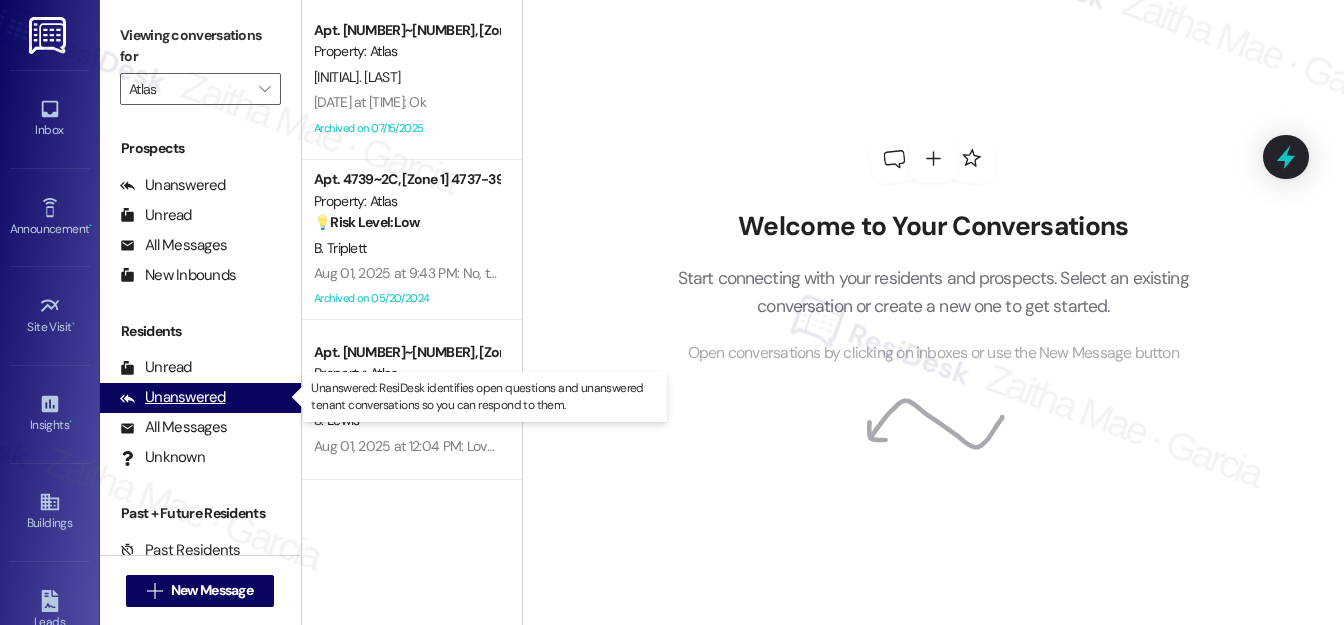 click on "Unanswered" at bounding box center [173, 397] 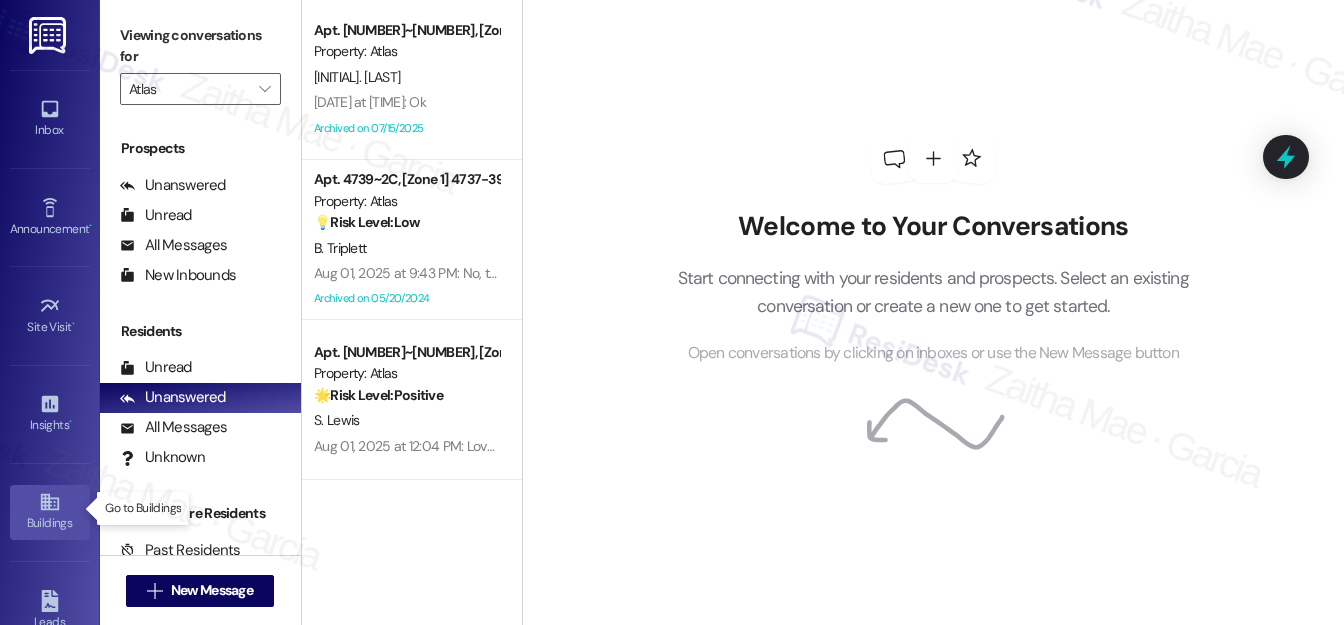 click on "Buildings" at bounding box center (50, 523) 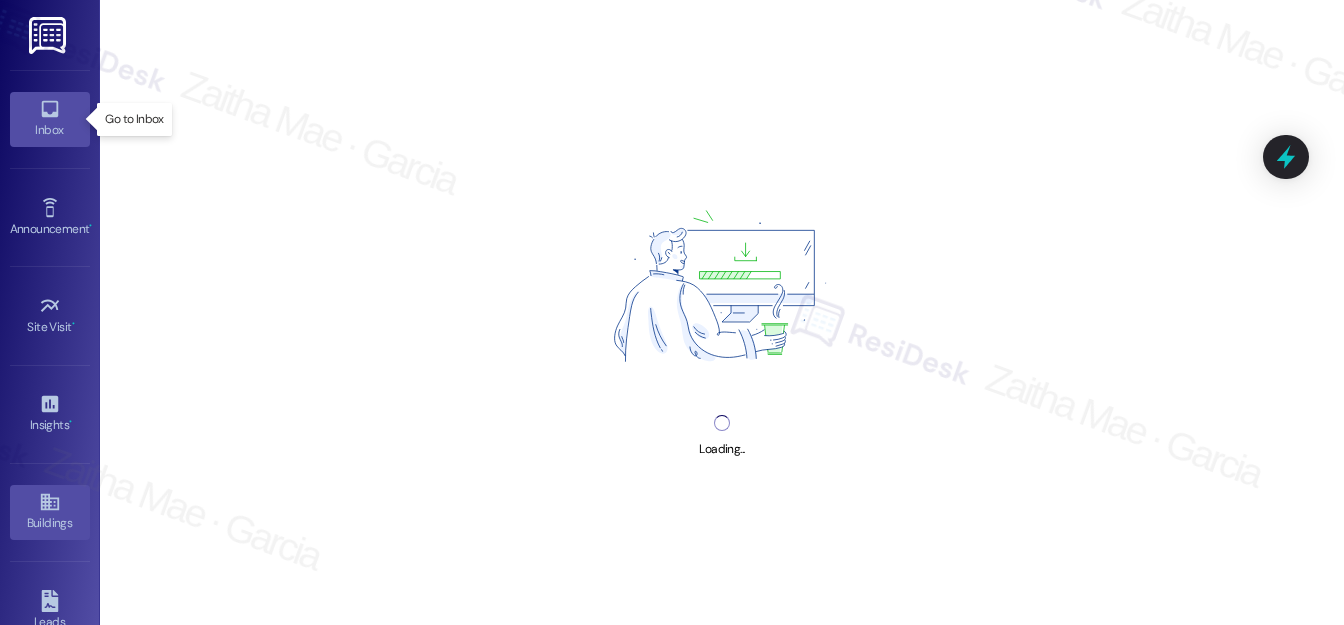 click on "Inbox" at bounding box center [50, 130] 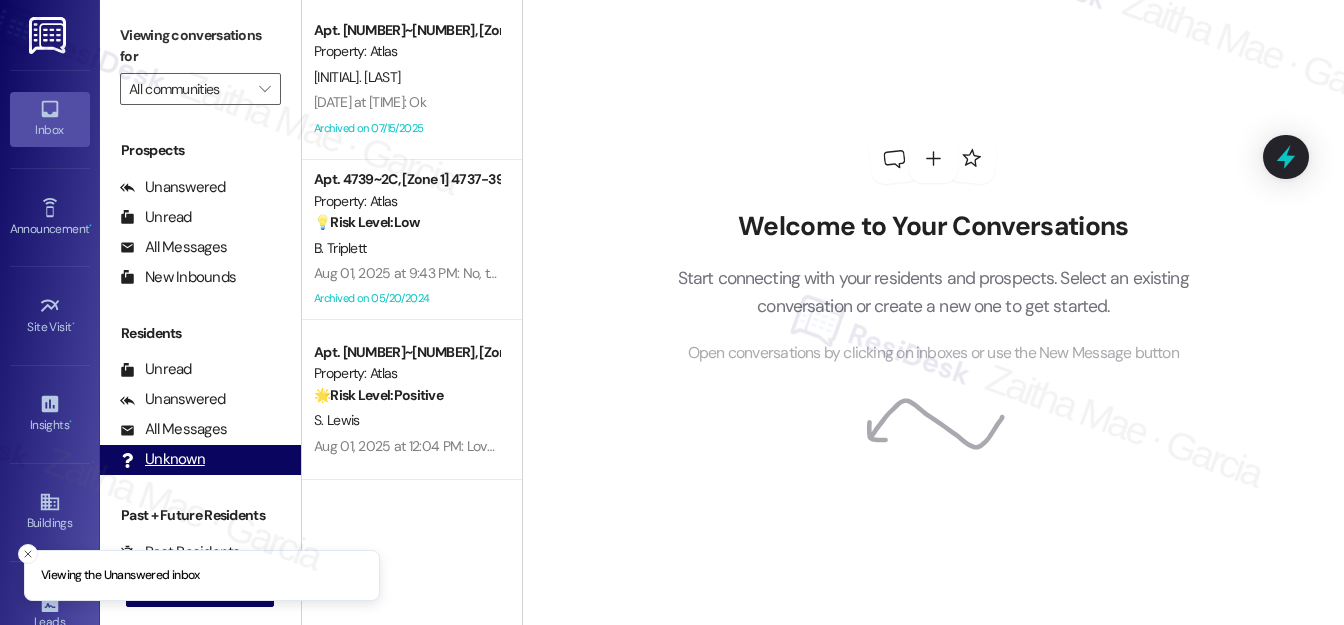 scroll, scrollTop: 269, scrollLeft: 0, axis: vertical 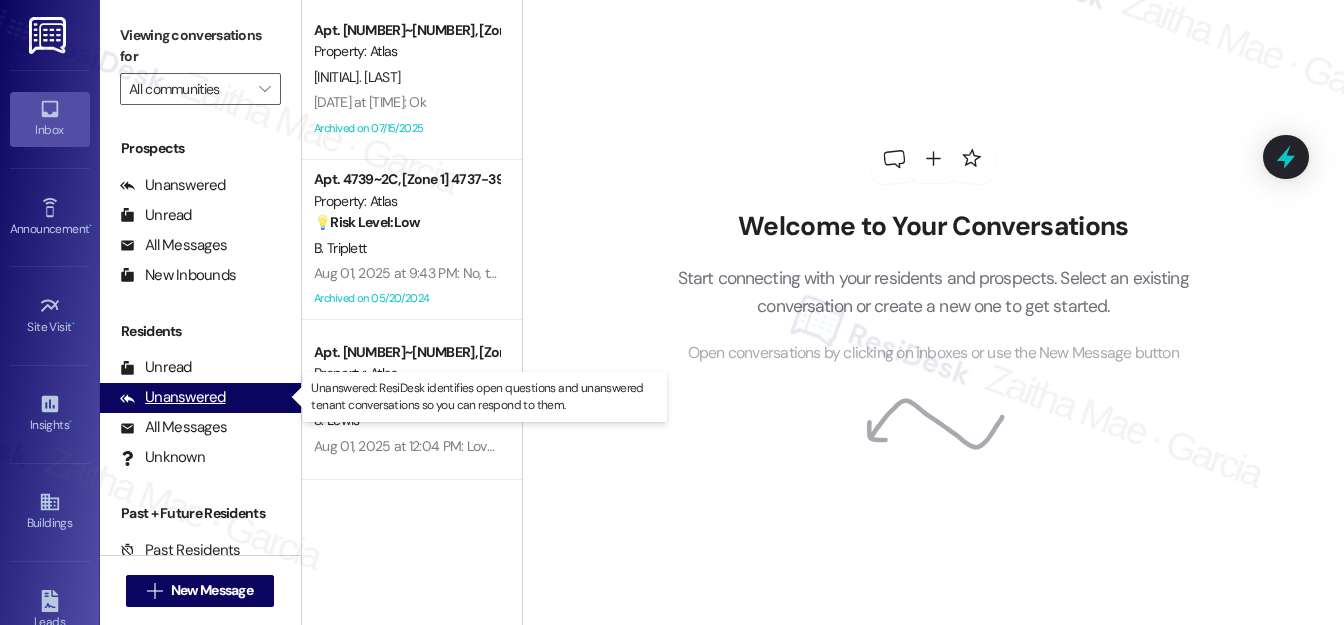 click on "Unanswered" at bounding box center (173, 397) 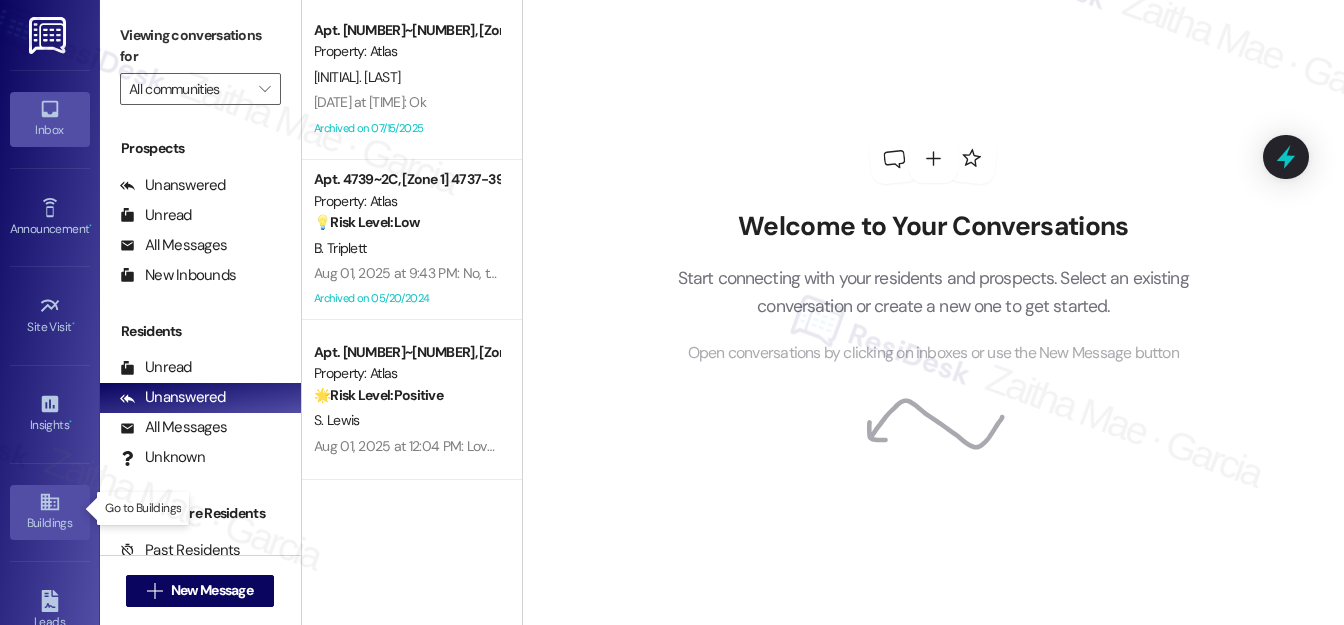 click on "Buildings" at bounding box center [50, 523] 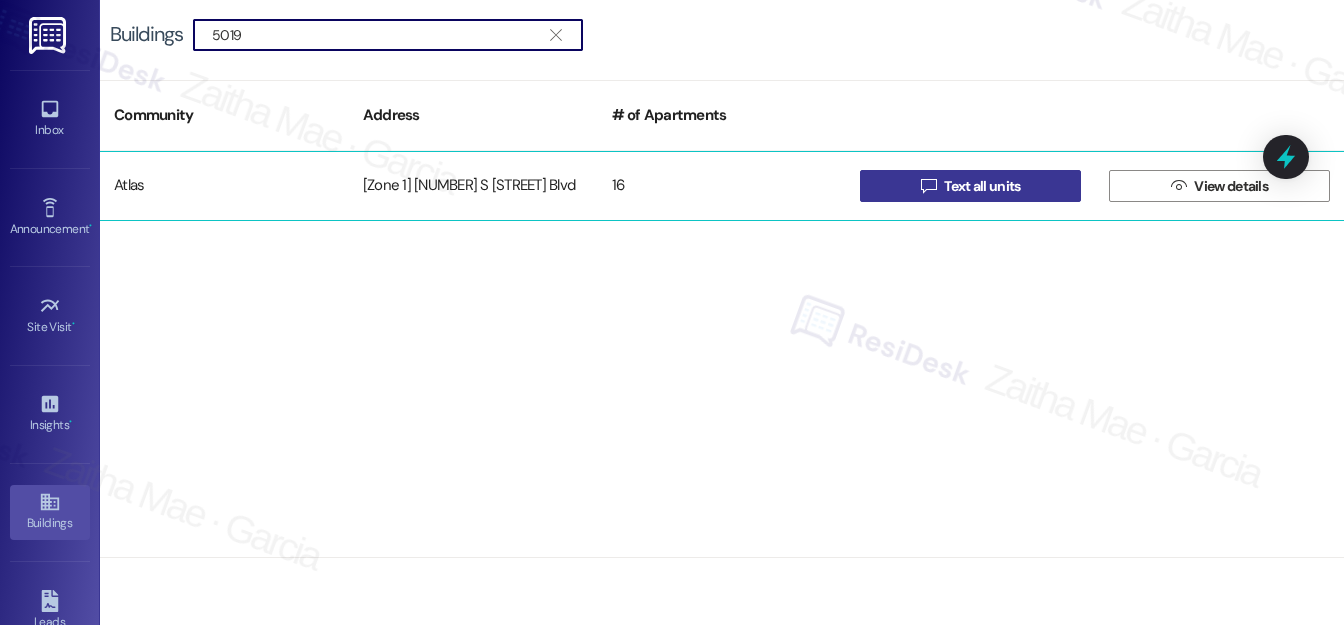 type on "5019" 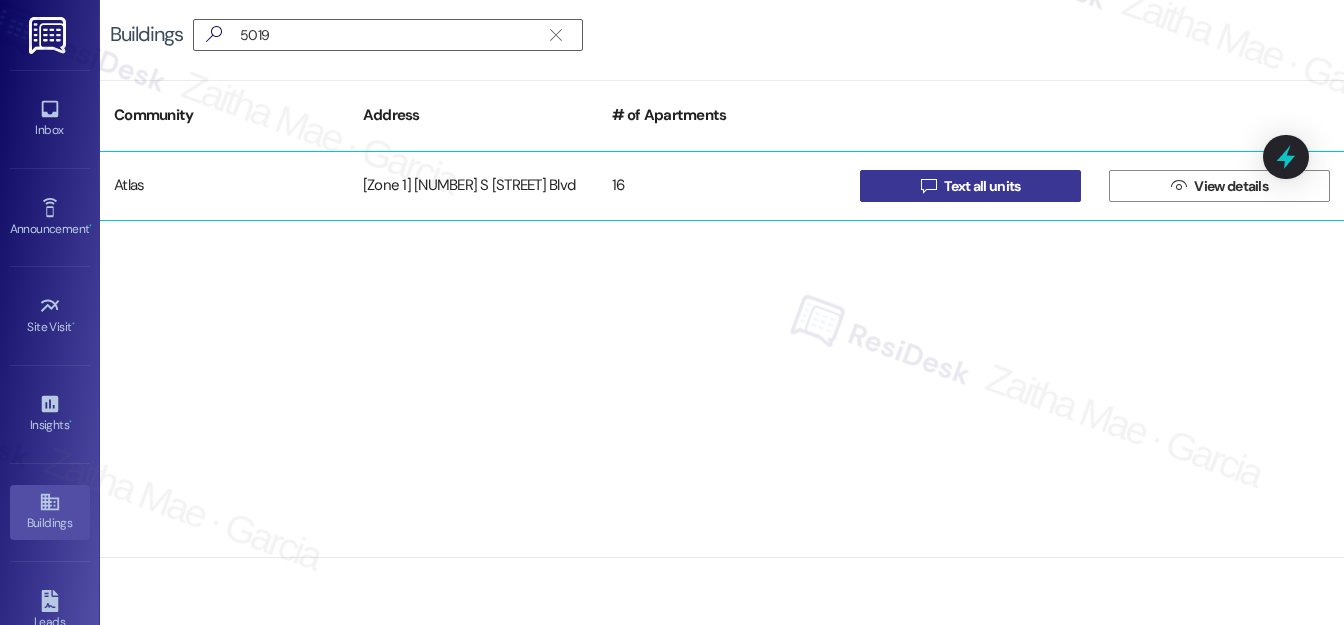 click on "Text all units" at bounding box center (982, 186) 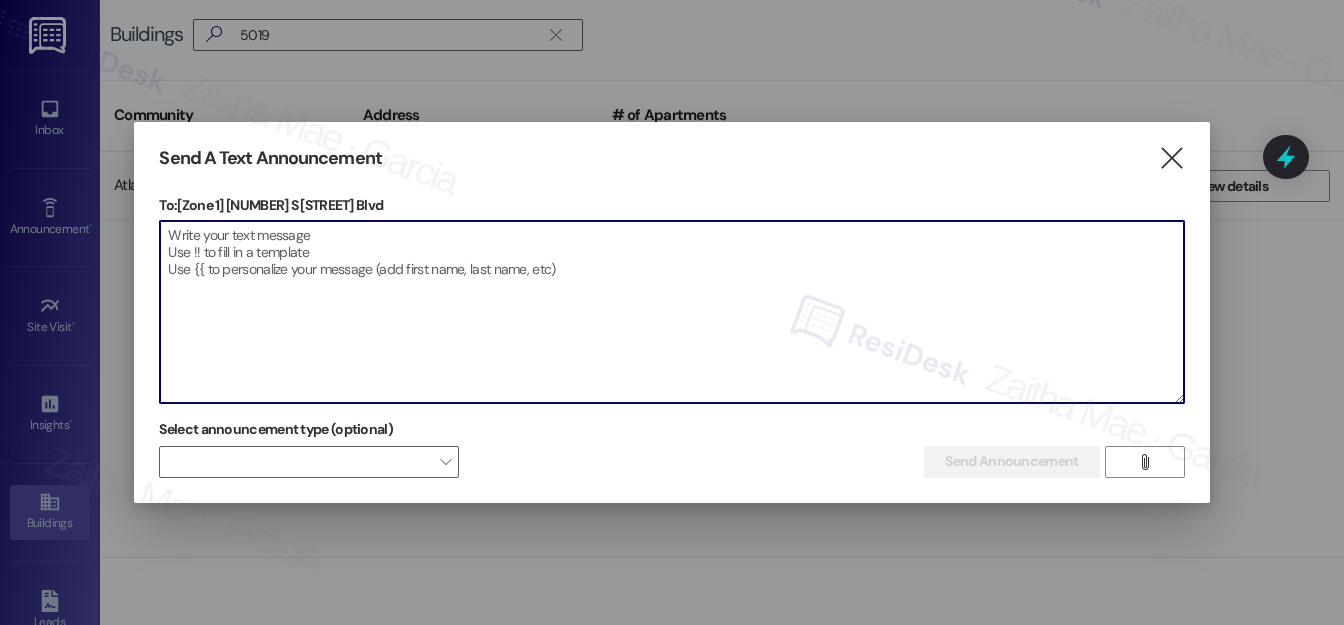 click at bounding box center [671, 312] 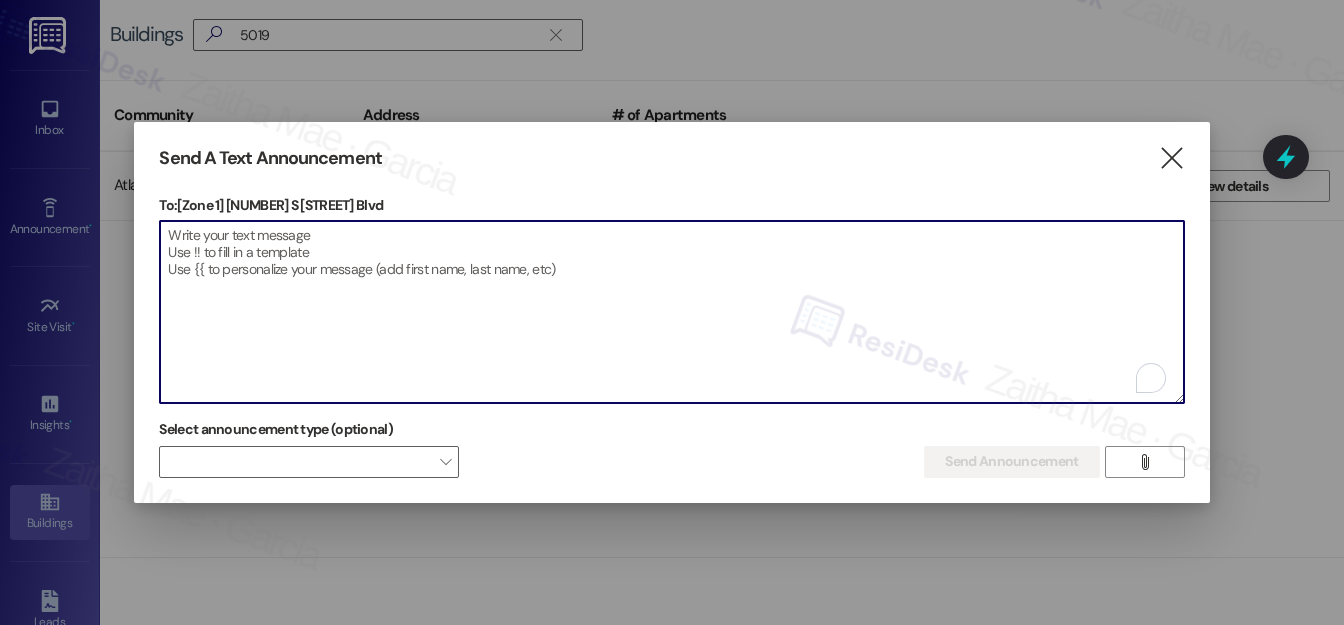 paste on "Hello {{first_name}}, Just a heads-up! Our routine pest control service will take place at {{property}} on [Date]. Please provide our team with access to your unit for treatment. Together we can keep your home pest-free! If you have any questions or concerns, please contact your property manager." 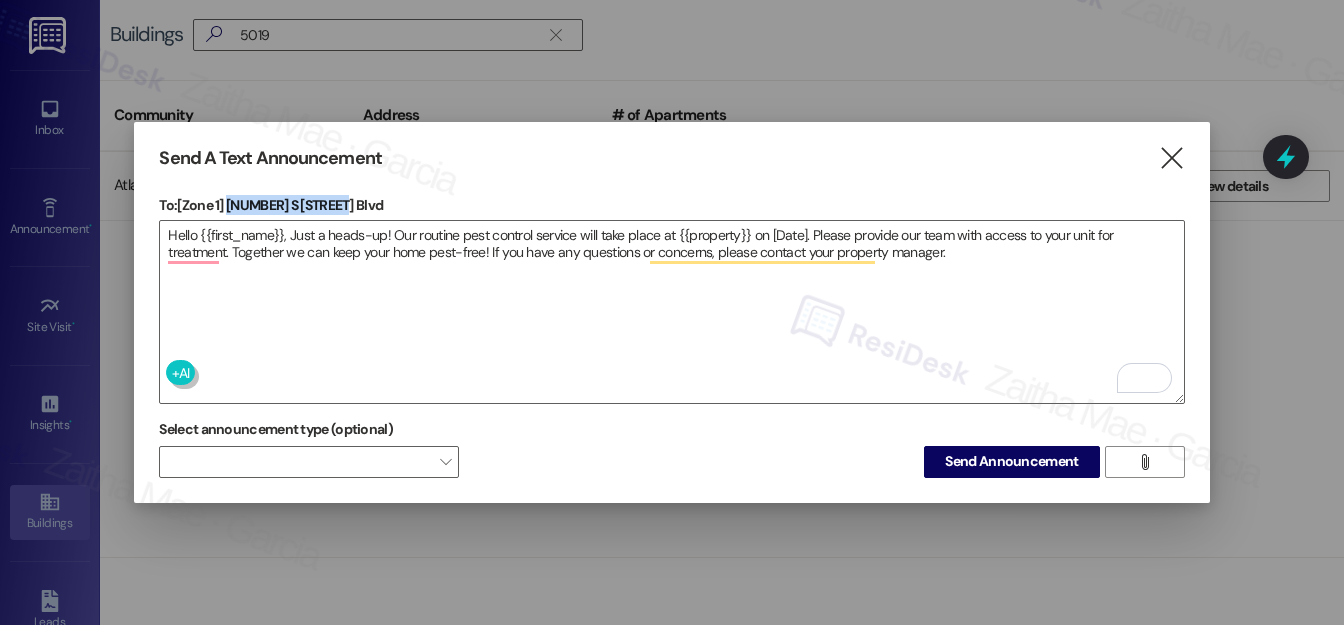 drag, startPoint x: 228, startPoint y: 197, endPoint x: 341, endPoint y: 199, distance: 113.0177 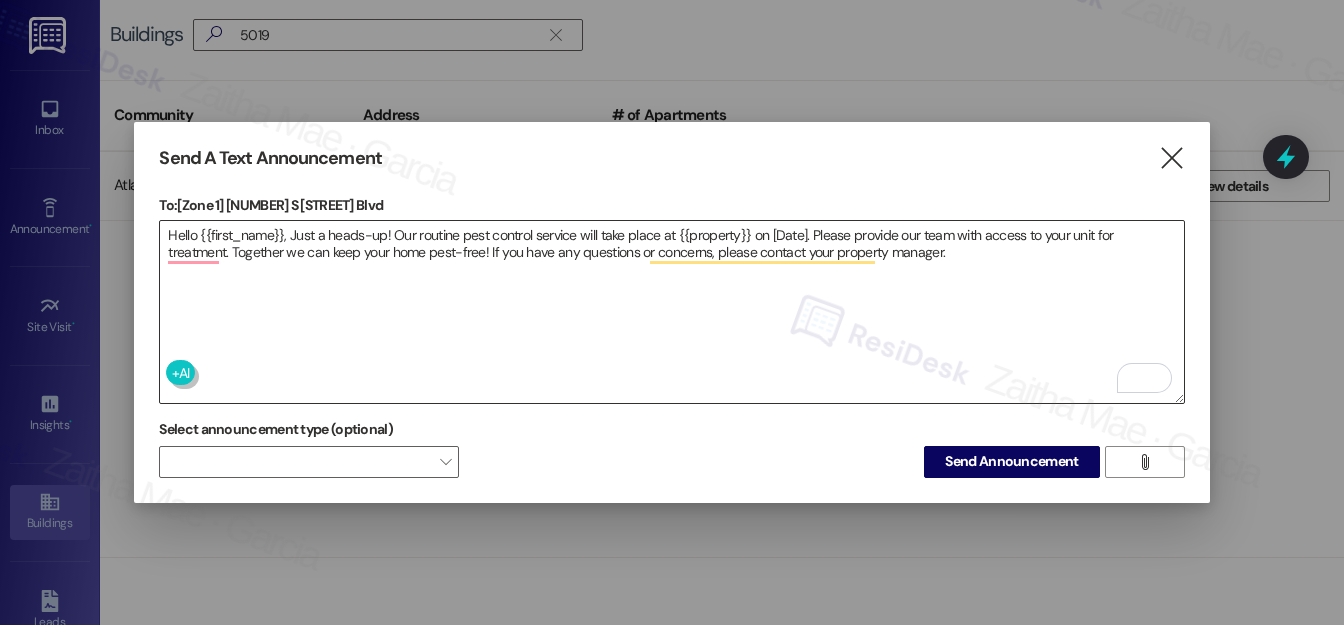 click on "Hello {{first_name}}, Just a heads-up! Our routine pest control service will take place at {{property}} on [Date]. Please provide our team with access to your unit for treatment. Together we can keep your home pest-free! If you have any questions or concerns, please contact your property manager." at bounding box center (671, 312) 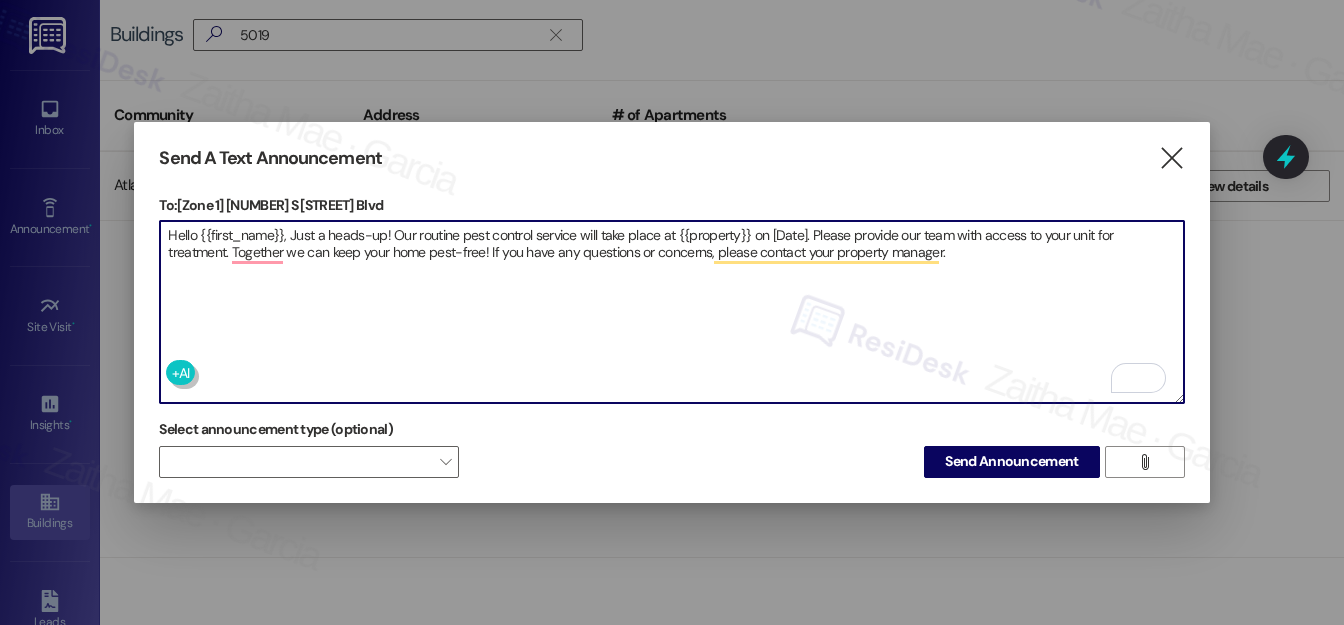 click on "Hello {{first_name}}, Just a heads-up! Our routine pest control service will take place at {{property}} on [Date]. Please provide our team with access to your unit for treatment. Together we can keep your home pest-free! If you have any questions or concerns, please contact your property manager." at bounding box center (671, 312) 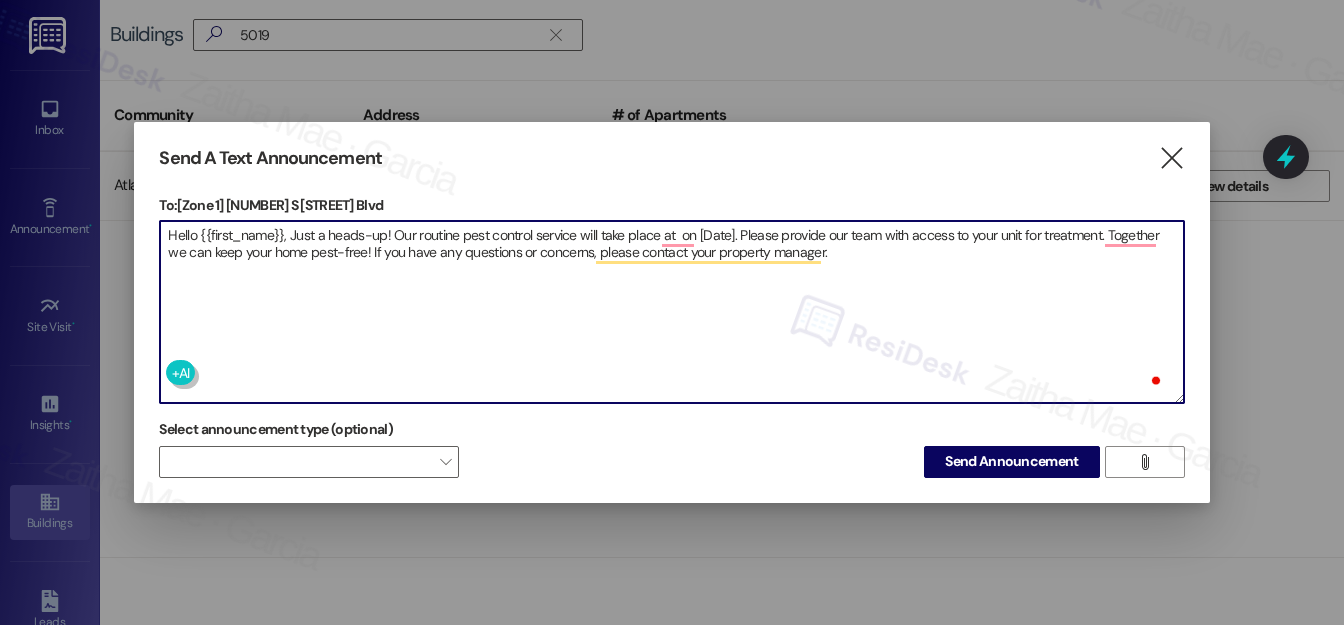 paste on "5019 S Drexel Blvd" 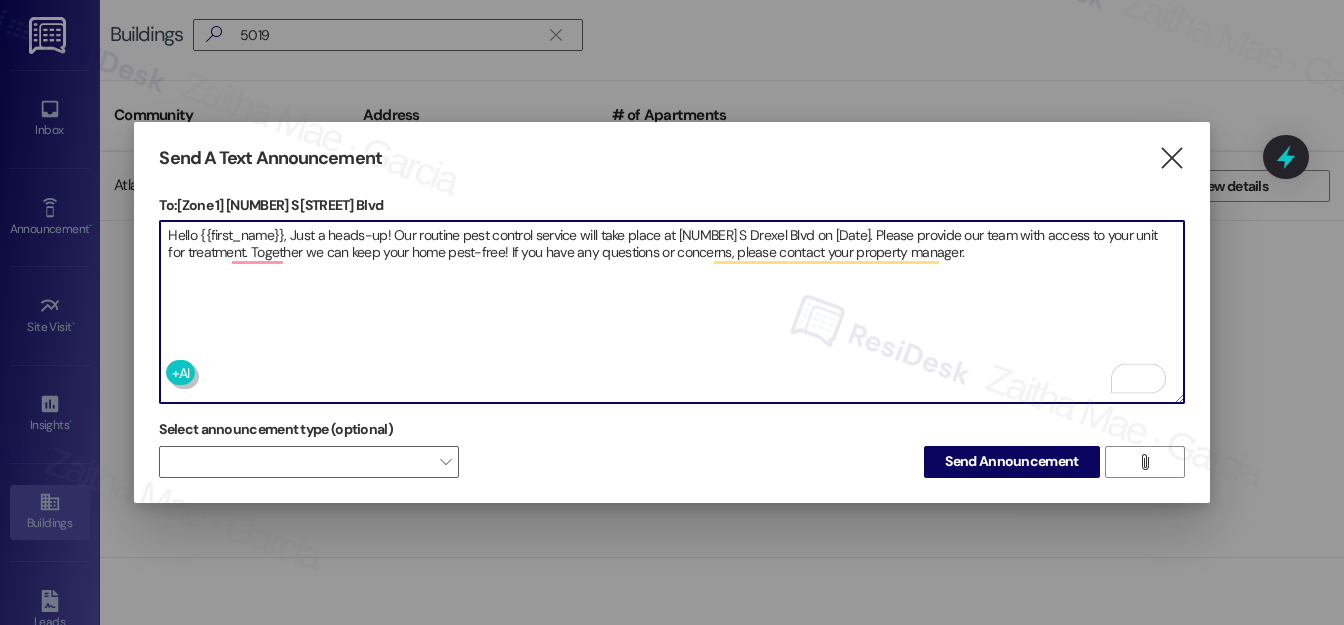 click on "Hello {{first_name}}, Just a heads-up! Our routine pest control service will take place at 5019 S Drexel Blvd on [Date]. Please provide our team with access to your unit for treatment. Together we can keep your home pest-free! If you have any questions or concerns, please contact your property manager." at bounding box center (671, 312) 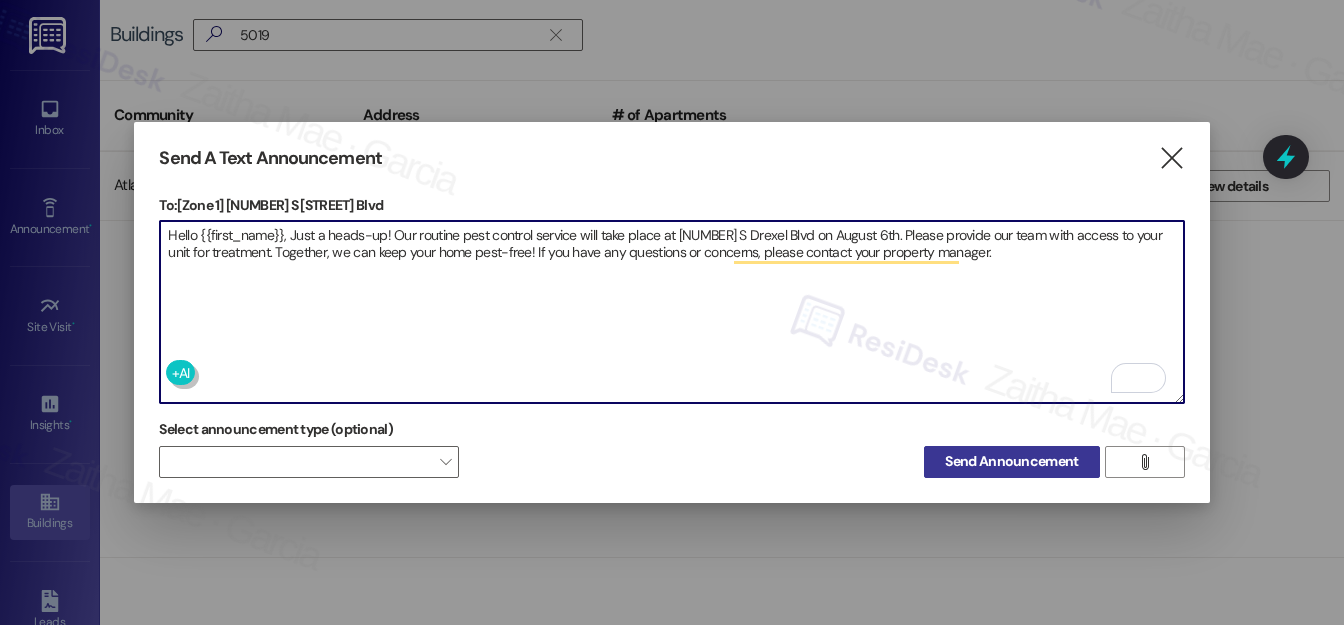 type on "Hello {{first_name}}, Just a heads-up! Our routine pest control service will take place at 5019 S Drexel Blvd on August 6th. Please provide our team with access to your unit for treatment. Together, we can keep your home pest-free! If you have any questions or concerns, please contact your property manager." 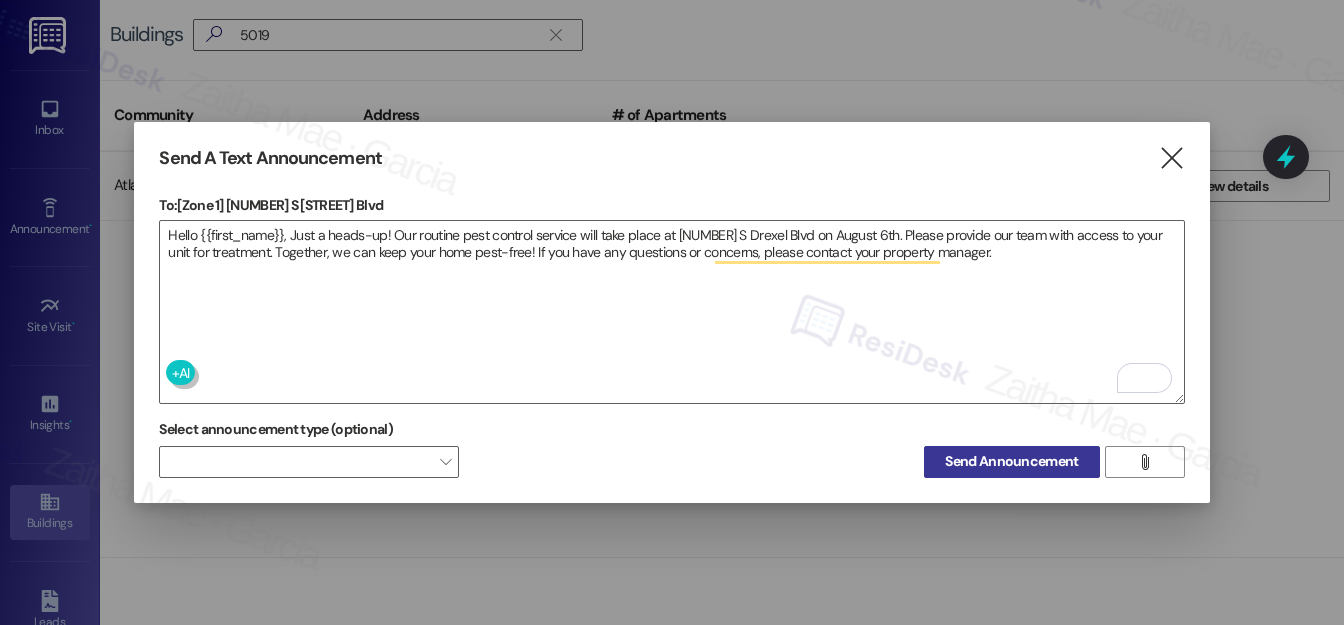 click on "Send Announcement" at bounding box center (1011, 461) 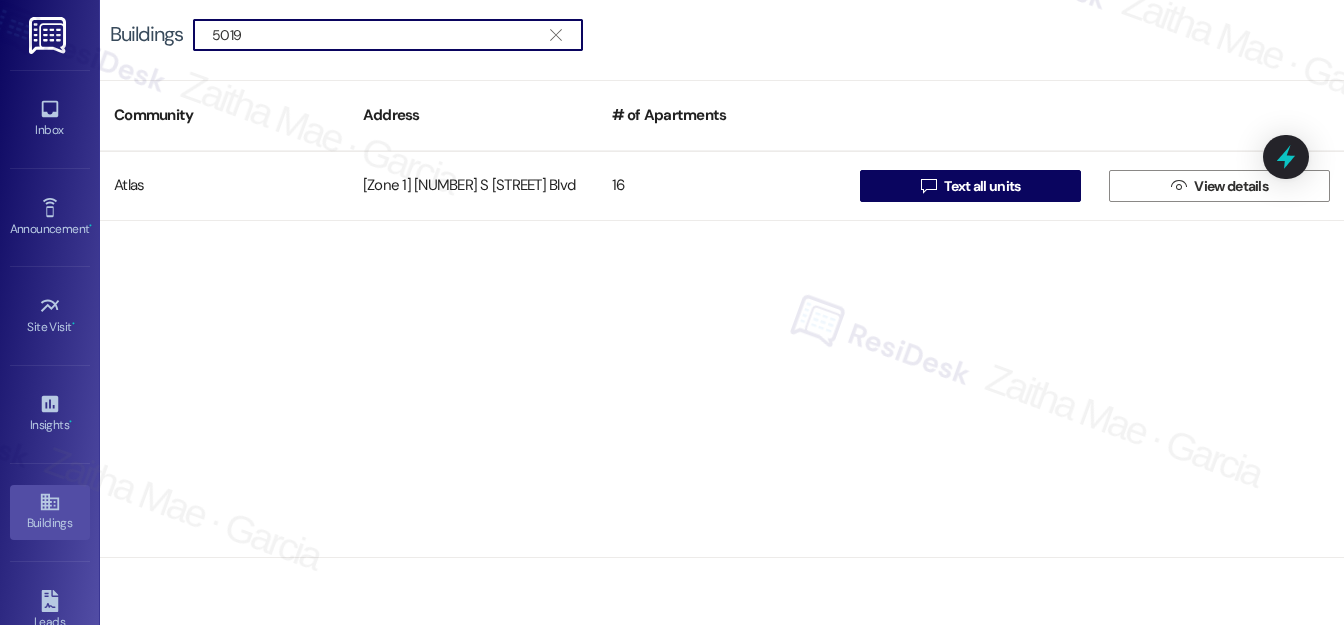 drag, startPoint x: 285, startPoint y: 32, endPoint x: 181, endPoint y: 26, distance: 104.172935 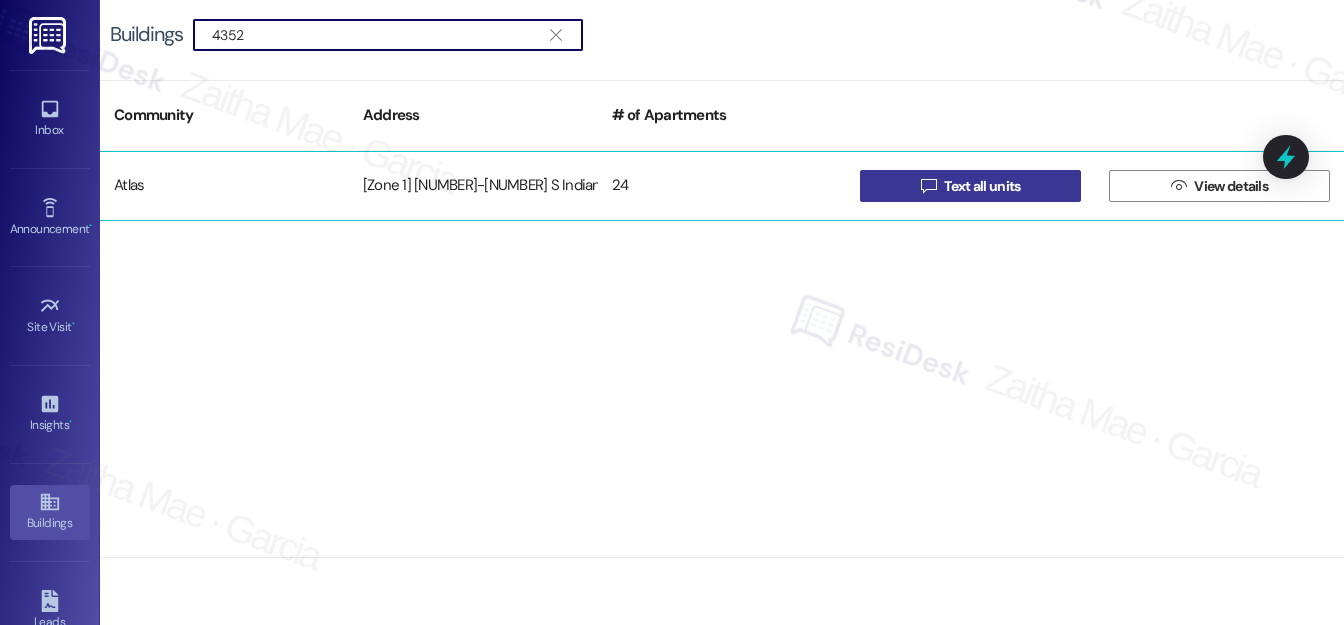 type on "4352" 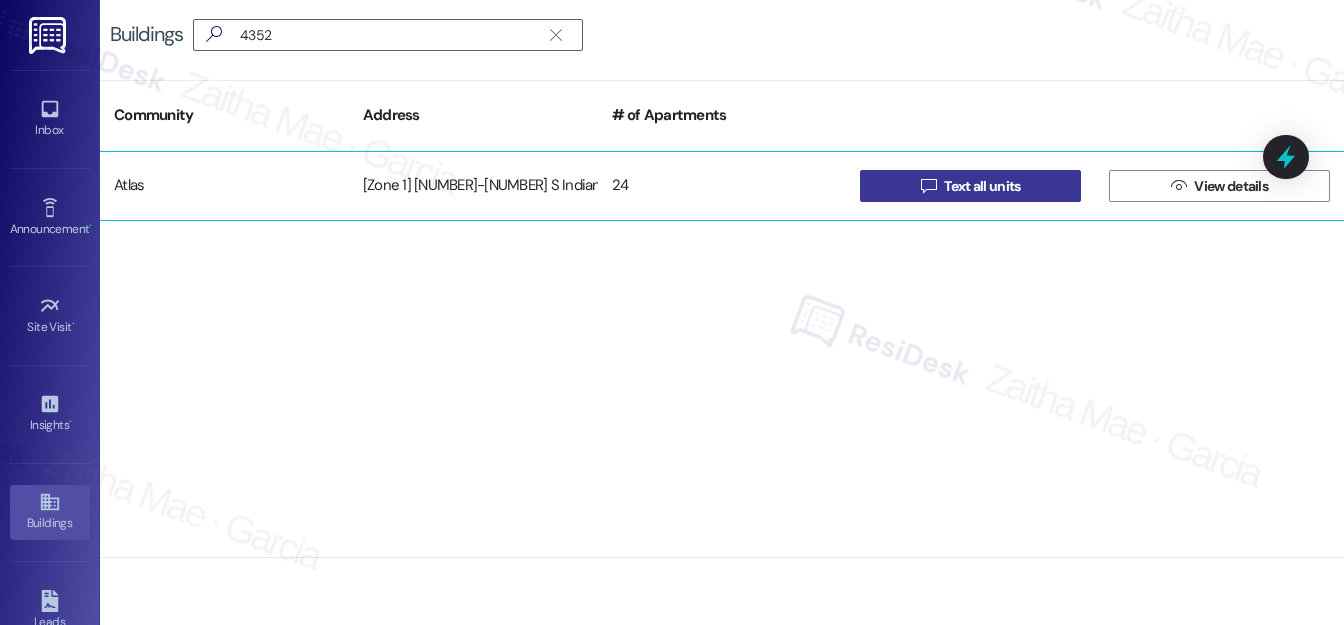 click on "Text all units" at bounding box center [982, 186] 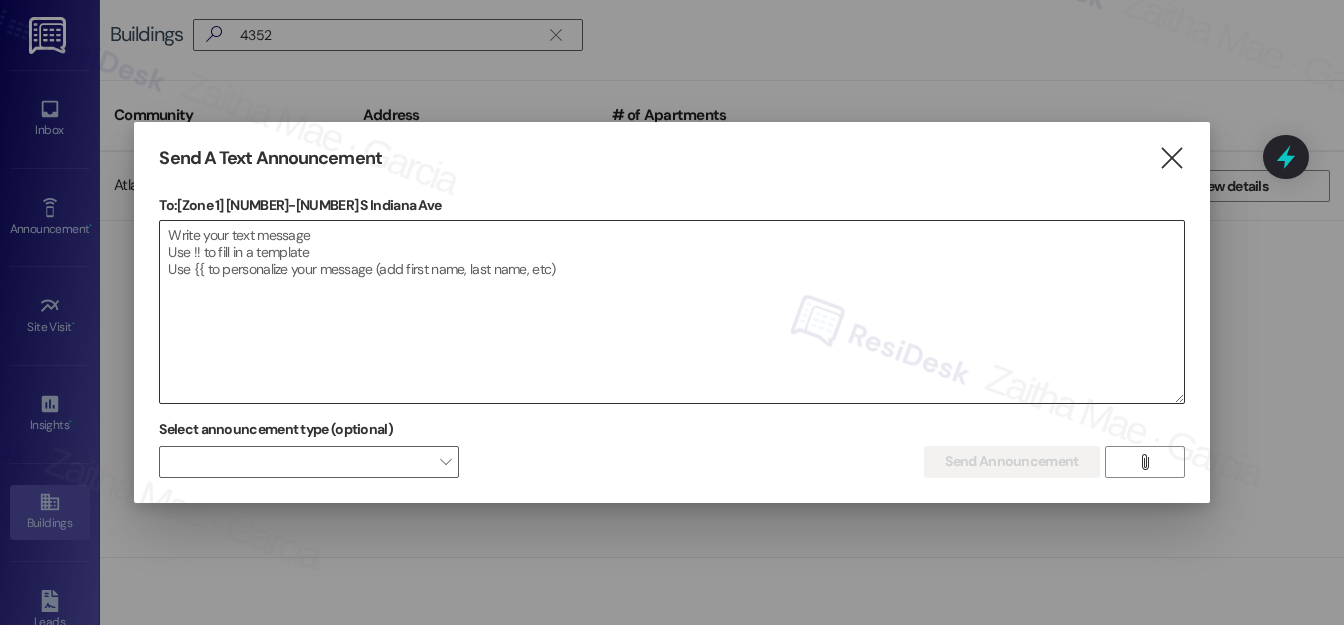 click at bounding box center (671, 312) 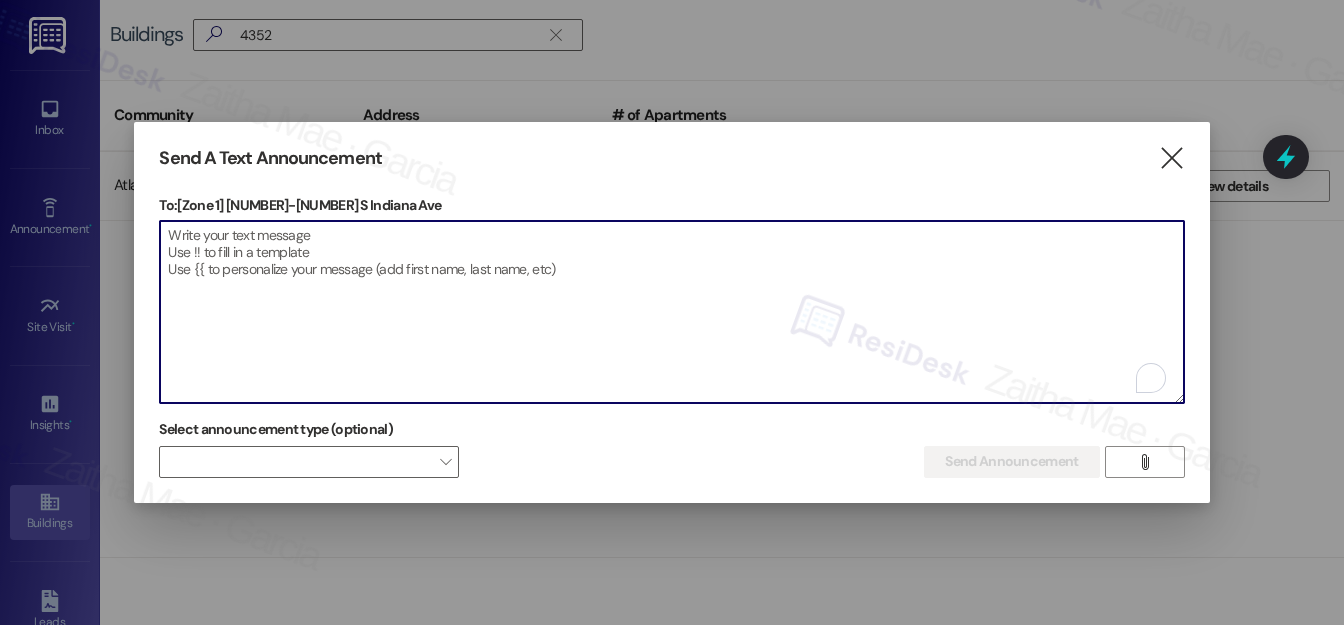 paste on "Hello {{first_name}}, Just a heads-up! Our routine pest control service will take place at {{property}} on [Date]. Please provide our team with access to your unit for treatment. Together we can keep your home pest-free! If you have any questions or concerns, please contact your property manager." 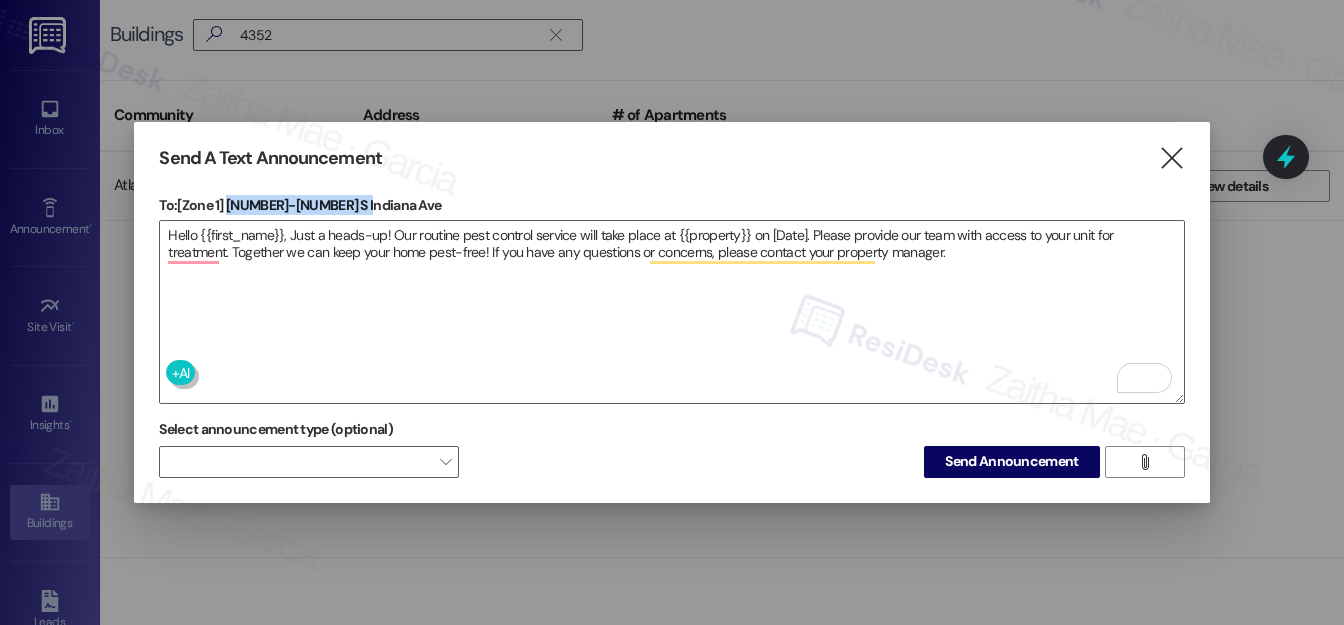 drag, startPoint x: 227, startPoint y: 197, endPoint x: 365, endPoint y: 188, distance: 138.29317 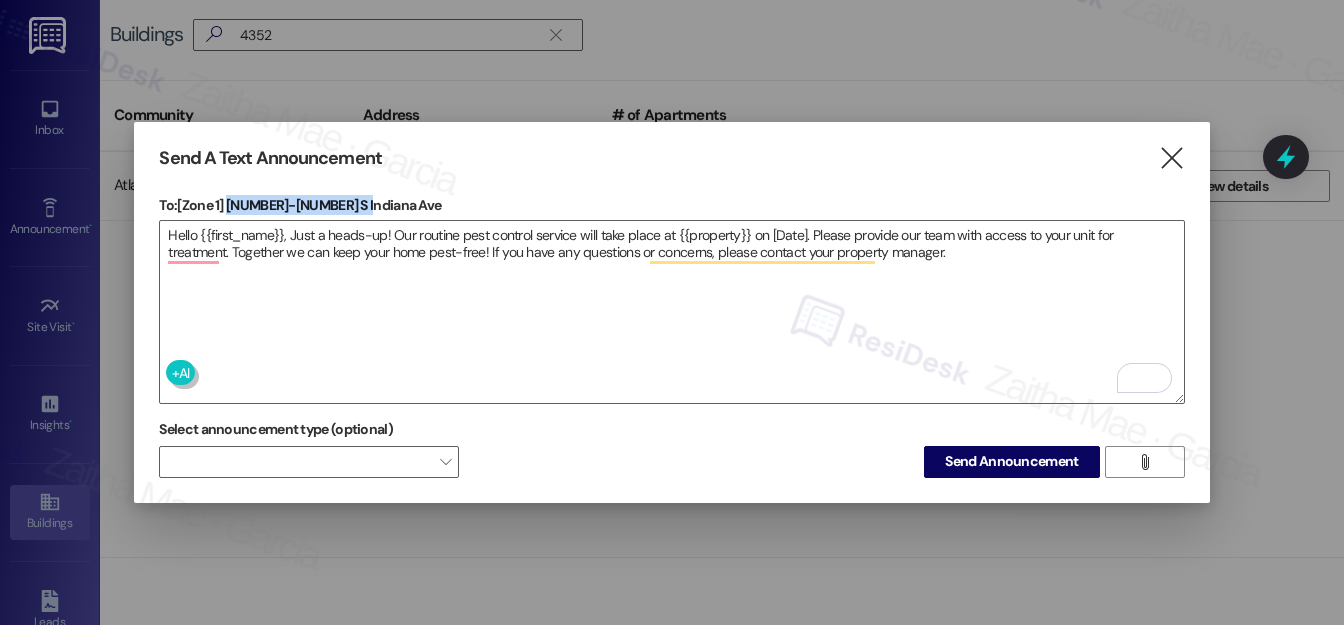 copy on "4352-58 S Indiana Ave" 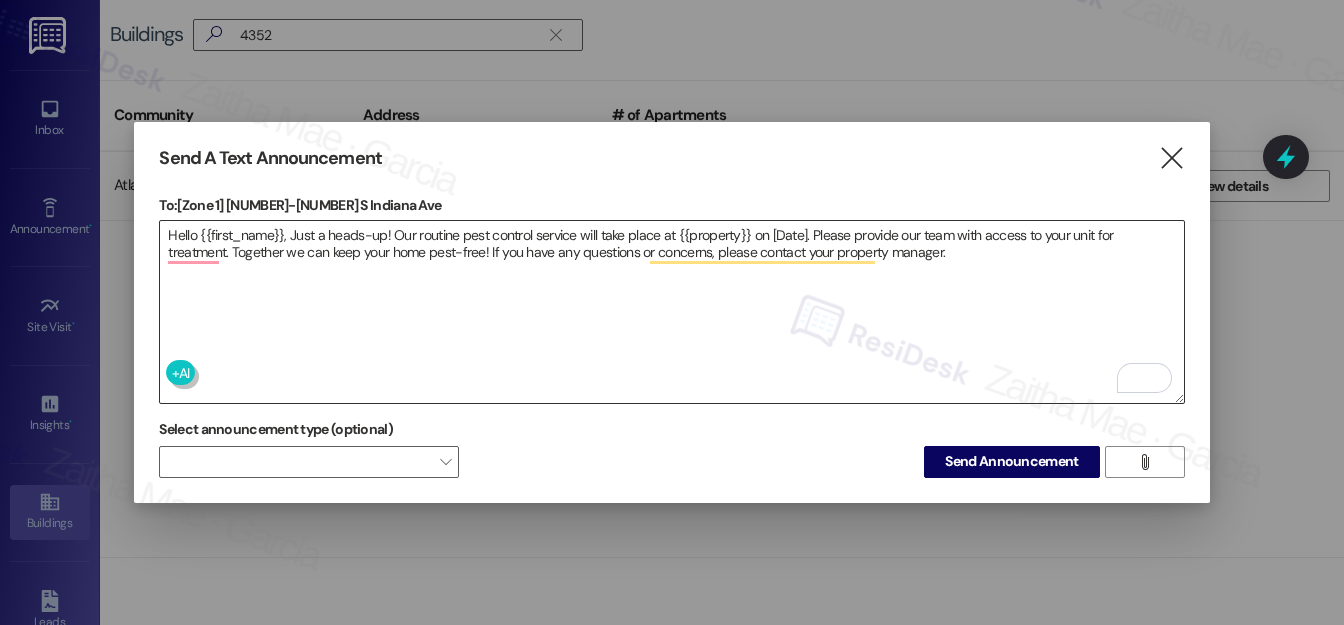 click on "Hello {{first_name}}, Just a heads-up! Our routine pest control service will take place at {{property}} on [Date]. Please provide our team with access to your unit for treatment. Together we can keep your home pest-free! If you have any questions or concerns, please contact your property manager." at bounding box center [671, 312] 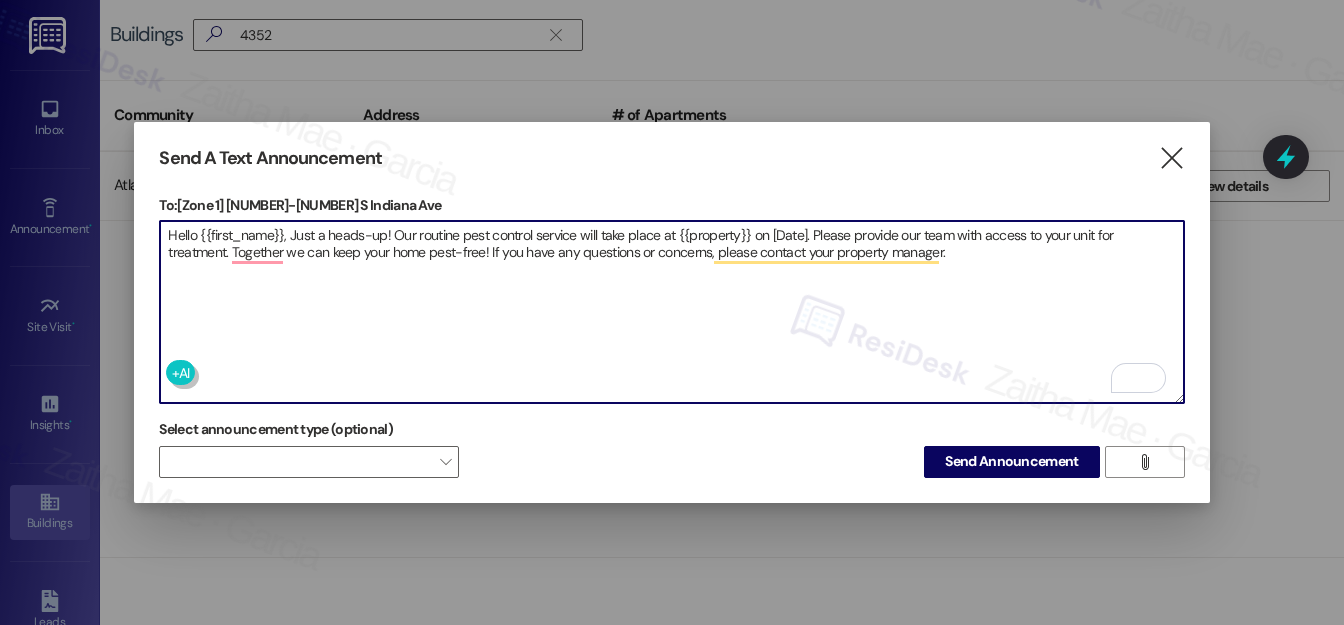 click on "Hello {{first_name}}, Just a heads-up! Our routine pest control service will take place at {{property}} on [Date]. Please provide our team with access to your unit for treatment. Together we can keep your home pest-free! If you have any questions or concerns, please contact your property manager." at bounding box center [671, 312] 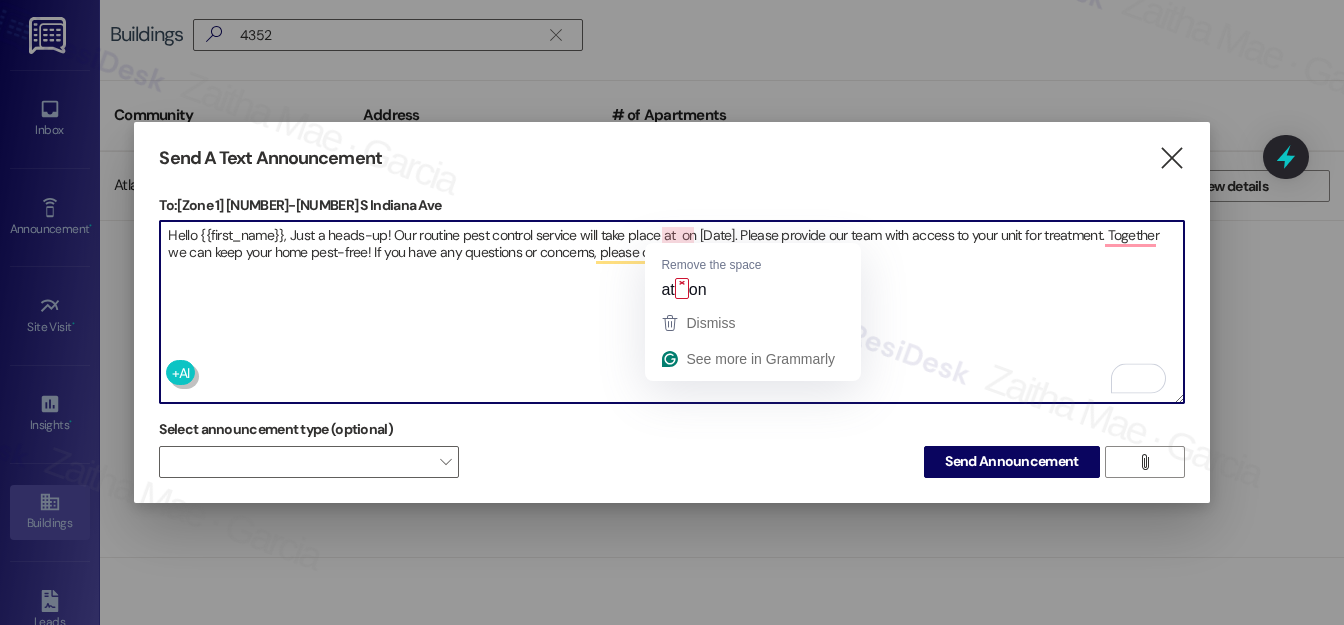 paste on "4352-58 S Indiana Ave" 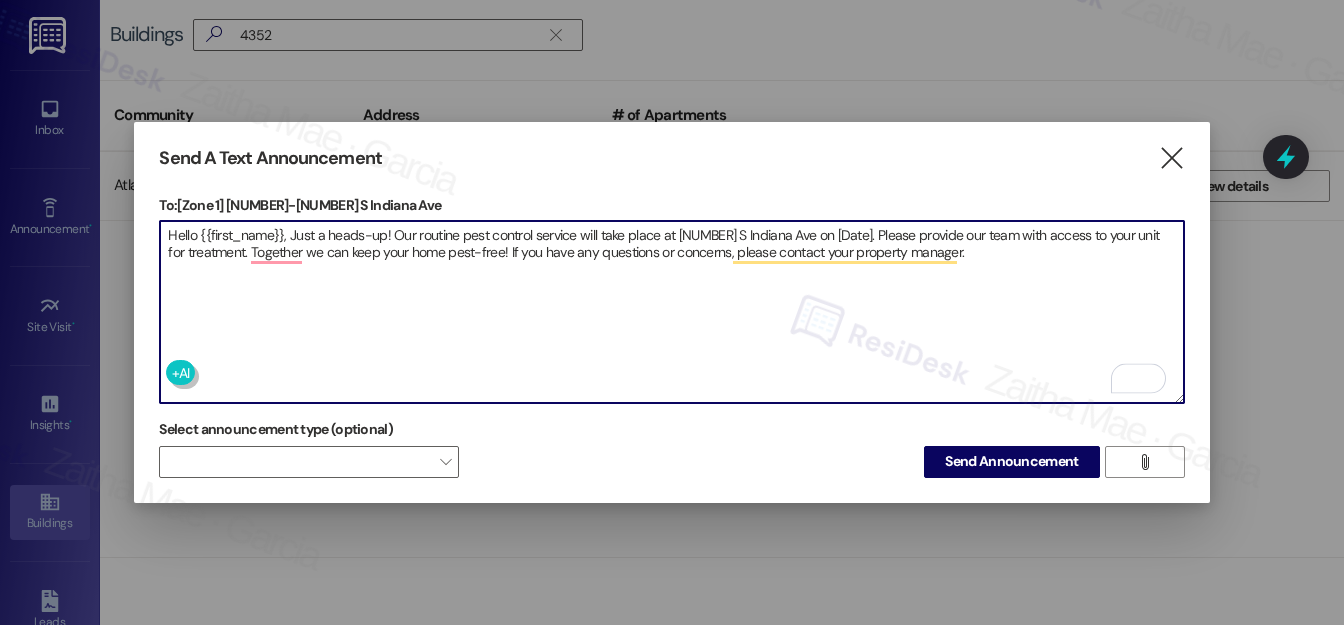 click on "Hello {{first_name}}, Just a heads-up! Our routine pest control service will take place at 4352-58 S Indiana Ave on [Date]. Please provide our team with access to your unit for treatment. Together we can keep your home pest-free! If you have any questions or concerns, please contact your property manager." at bounding box center [671, 312] 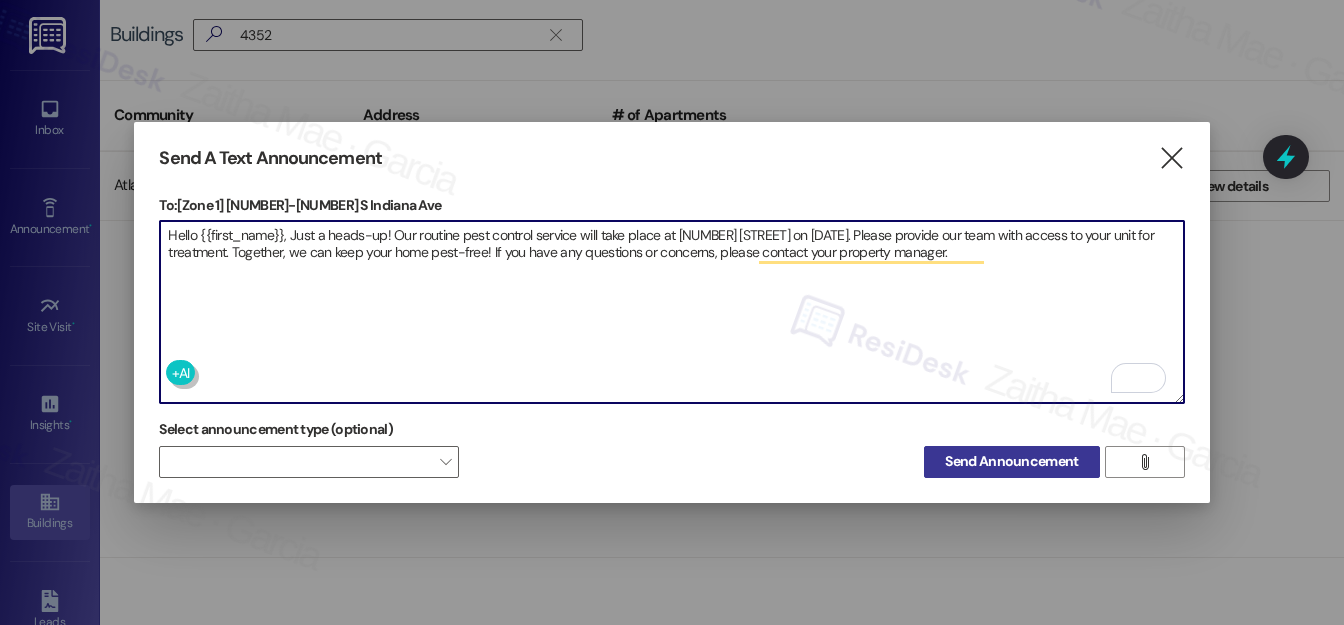 type on "Hello {{first_name}}, Just a heads-up! Our routine pest control service will take place at 4352-58 S Indiana Ave on August 6th. Please provide our team with access to your unit for treatment. Together, we can keep your home pest-free! If you have any questions or concerns, please contact your property manager." 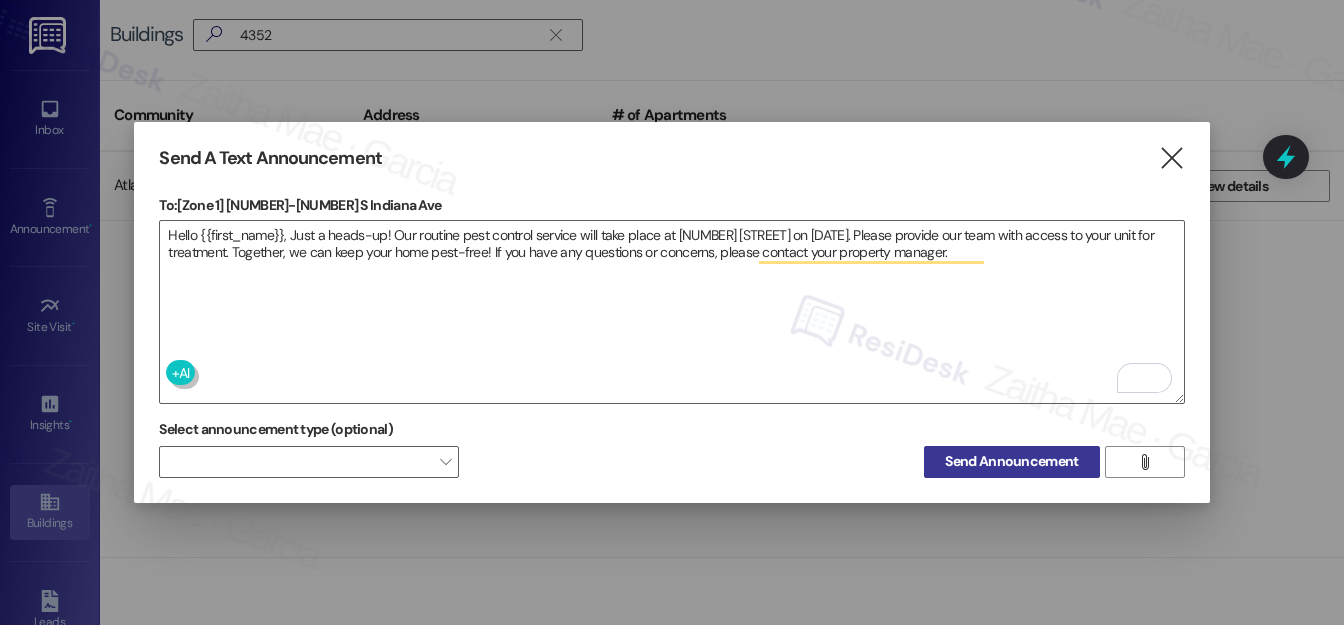 click on "Send Announcement" at bounding box center (1011, 461) 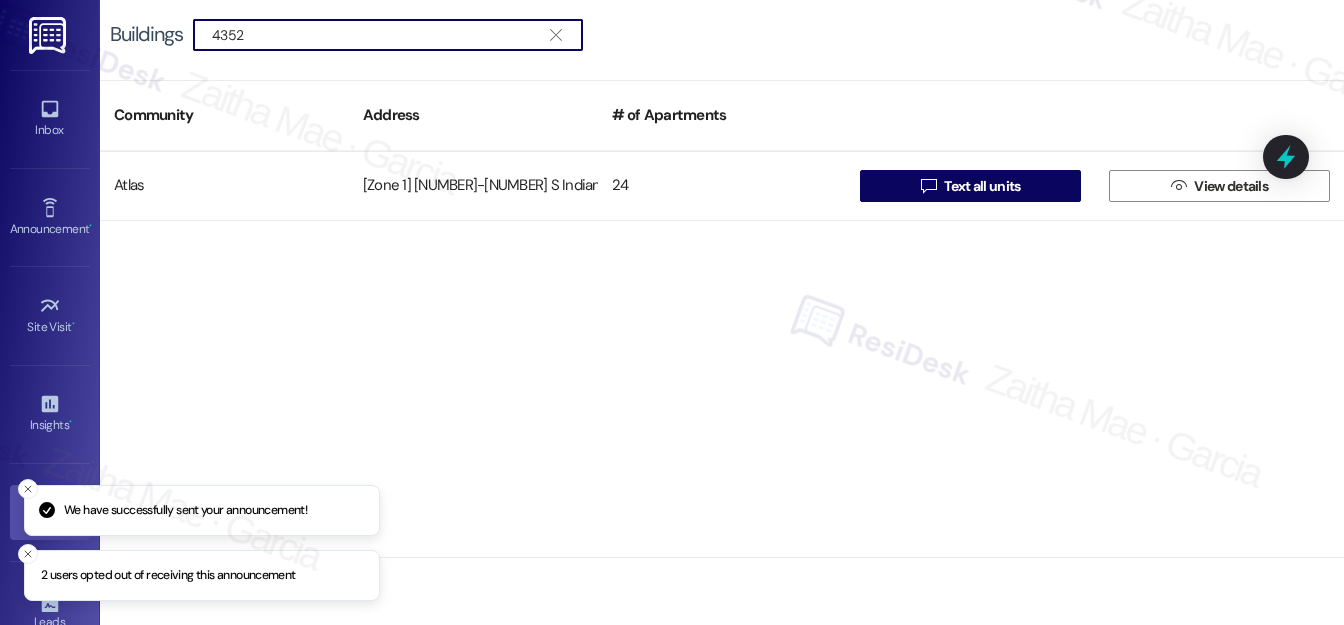 drag, startPoint x: 287, startPoint y: 25, endPoint x: 208, endPoint y: 25, distance: 79 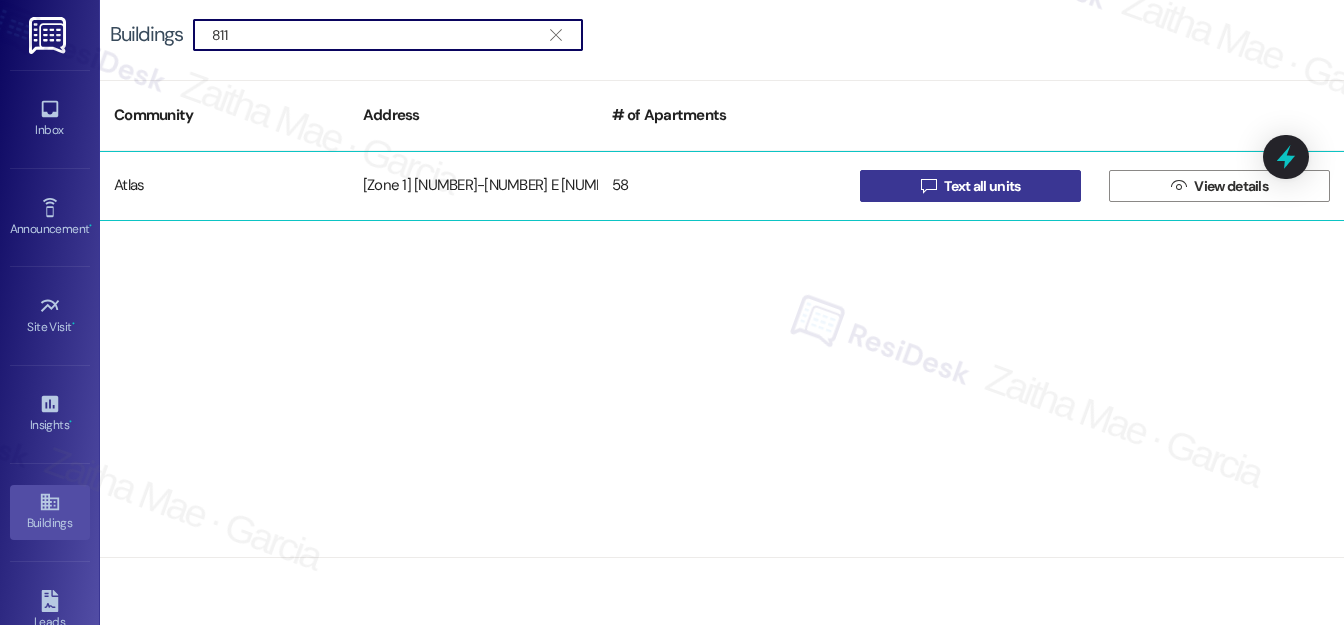type on "811" 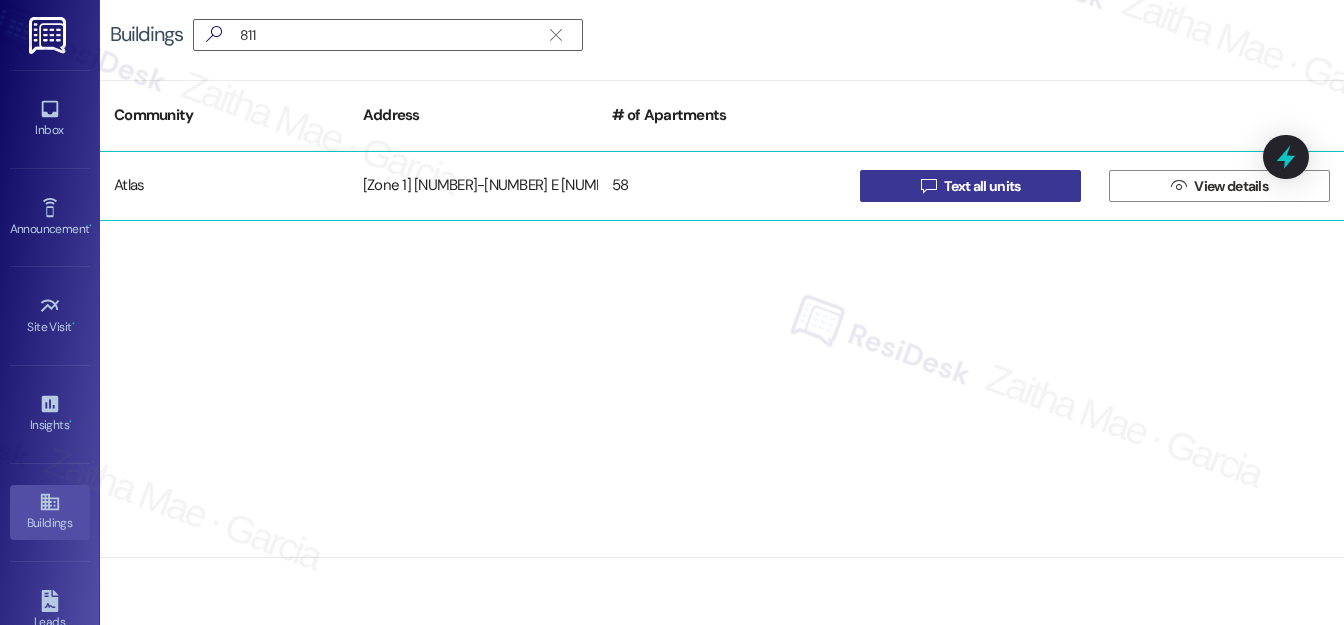 click on "Text all units" at bounding box center [982, 186] 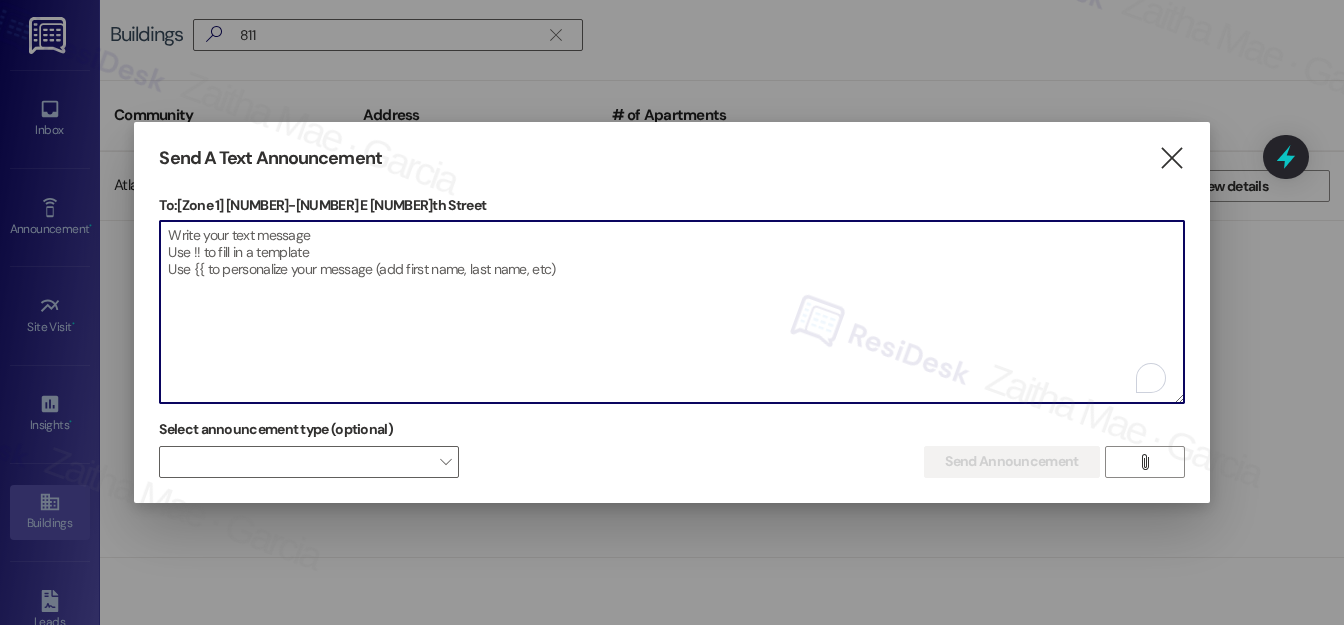 click at bounding box center [671, 312] 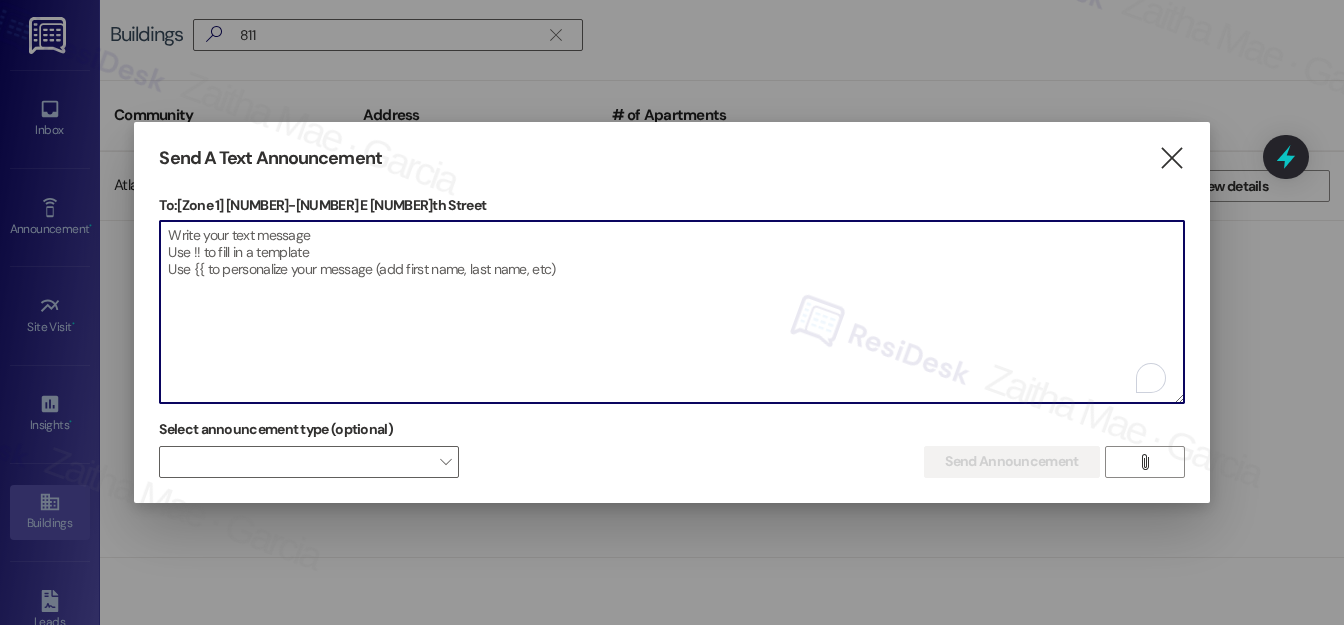 paste on "Hello {{first_name}}, Just a heads-up! Our routine pest control service will take place at {{property}} on [Date]. Please provide our team with access to your unit for treatment. Together we can keep your home pest-free! If you have any questions or concerns, please contact your property manager." 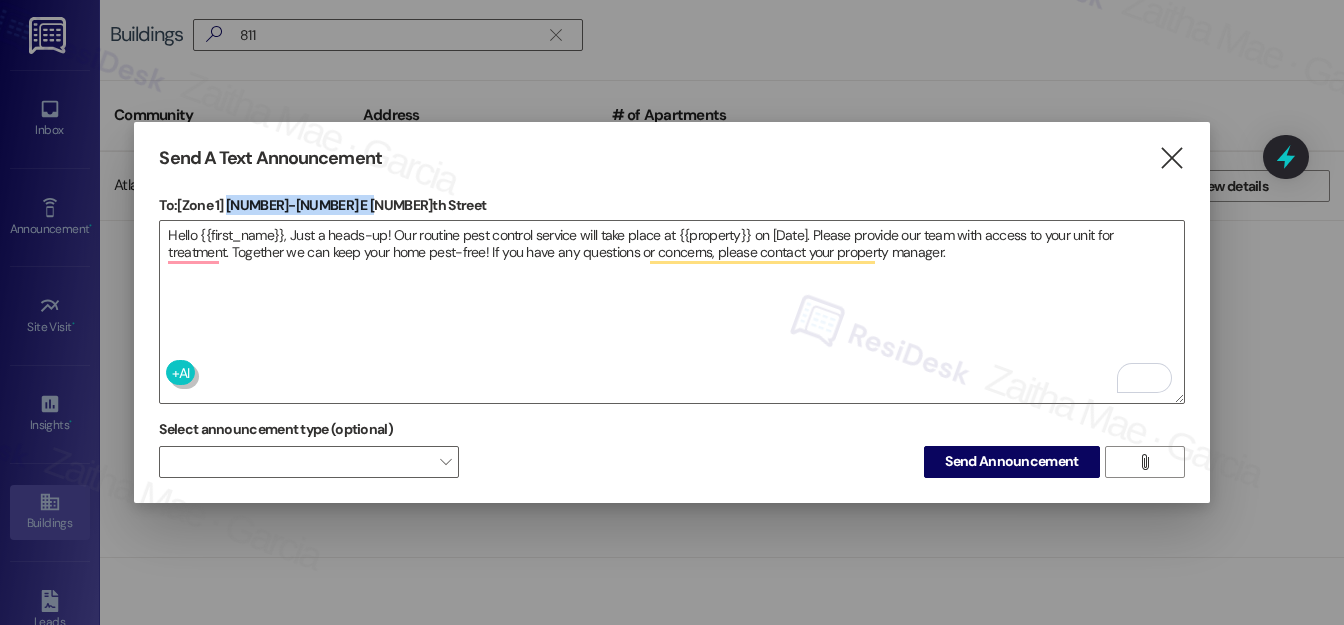 drag, startPoint x: 229, startPoint y: 193, endPoint x: 357, endPoint y: 189, distance: 128.06248 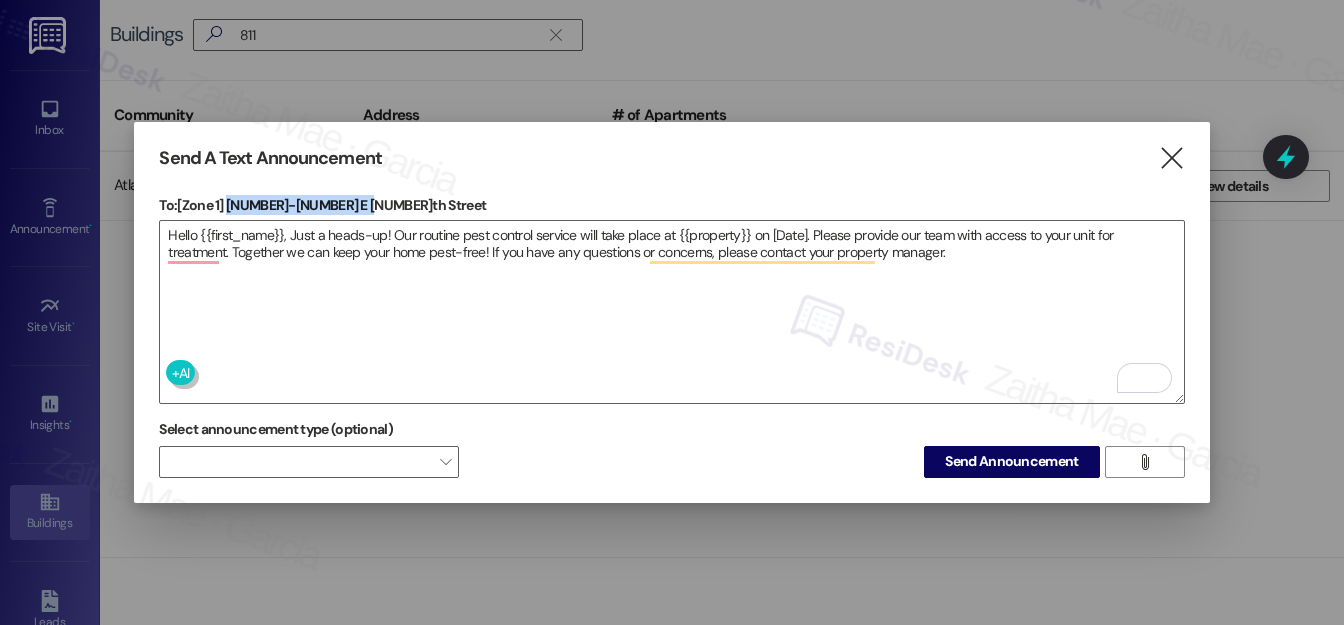 copy on "811-833 E 46th Street" 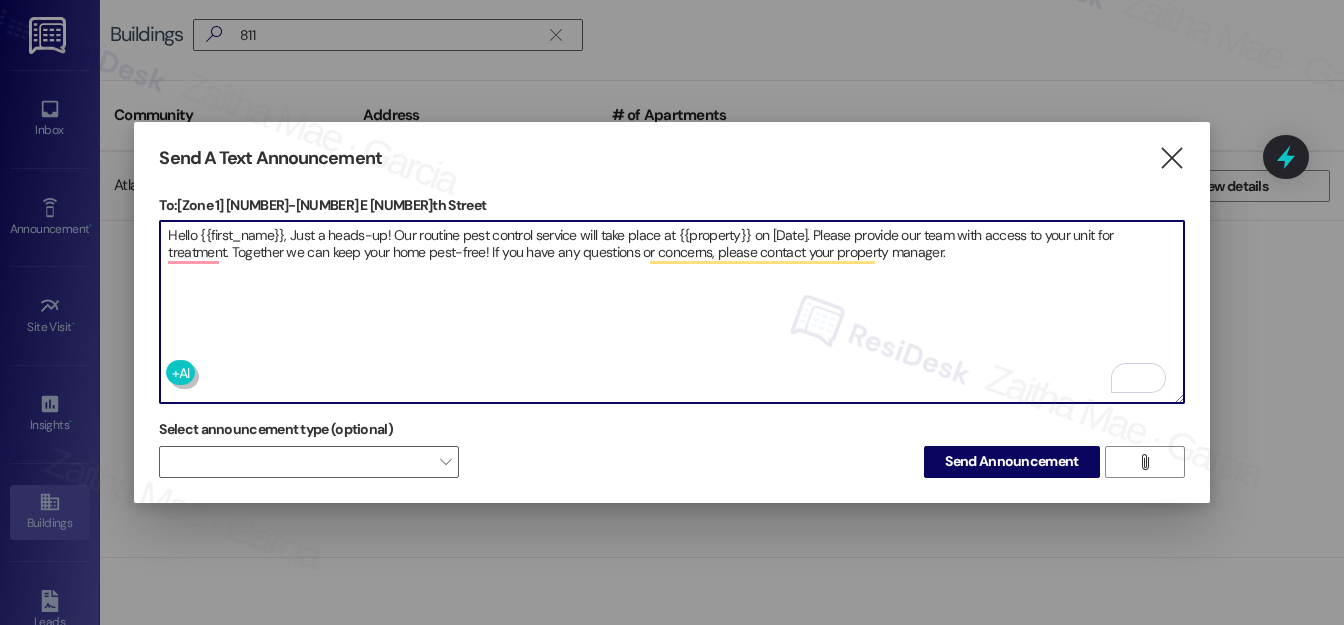click on "Hello {{first_name}}, Just a heads-up! Our routine pest control service will take place at {{property}} on [Date]. Please provide our team with access to your unit for treatment. Together we can keep your home pest-free! If you have any questions or concerns, please contact your property manager." at bounding box center [671, 312] 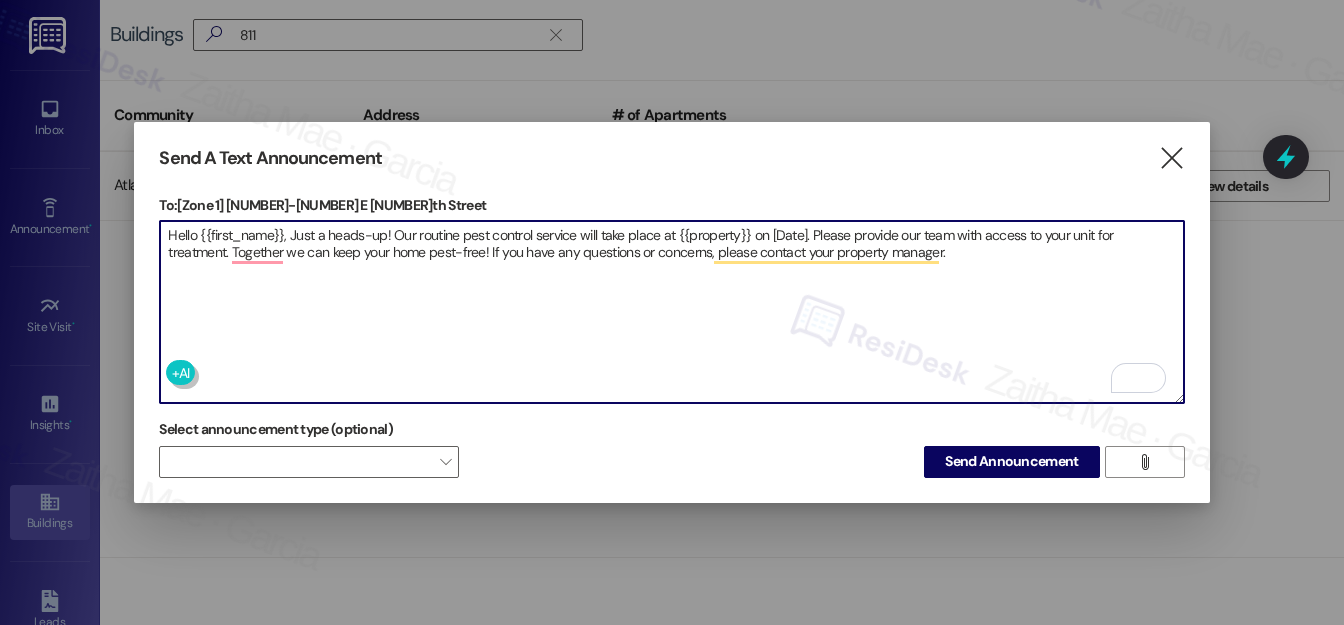 click on "Hello {{first_name}}, Just a heads-up! Our routine pest control service will take place at {{property}} on [Date]. Please provide our team with access to your unit for treatment. Together we can keep your home pest-free! If you have any questions or concerns, please contact your property manager." at bounding box center (671, 312) 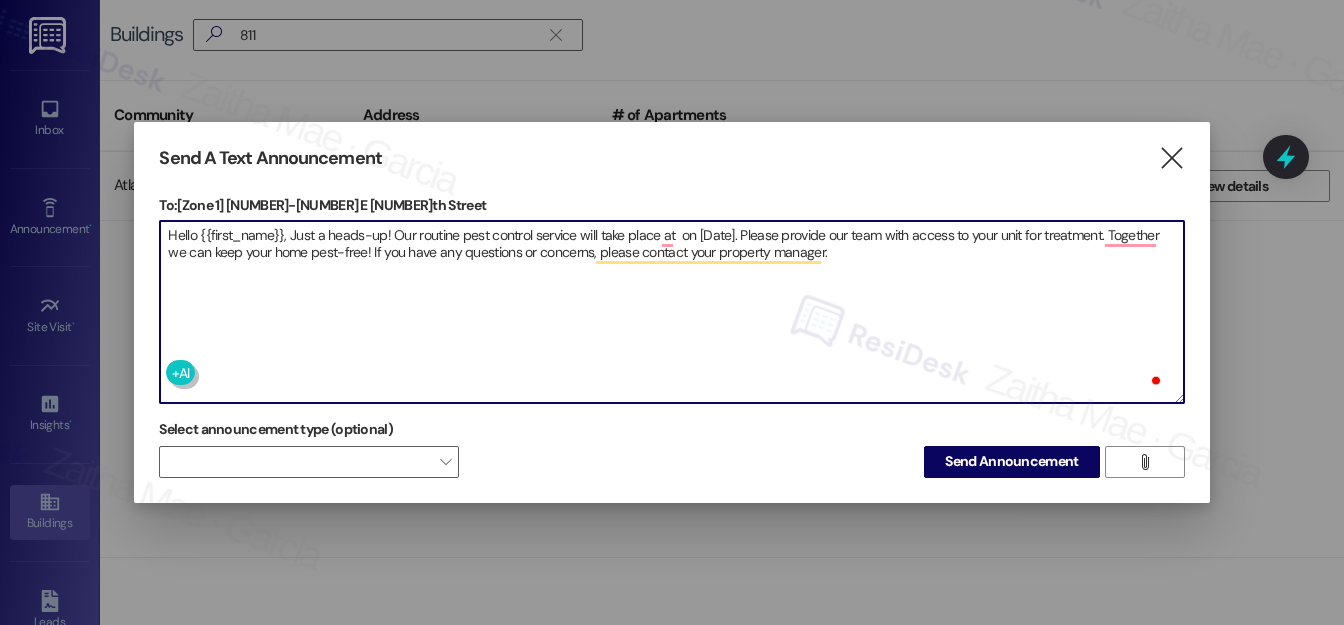 paste on "811-833 E 46th Street" 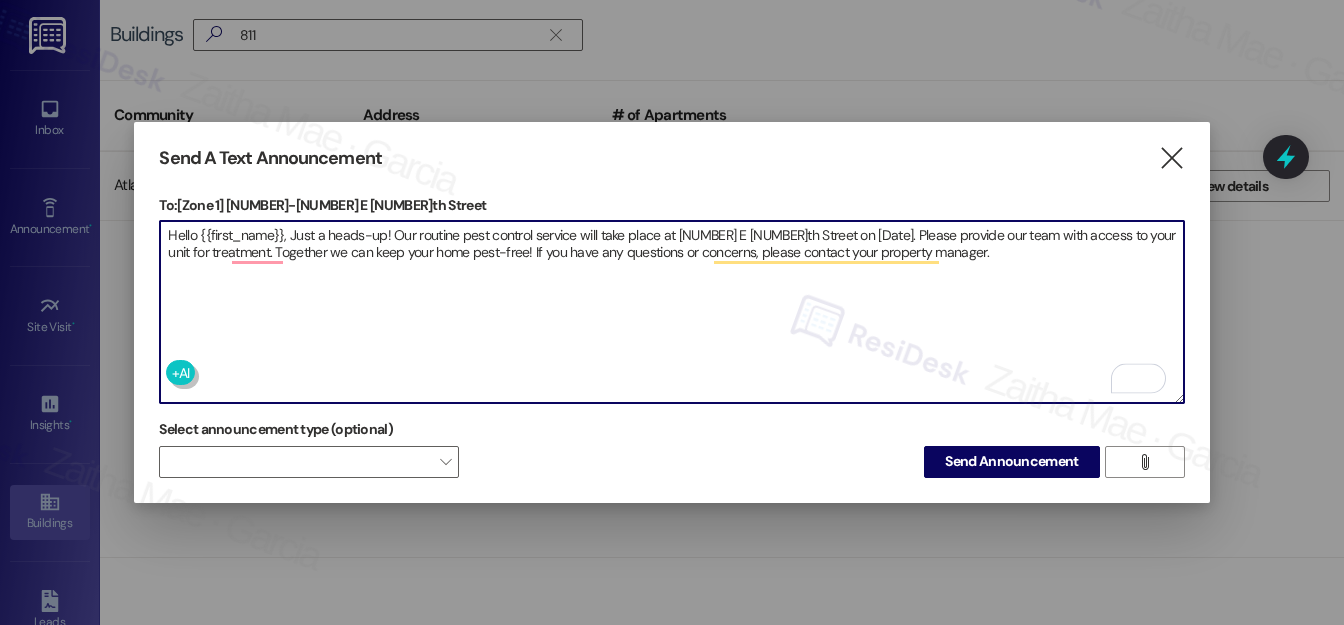 click on "Hello {{first_name}}, Just a heads-up! Our routine pest control service will take place at 811-833 E 46th Street on [Date]. Please provide our team with access to your unit for treatment. Together we can keep your home pest-free! If you have any questions or concerns, please contact your property manager." at bounding box center [671, 312] 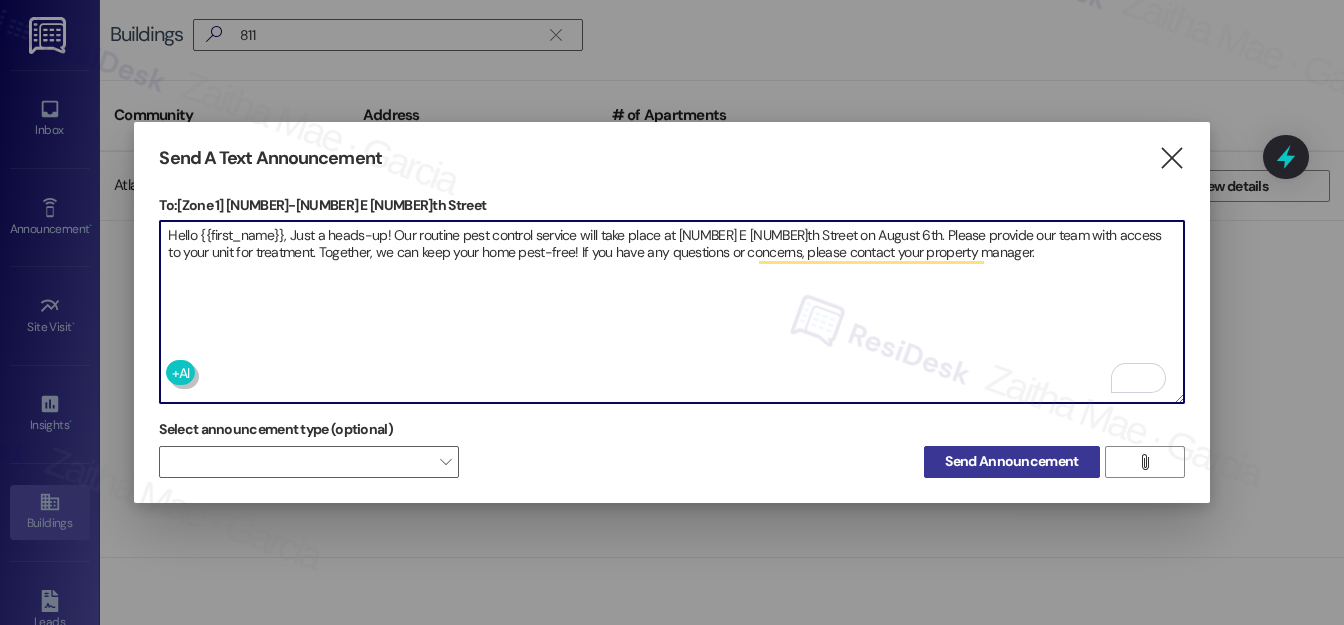 type on "Hello {{first_name}}, Just a heads-up! Our routine pest control service will take place at 811-833 E 46th Street on August 6th. Please provide our team with access to your unit for treatment. Together, we can keep your home pest-free! If you have any questions or concerns, please contact your property manager." 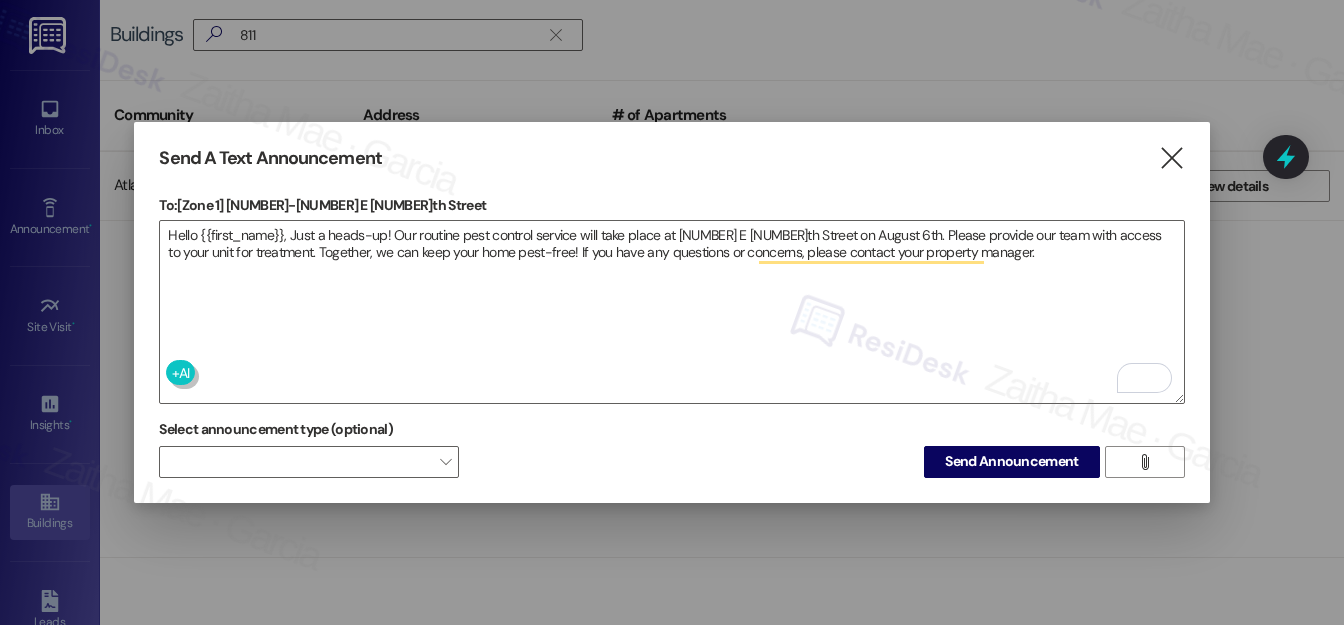 drag, startPoint x: 997, startPoint y: 458, endPoint x: 992, endPoint y: 449, distance: 10.29563 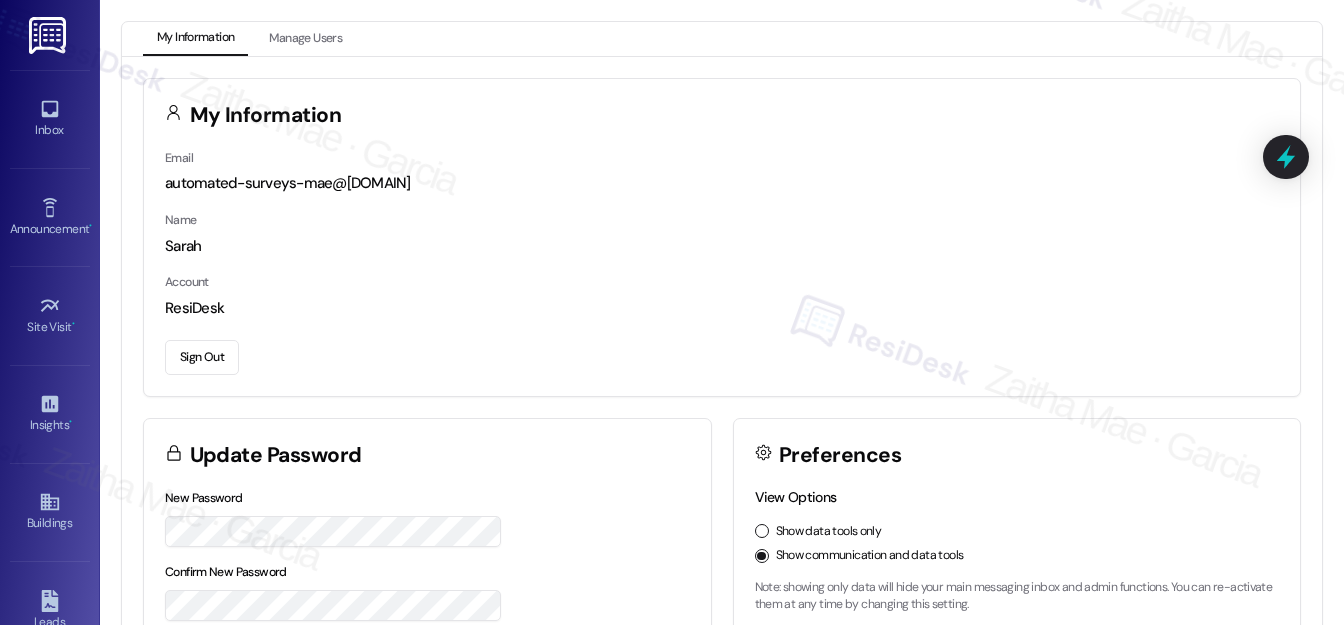 scroll, scrollTop: 0, scrollLeft: 0, axis: both 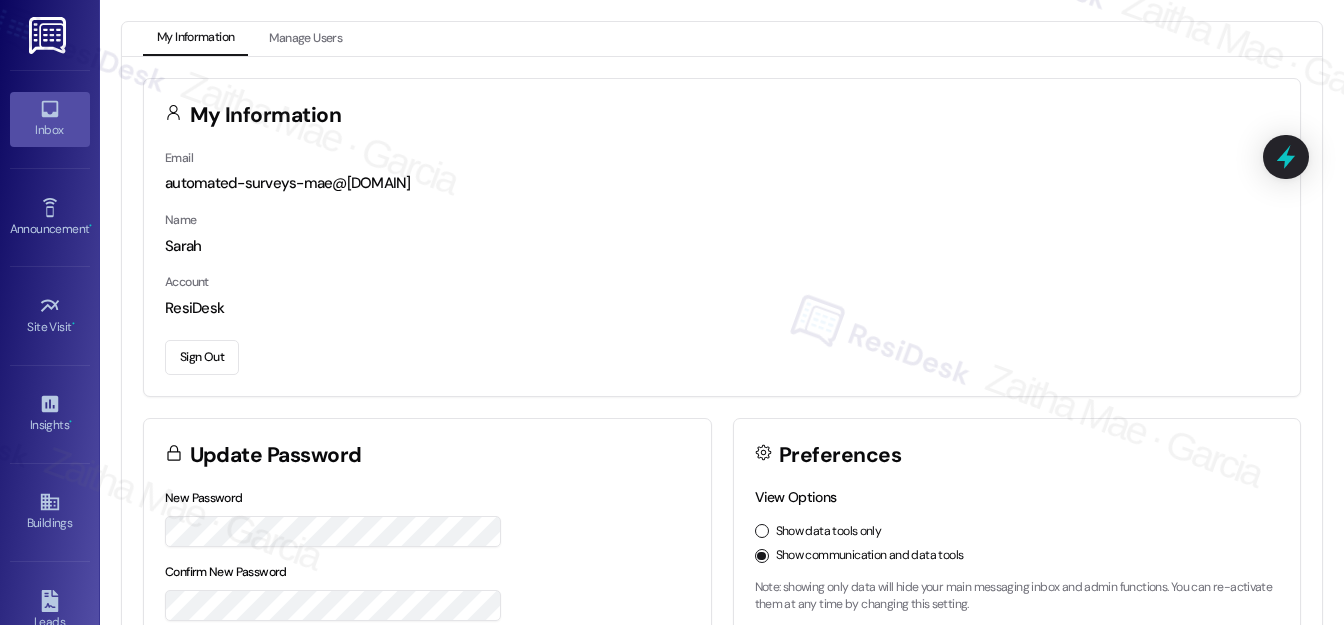 click 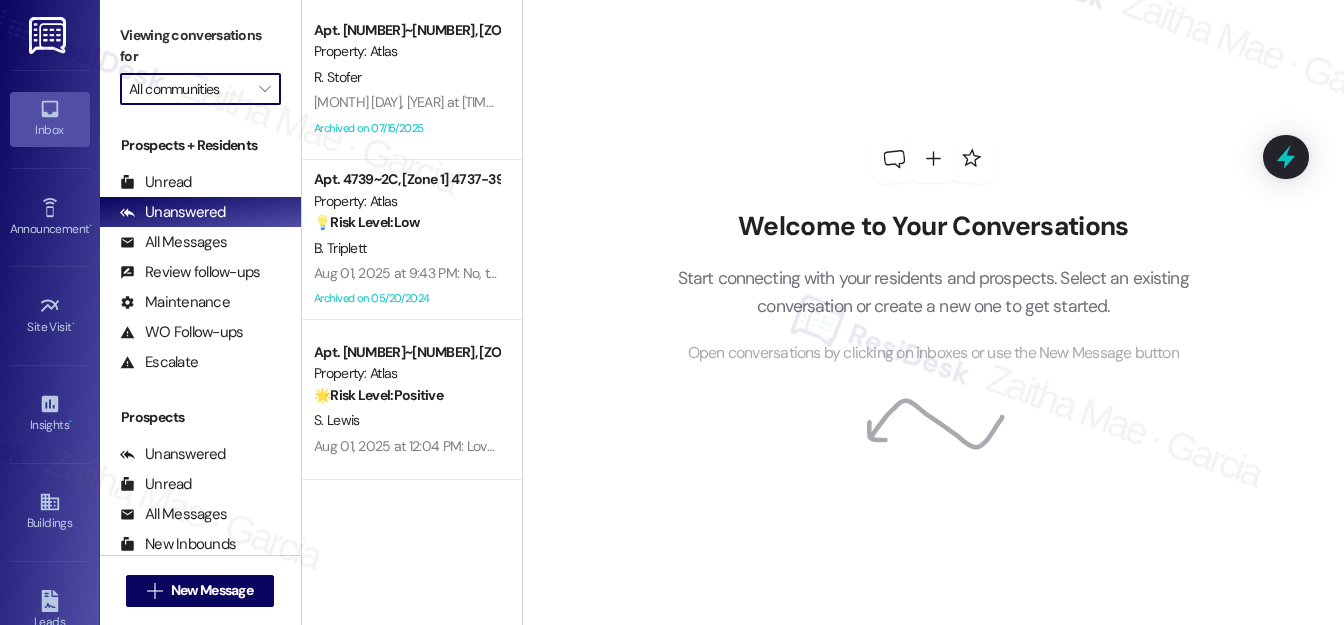 click on "All communities" at bounding box center [189, 89] 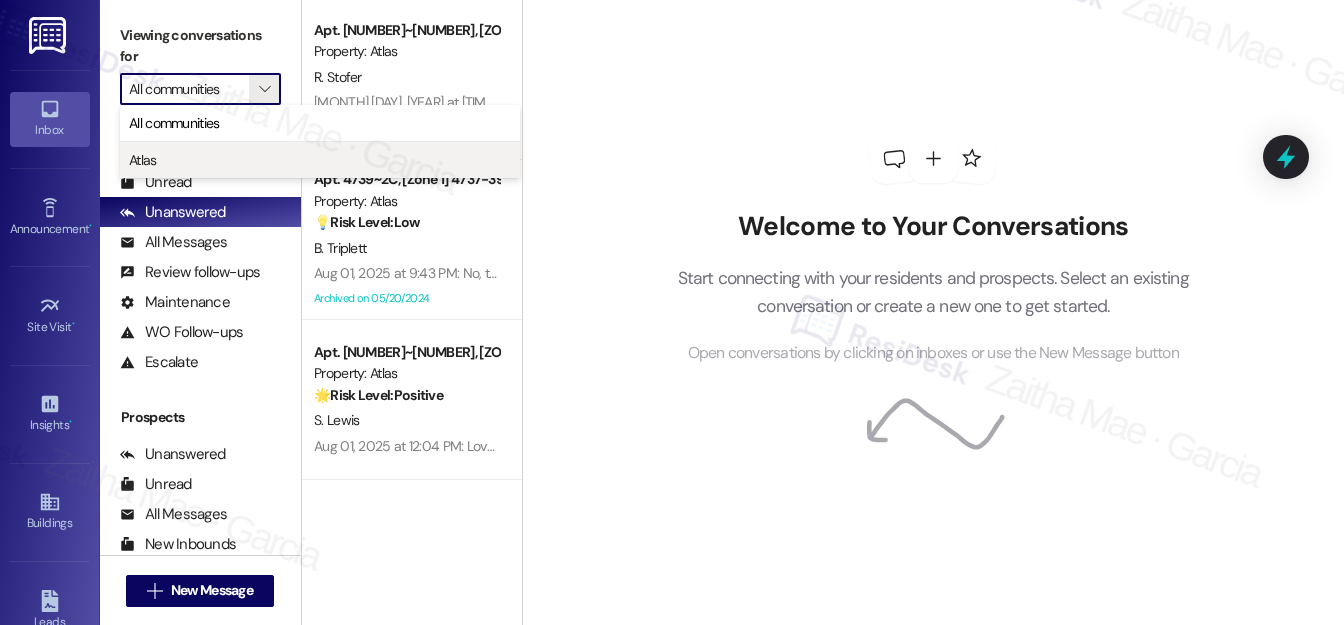 click on "Atlas" at bounding box center [320, 160] 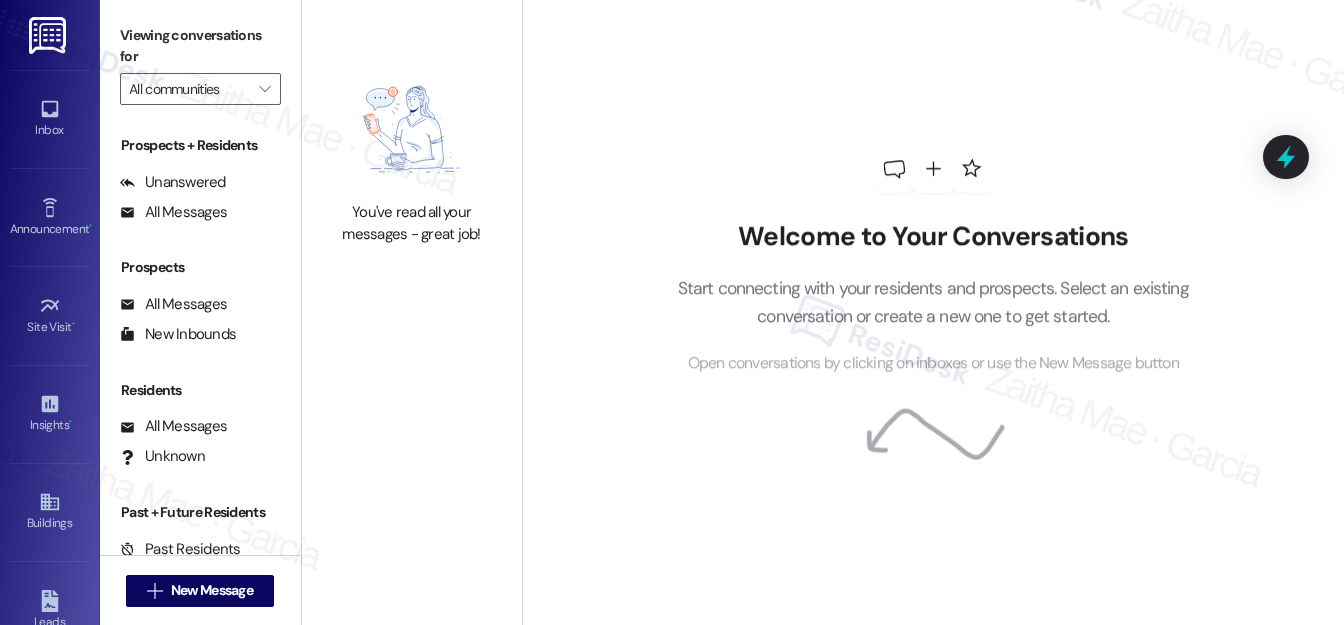 type on "Atlas" 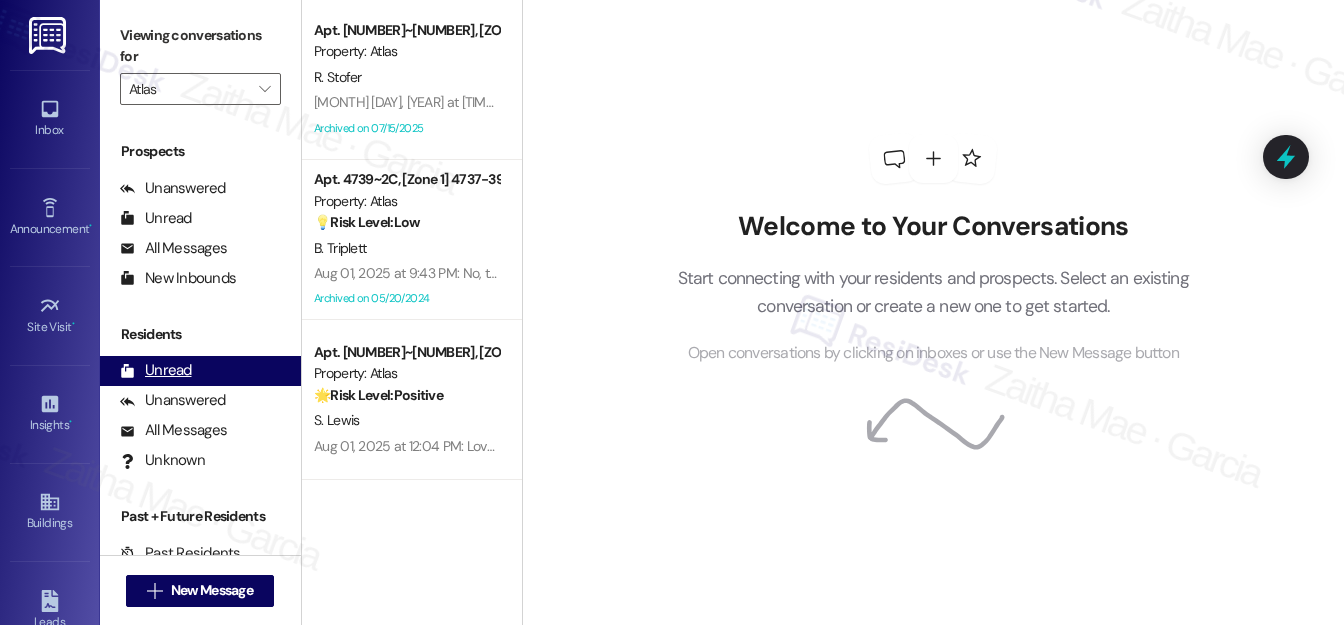 scroll, scrollTop: 269, scrollLeft: 0, axis: vertical 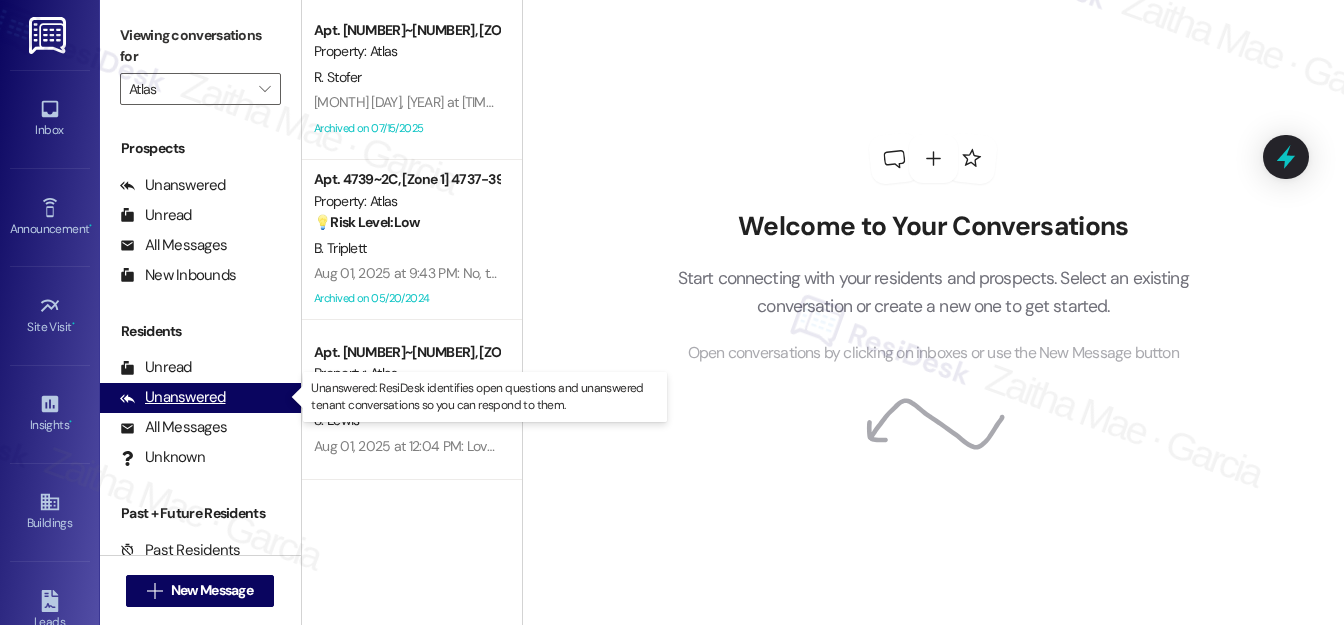 click on "Unanswered" at bounding box center [173, 397] 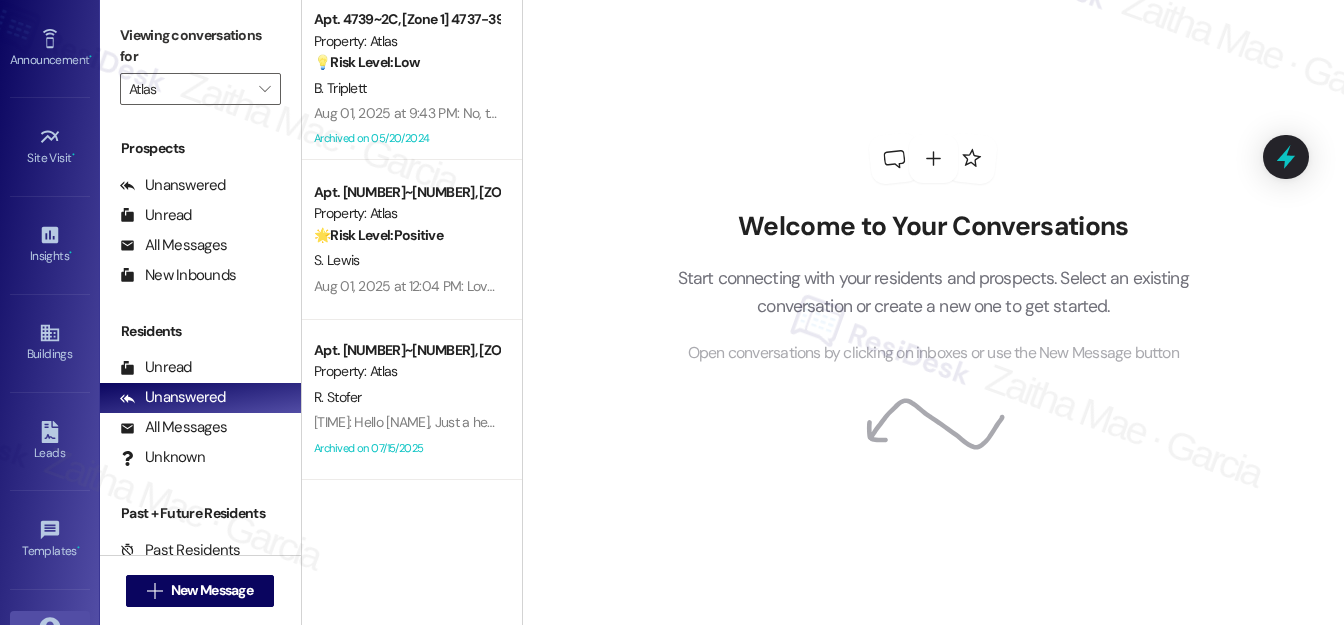 scroll, scrollTop: 322, scrollLeft: 0, axis: vertical 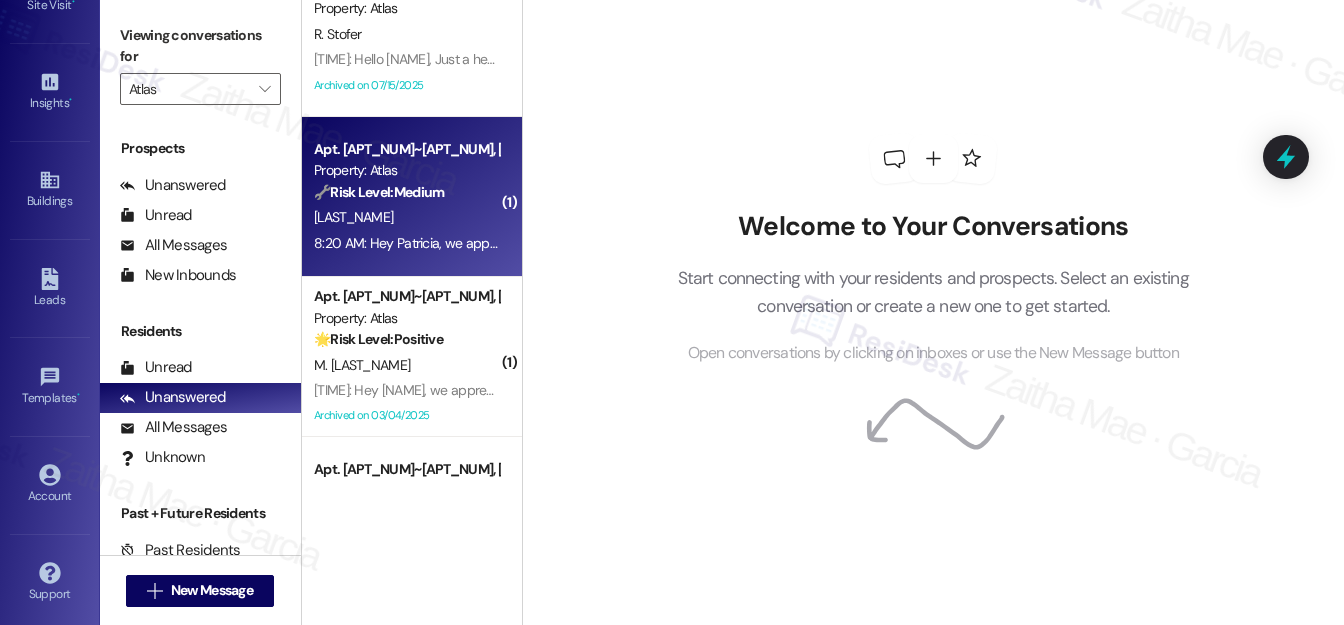 click on "[LAST_NAME]" at bounding box center (406, 217) 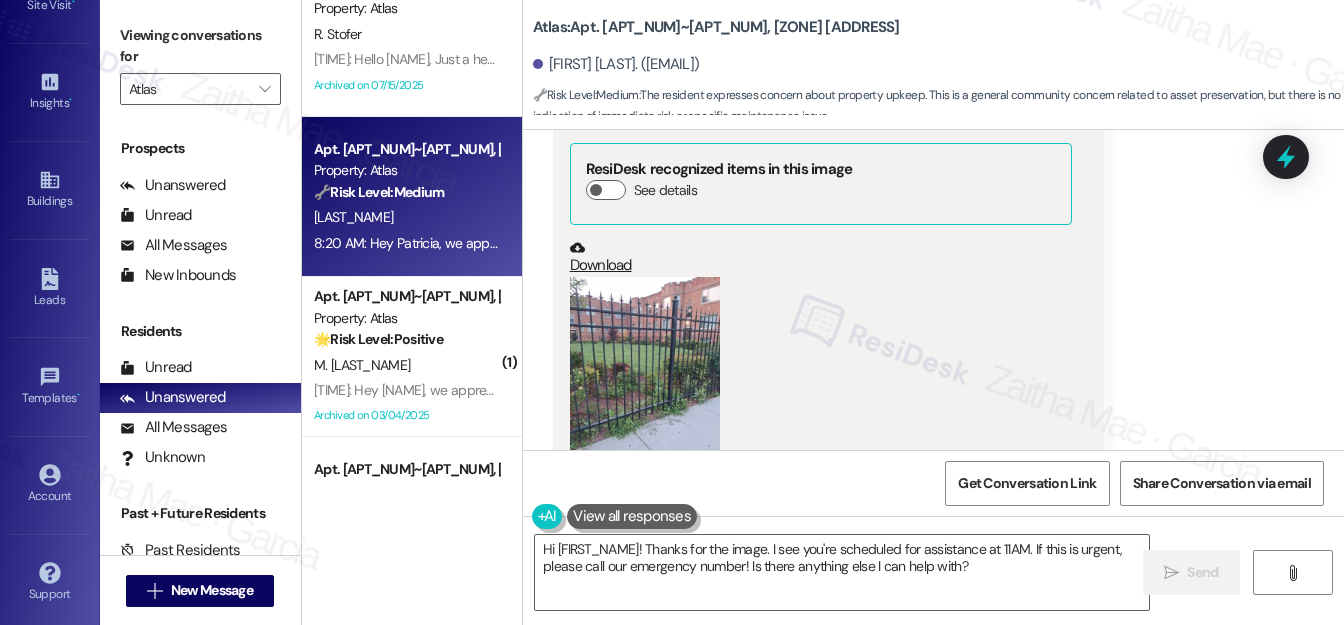 scroll, scrollTop: 14284, scrollLeft: 0, axis: vertical 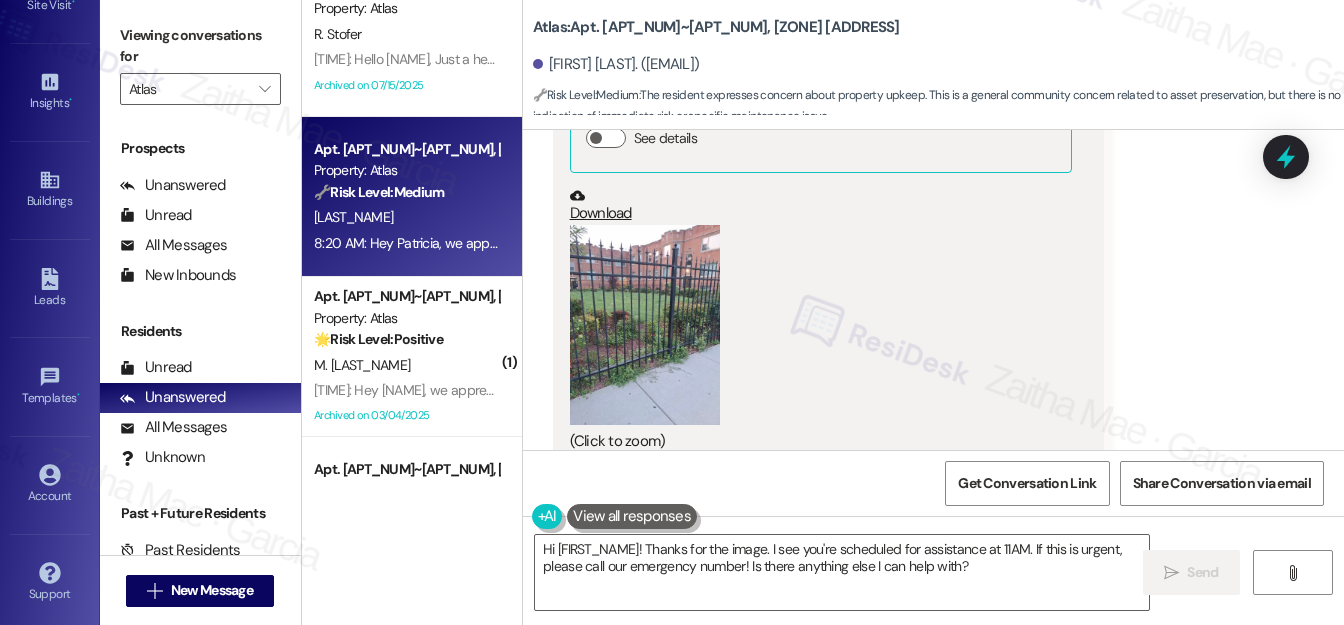 click at bounding box center (645, 325) 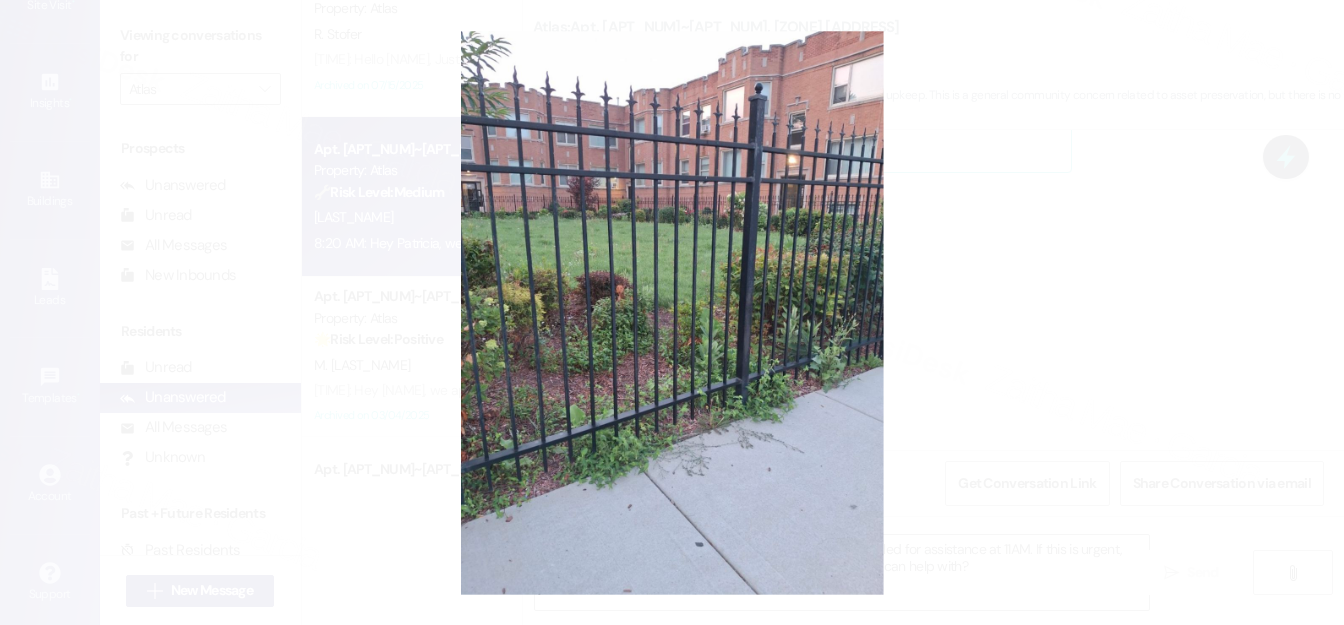 click at bounding box center (672, 312) 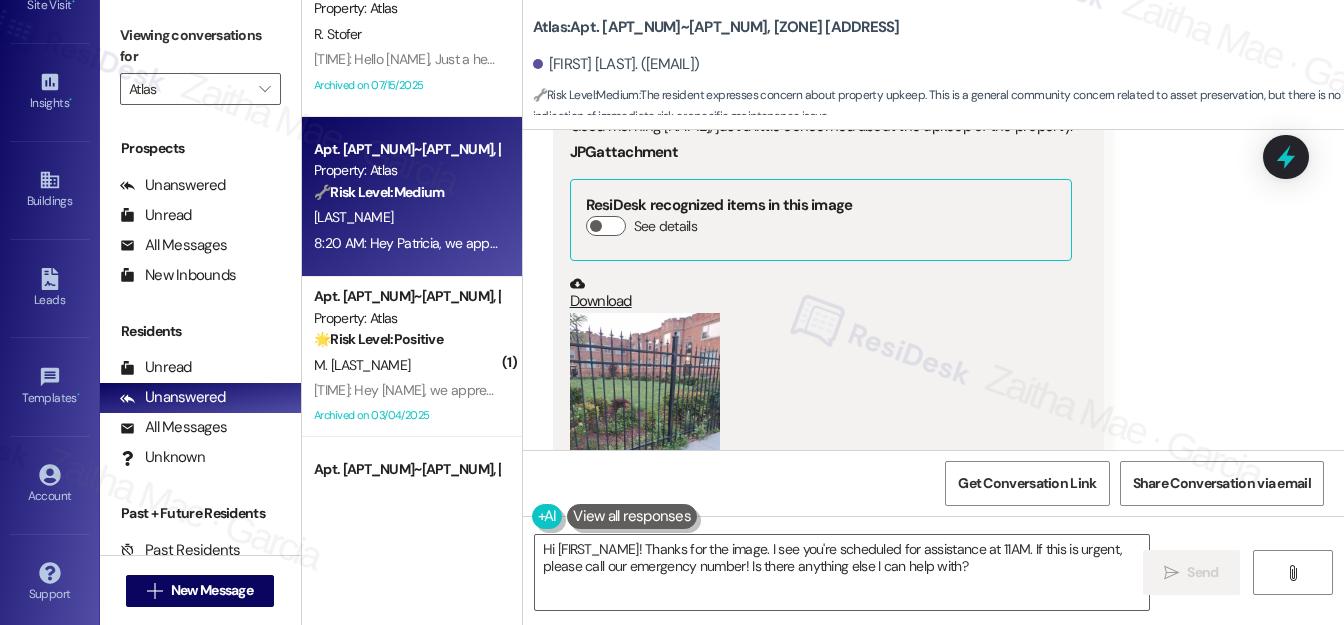 scroll, scrollTop: 14194, scrollLeft: 0, axis: vertical 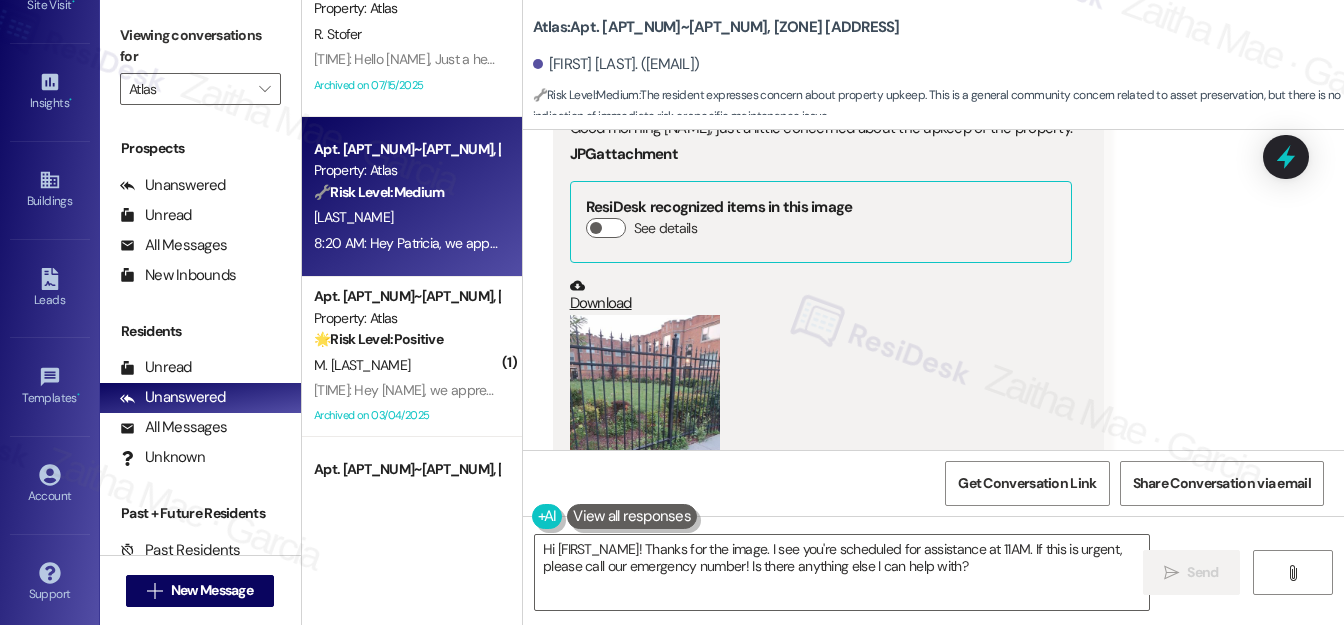 click at bounding box center (645, 415) 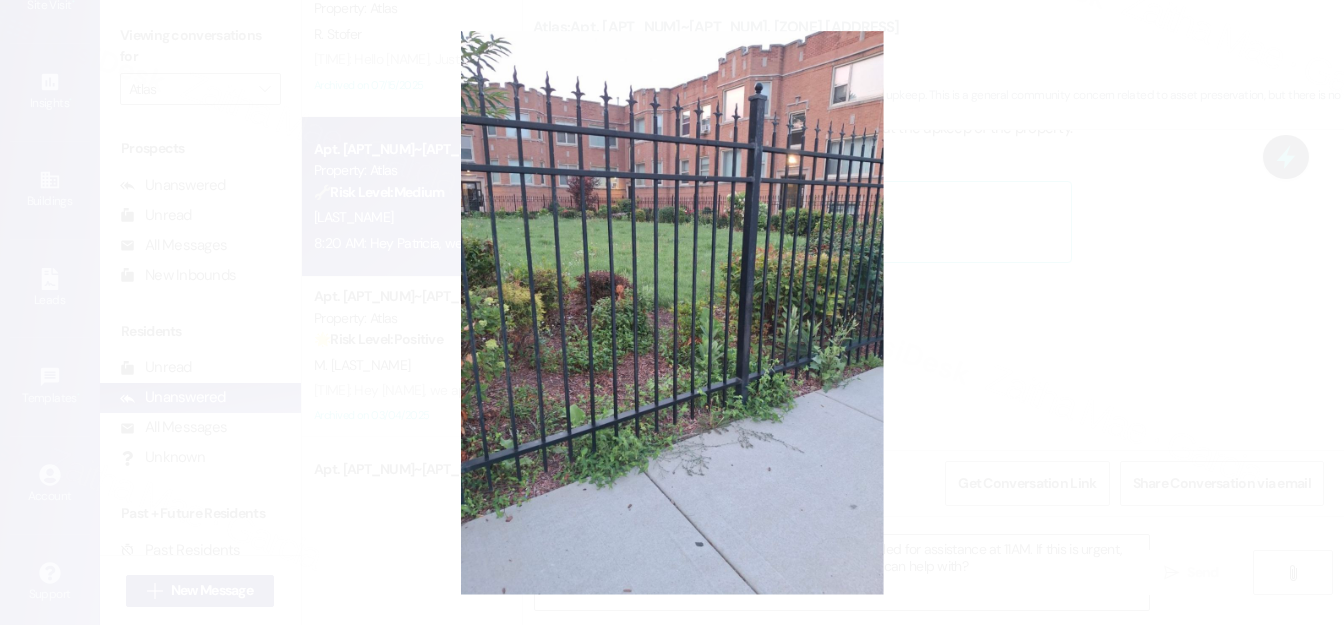 click at bounding box center [672, 312] 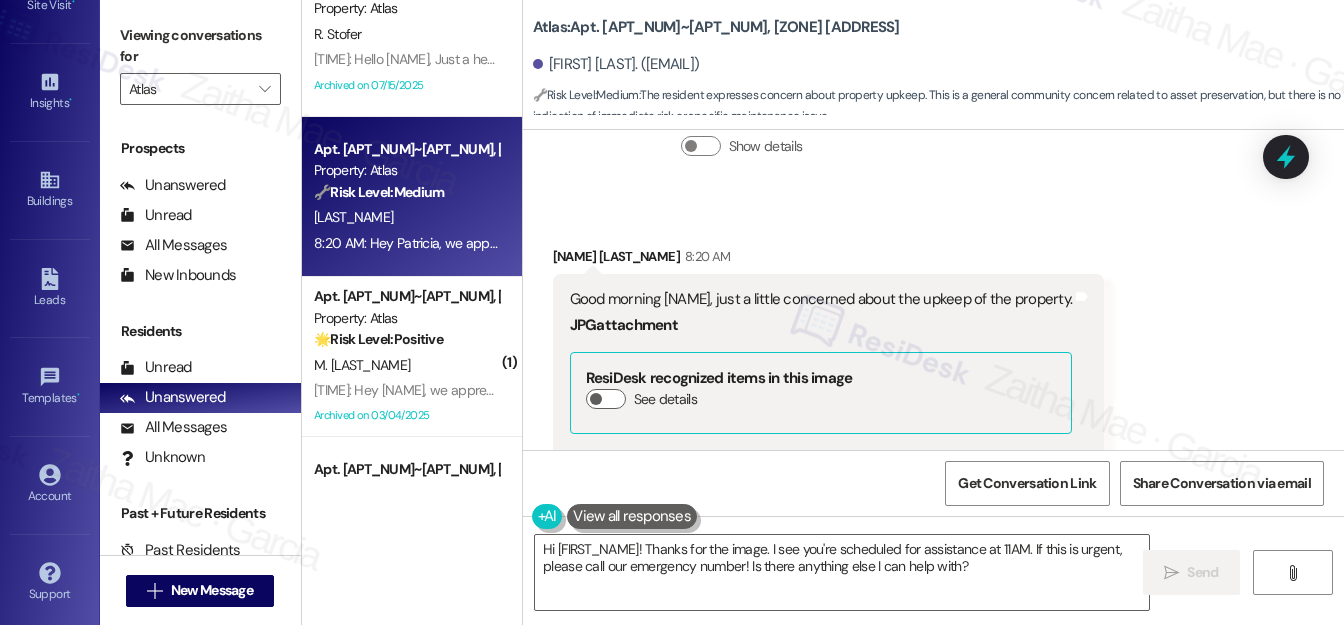 scroll, scrollTop: 14012, scrollLeft: 0, axis: vertical 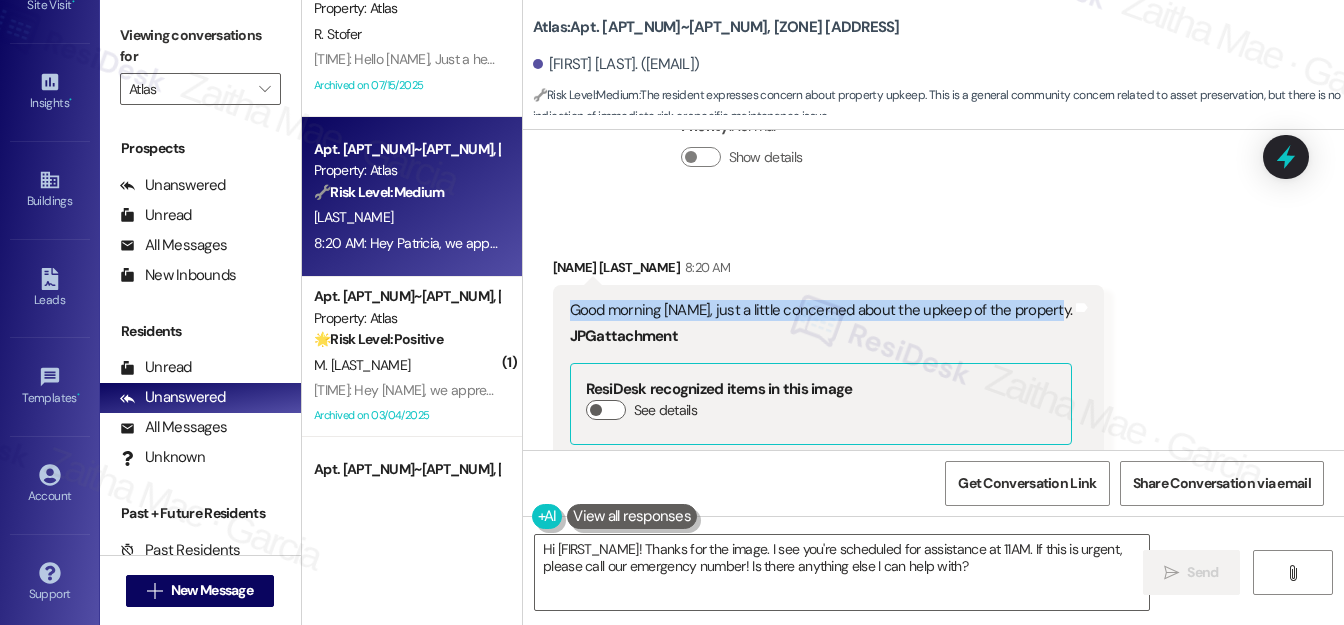 drag, startPoint x: 562, startPoint y: 236, endPoint x: 1047, endPoint y: 244, distance: 485.06598 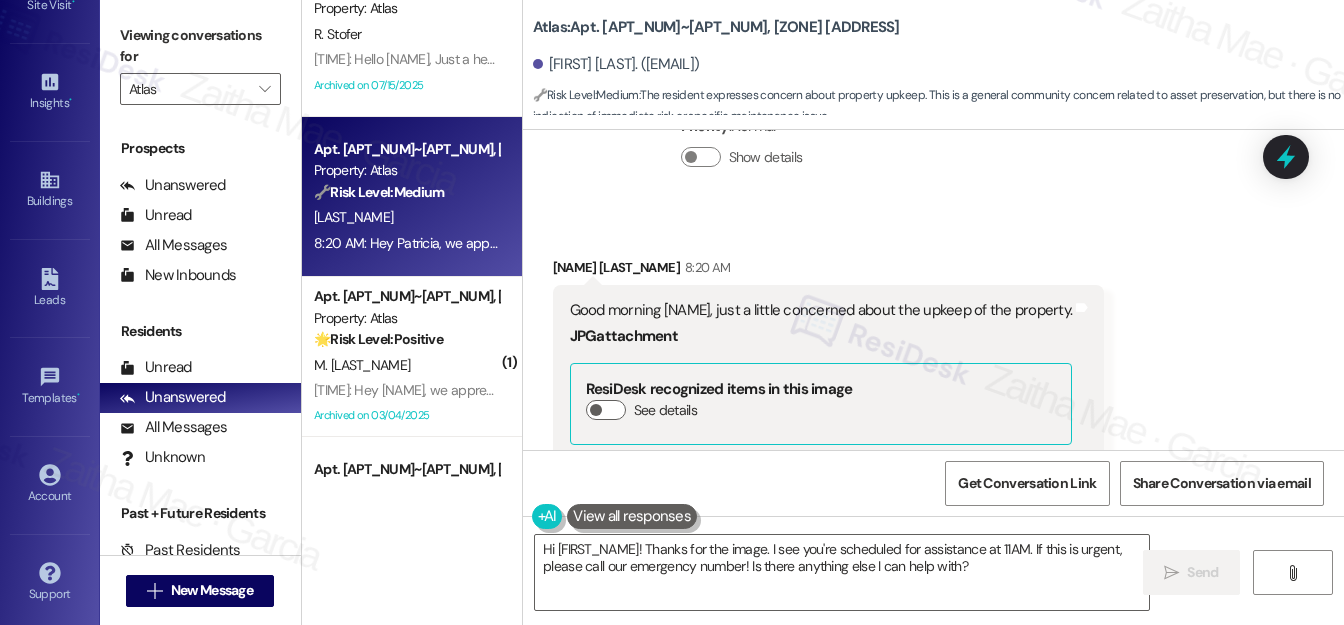 click on "Received via SMS [NAME] [LAST_NAME] [TIME] Good morning [NAME], just a little concerned about the upkeep of the property. JPG attachment ResiDesk recognized items in this image See details Download (Click to zoom) Tags and notes Tagged as: Cleanliness , Click to highlight conversations about Cleanliness Complaint Click to highlight conversations about Complaint" at bounding box center (933, 498) 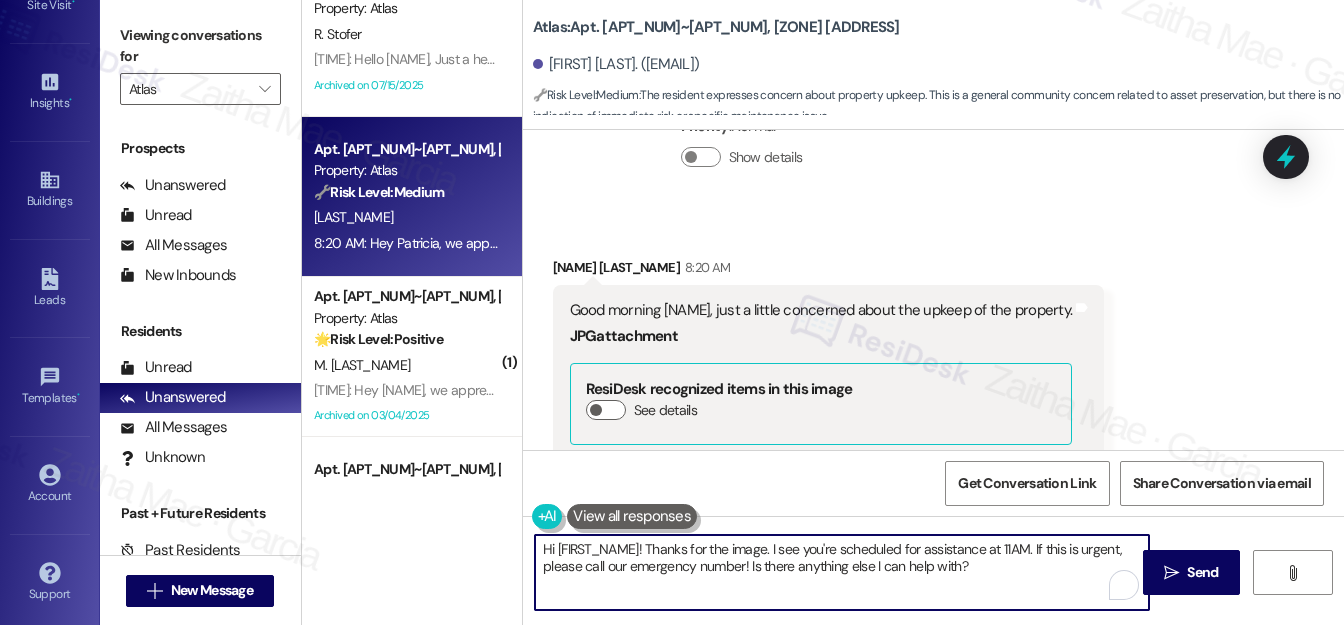 drag, startPoint x: 772, startPoint y: 544, endPoint x: 992, endPoint y: 567, distance: 221.199 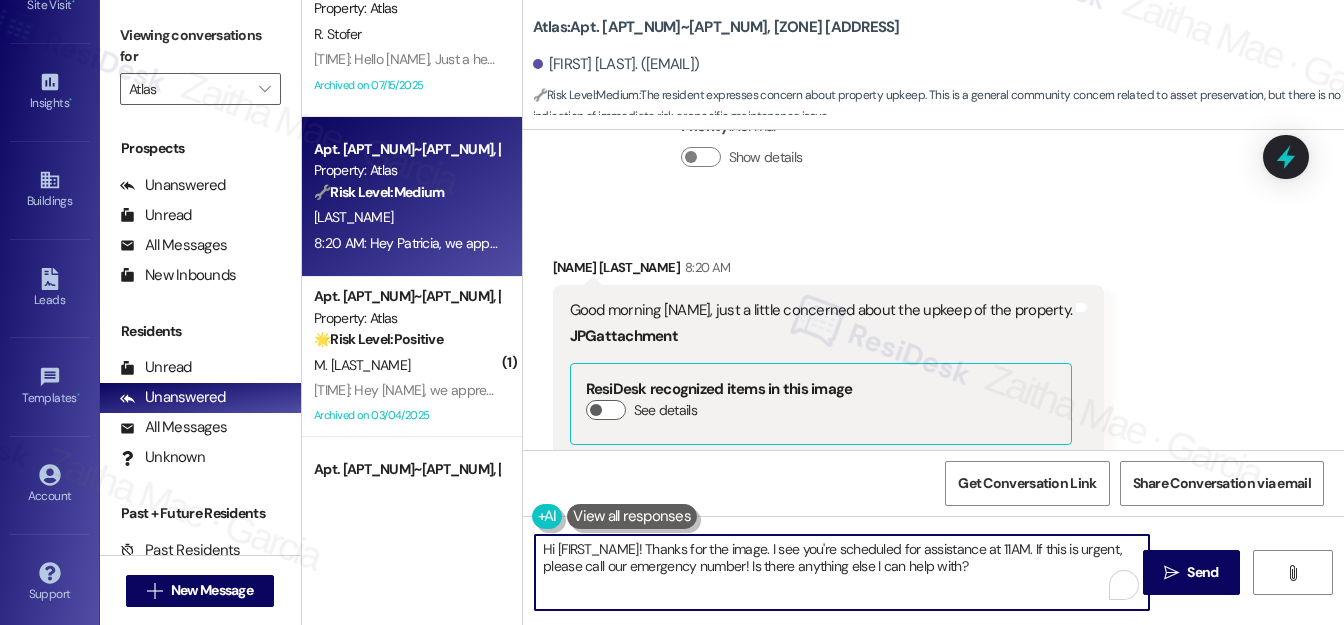 click on "Hi [FIRST_NAME]! Thanks for the image. I see you're scheduled for assistance at 11AM. If this is urgent, please call our emergency number! Is there anything else I can help with?" at bounding box center [842, 572] 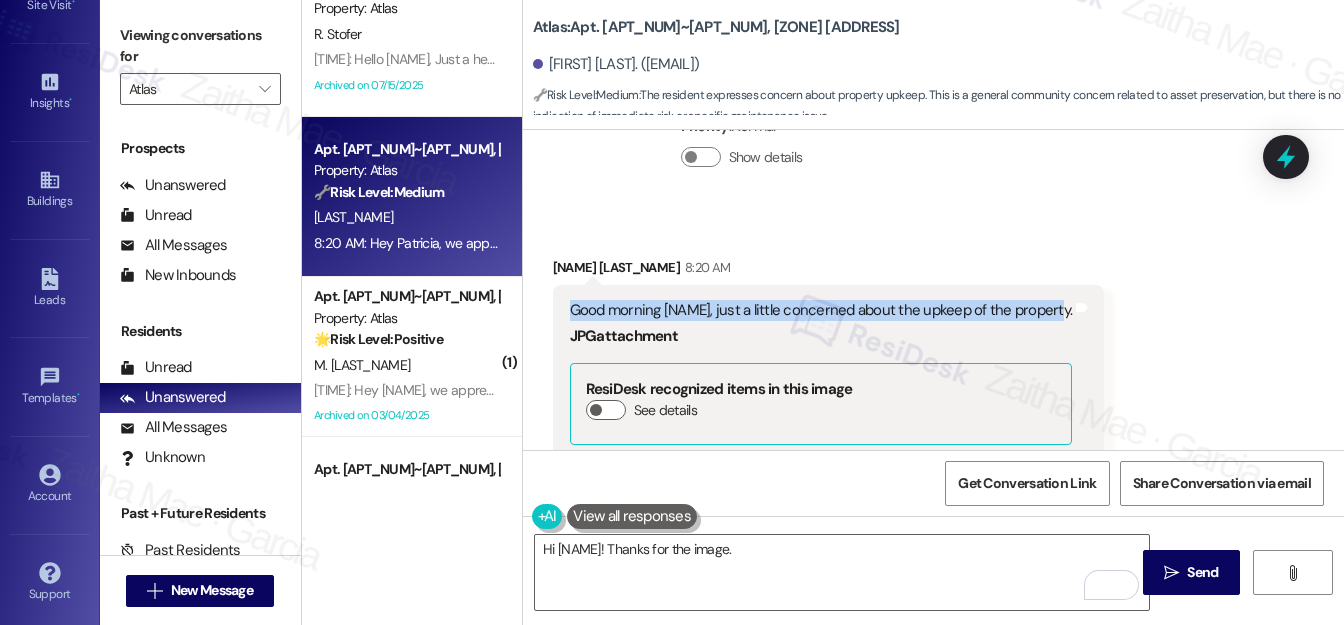 drag, startPoint x: 570, startPoint y: 239, endPoint x: 1045, endPoint y: 235, distance: 475.01685 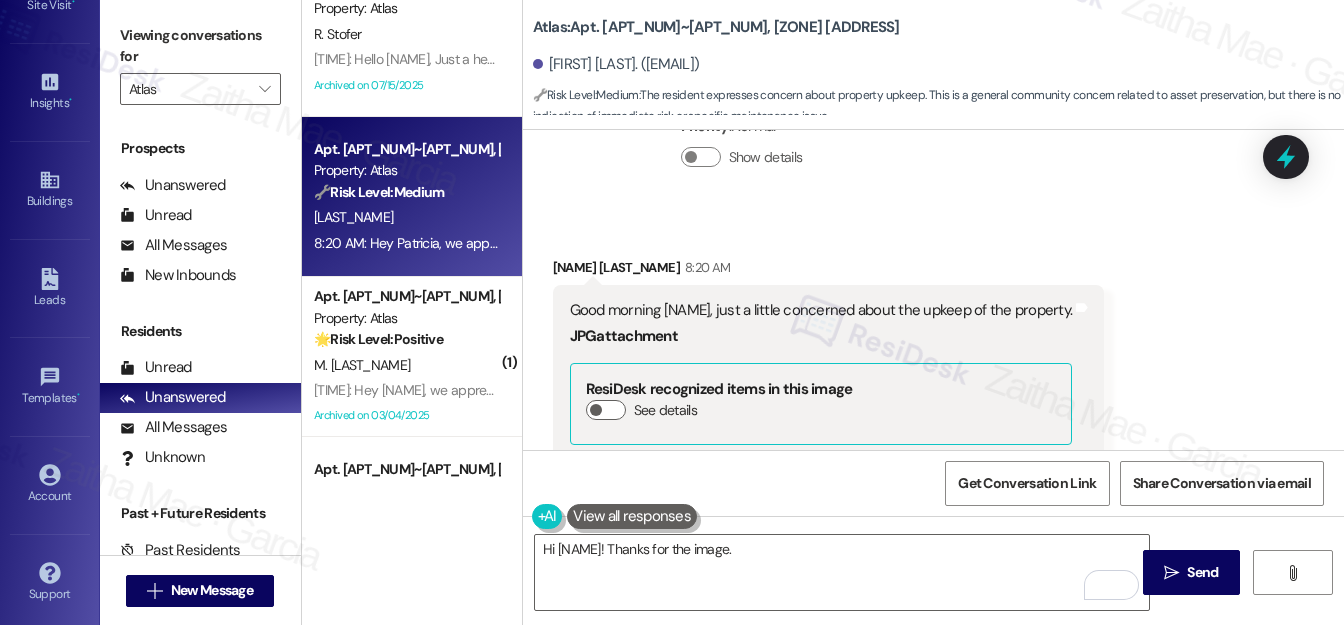 click on "Download" at bounding box center (821, 478) 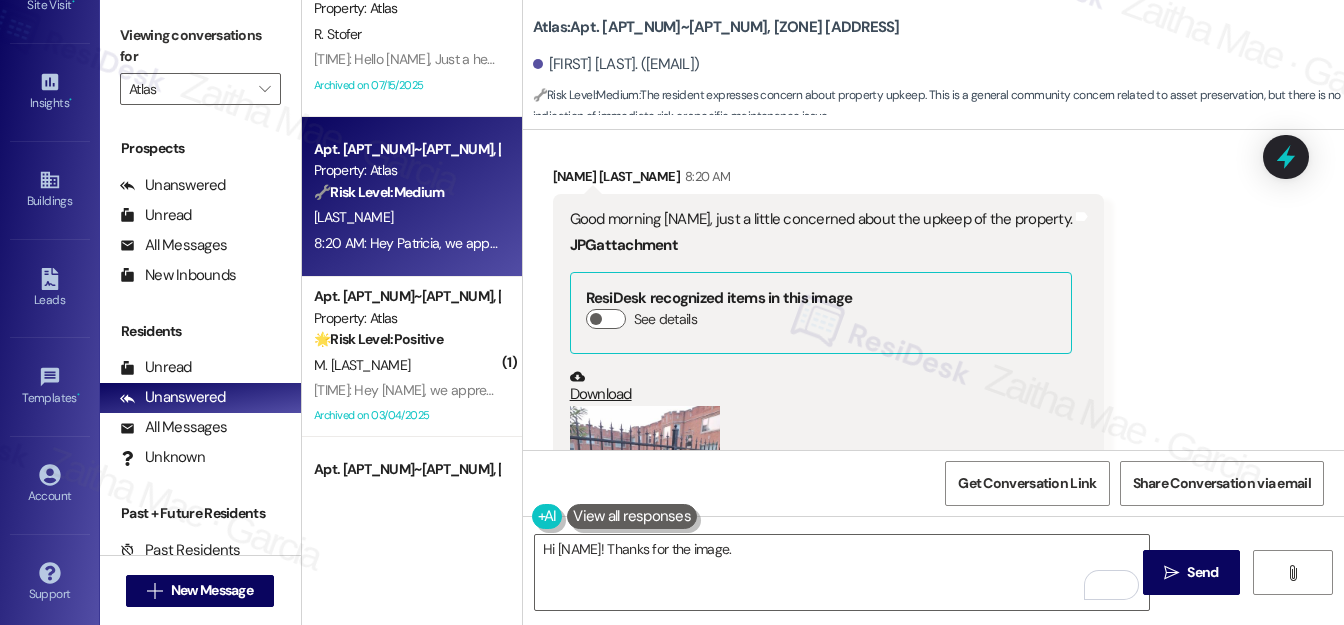 click at bounding box center [645, 506] 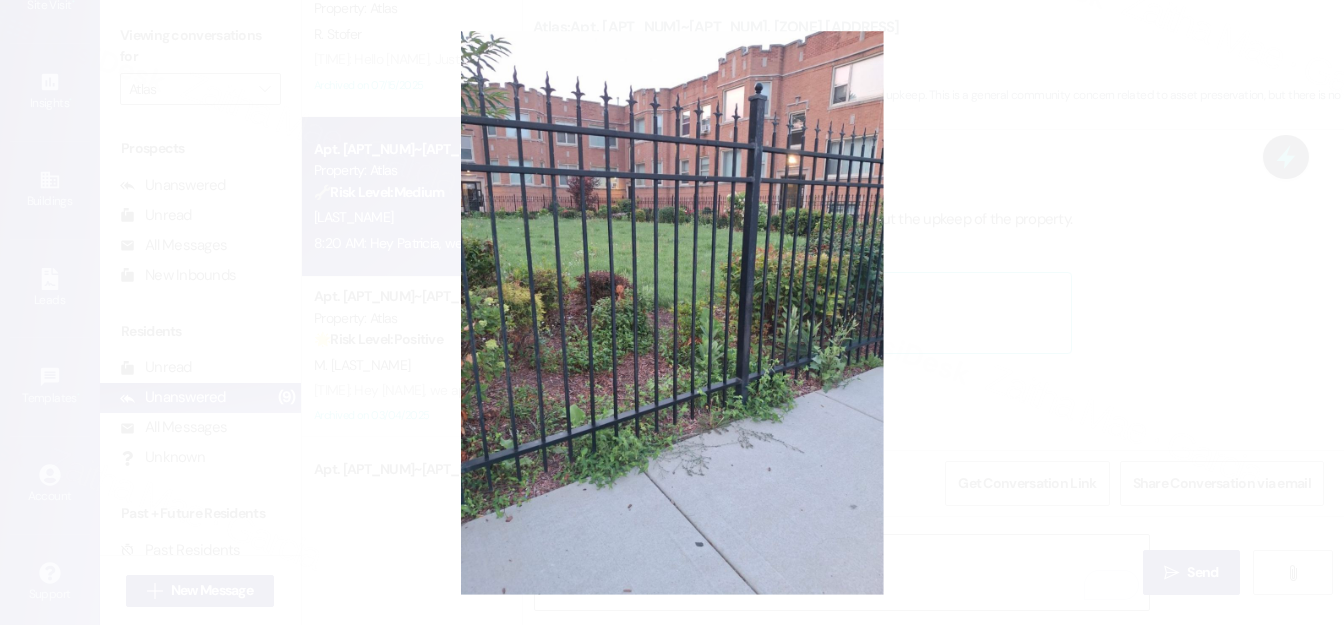 click at bounding box center (672, 312) 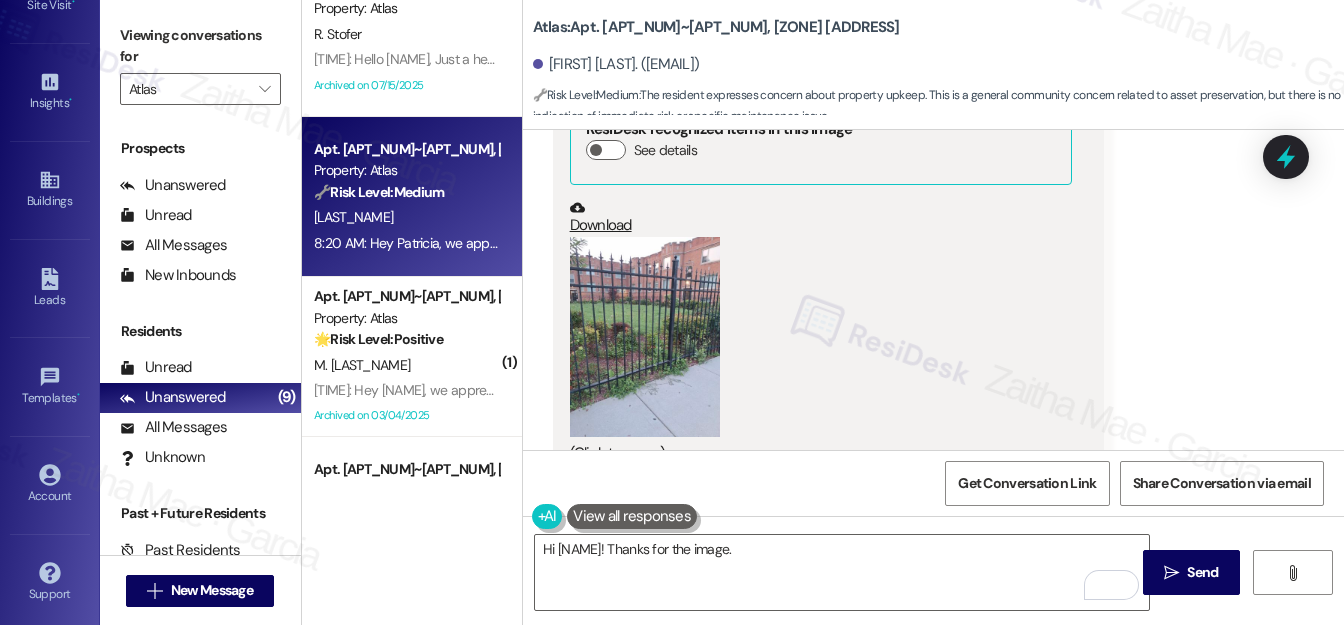 scroll, scrollTop: 14466, scrollLeft: 0, axis: vertical 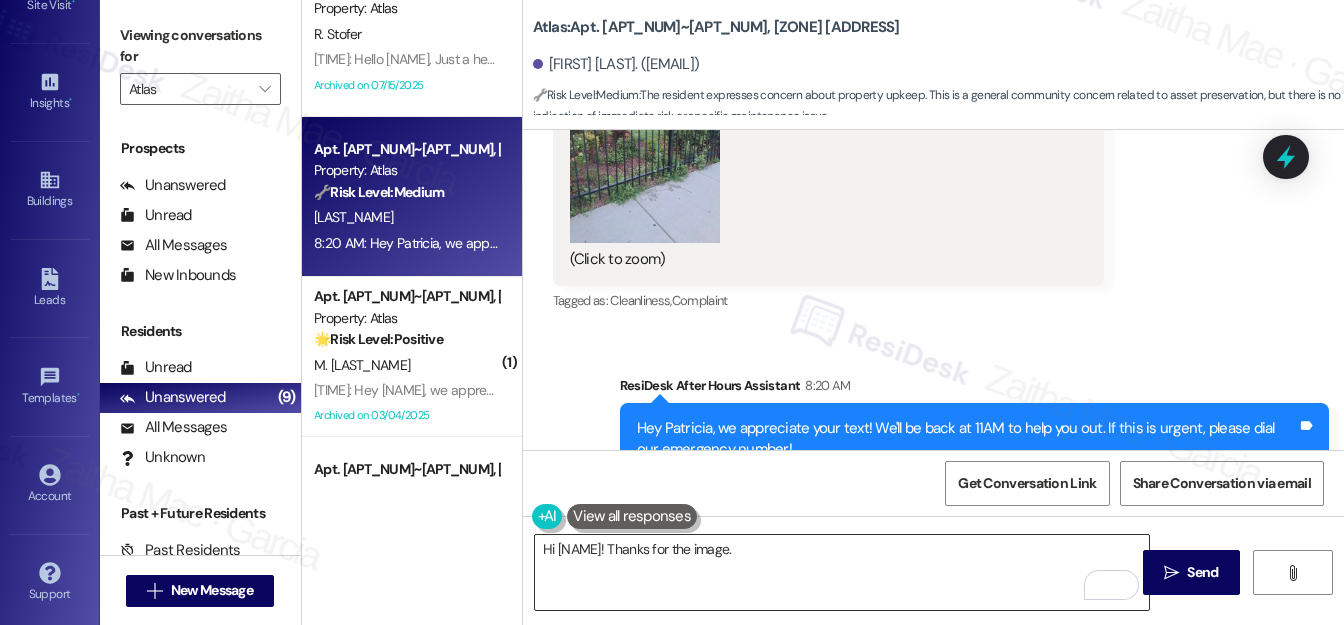 click on "Hi [NAME]! Thanks for the image." at bounding box center (842, 572) 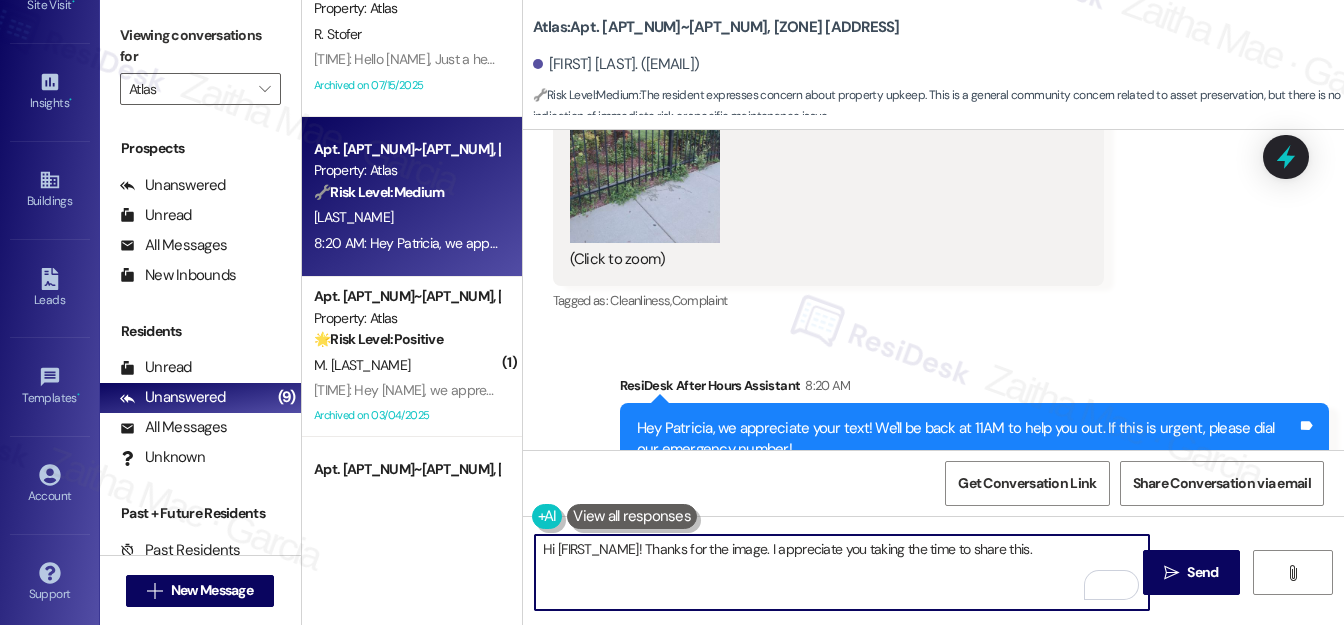 paste on "To help us address things thoroughly, could you let me know" 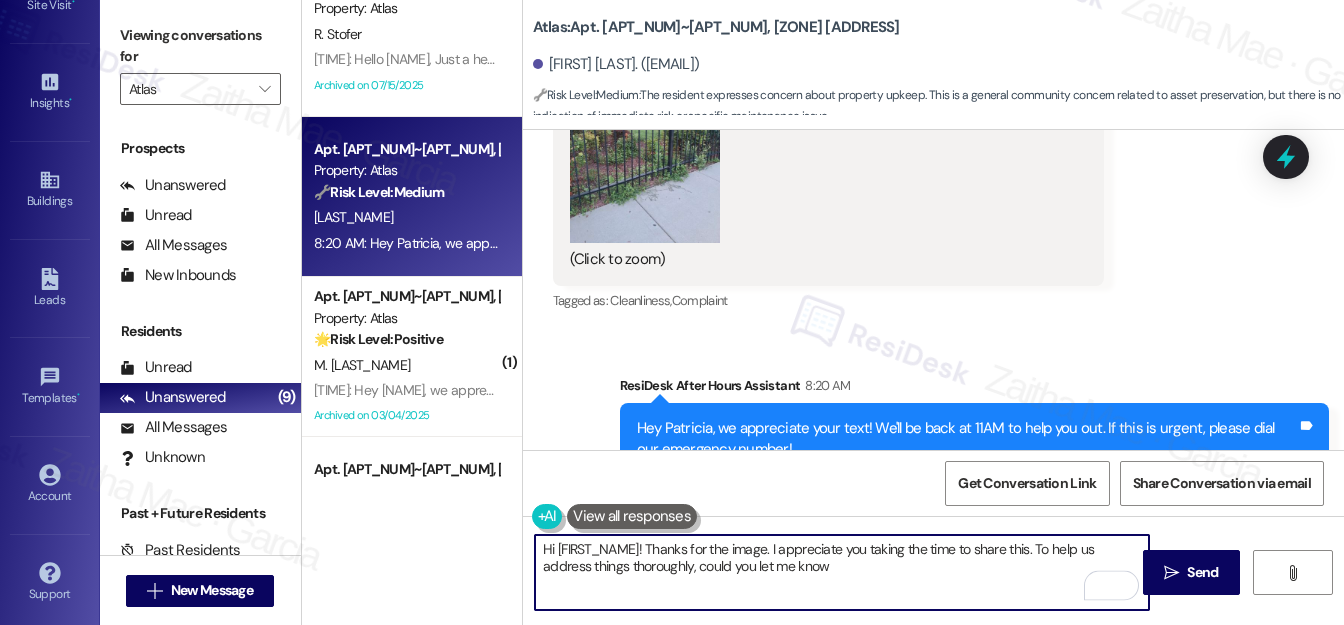 click on "Hi [FIRST_NAME]! Thanks for the image. I appreciate you taking the time to share this. To help us address things thoroughly, could you let me know" at bounding box center (842, 572) 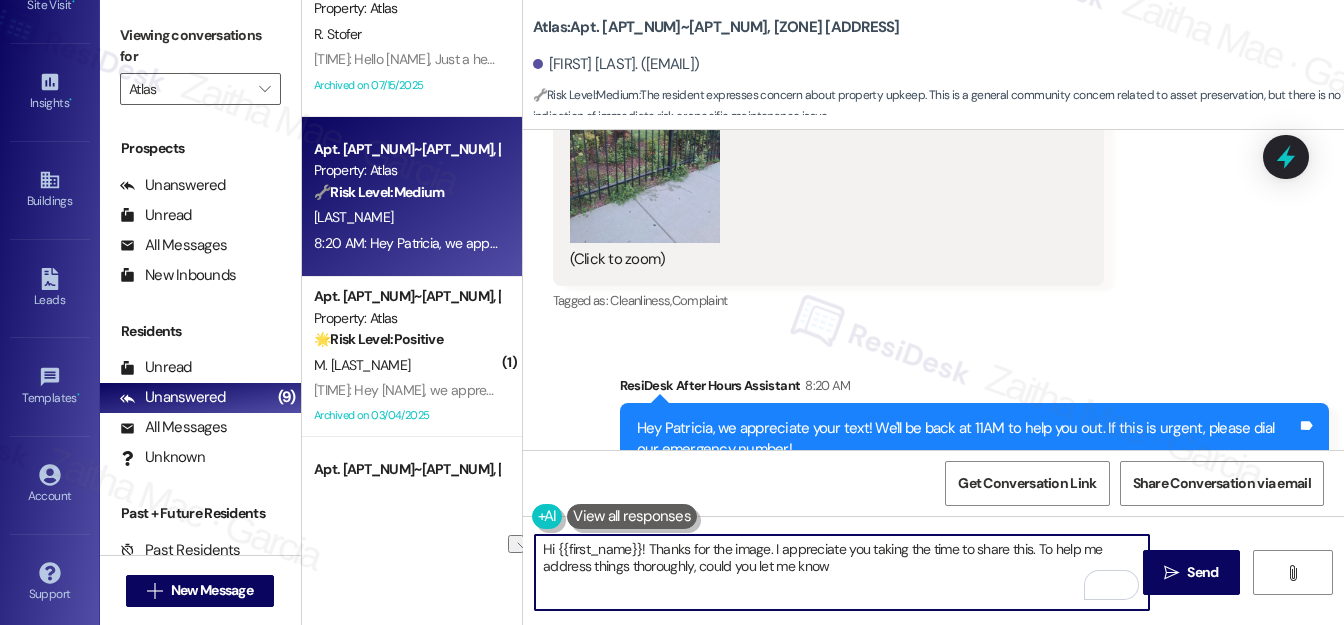 drag, startPoint x: 543, startPoint y: 567, endPoint x: 691, endPoint y: 565, distance: 148.01352 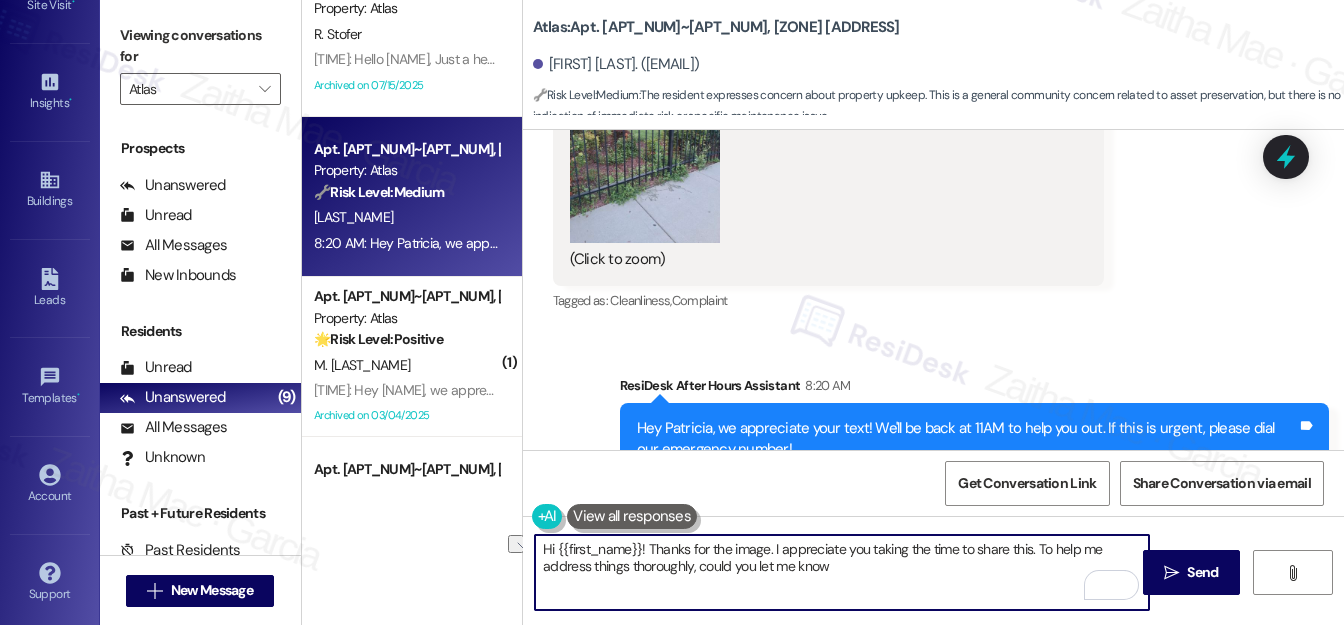 click on "Hi {{first_name}}! Thanks for the image. I appreciate you taking the time to share this. To help me address things thoroughly, could you let me know" at bounding box center [842, 572] 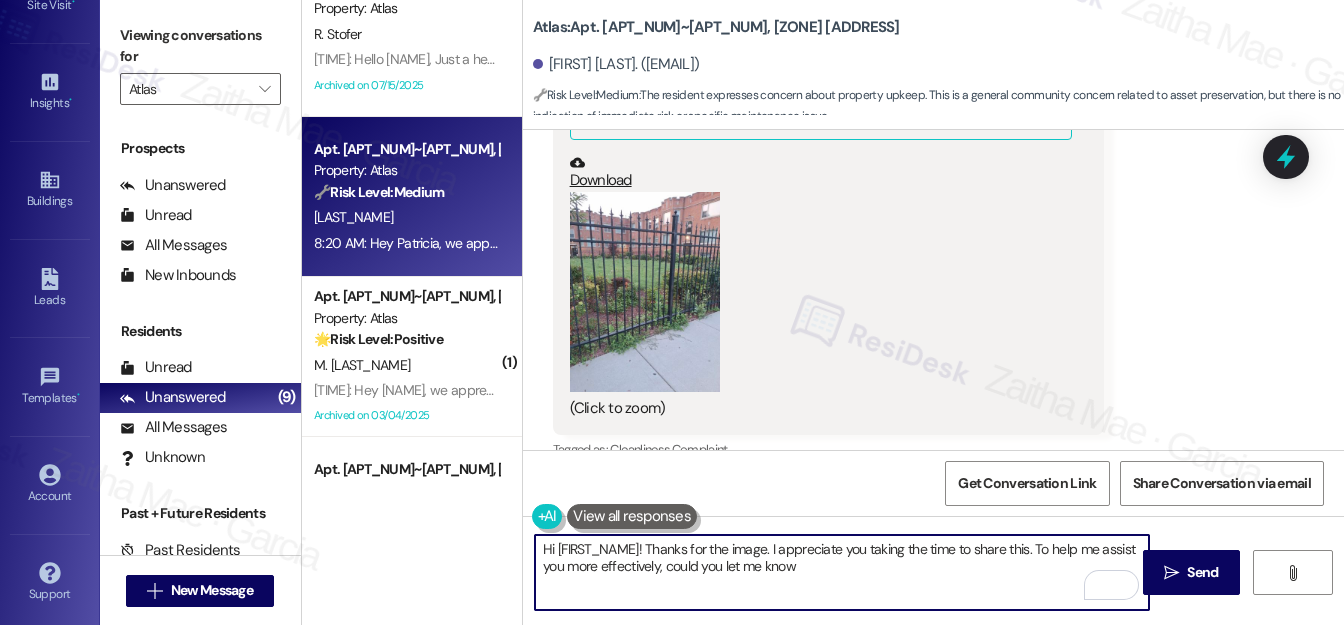 scroll, scrollTop: 14284, scrollLeft: 0, axis: vertical 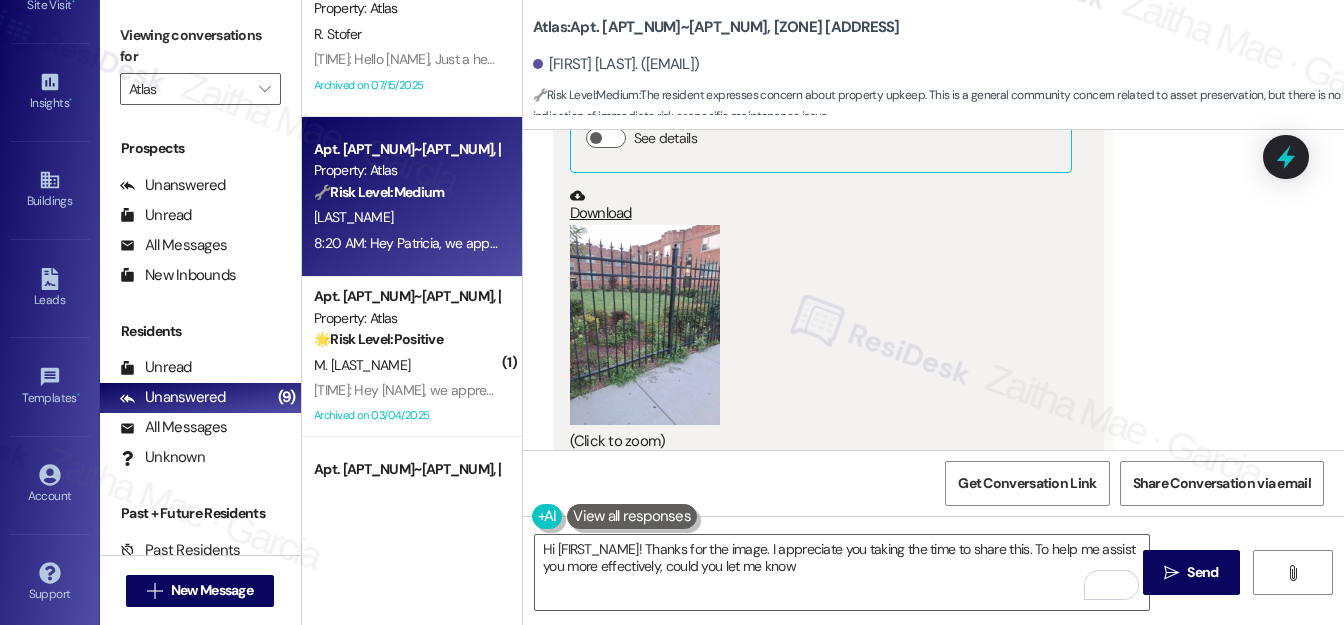 click at bounding box center (645, 325) 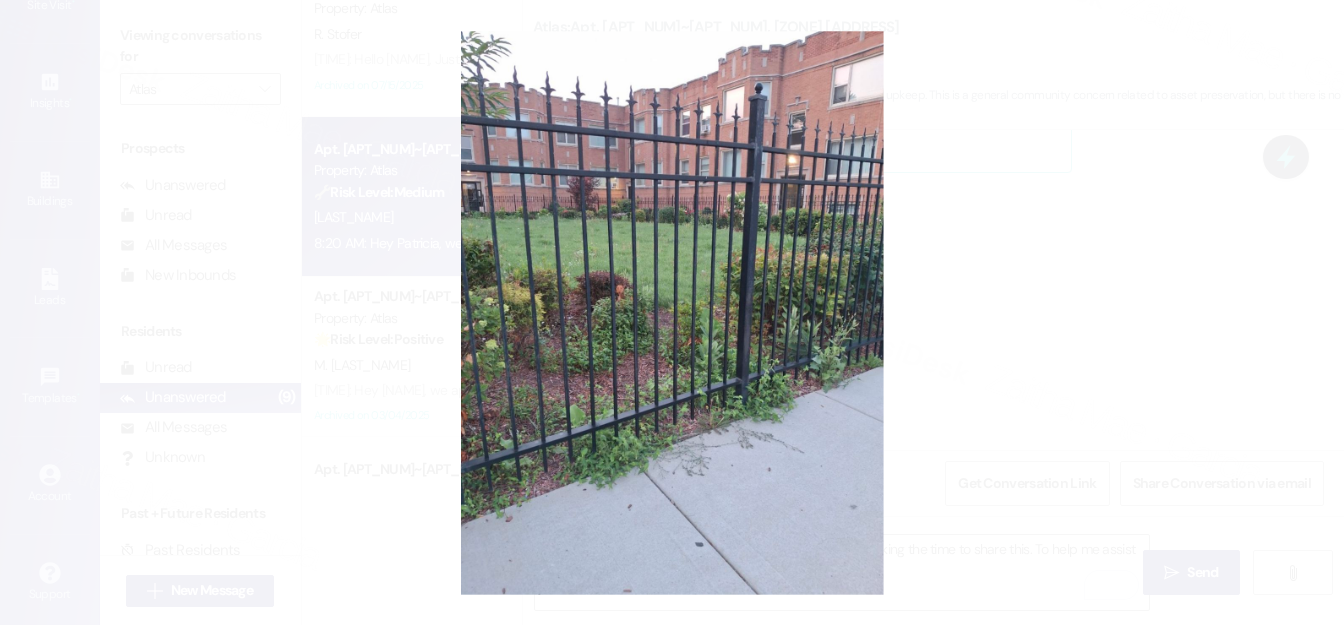 click at bounding box center (672, 312) 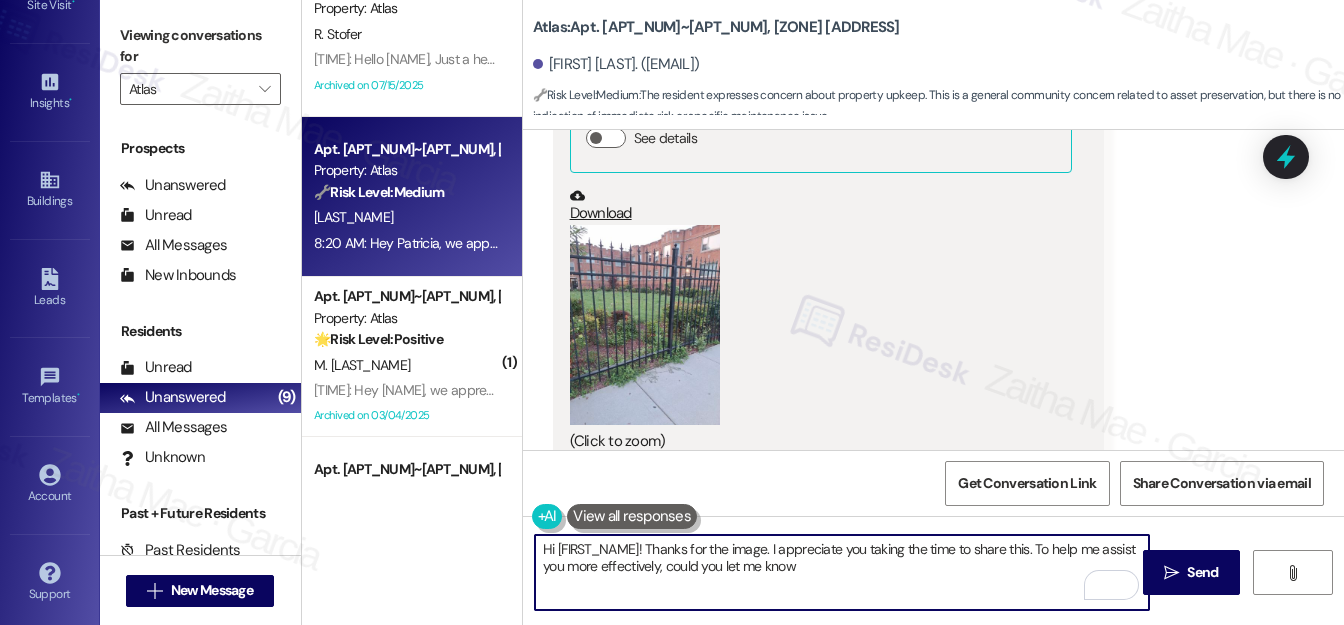 click on "Hi [FIRST_NAME]! Thanks for the image. I appreciate you taking the time to share this. To help me assist you more effectively, could you let me know" at bounding box center [842, 572] 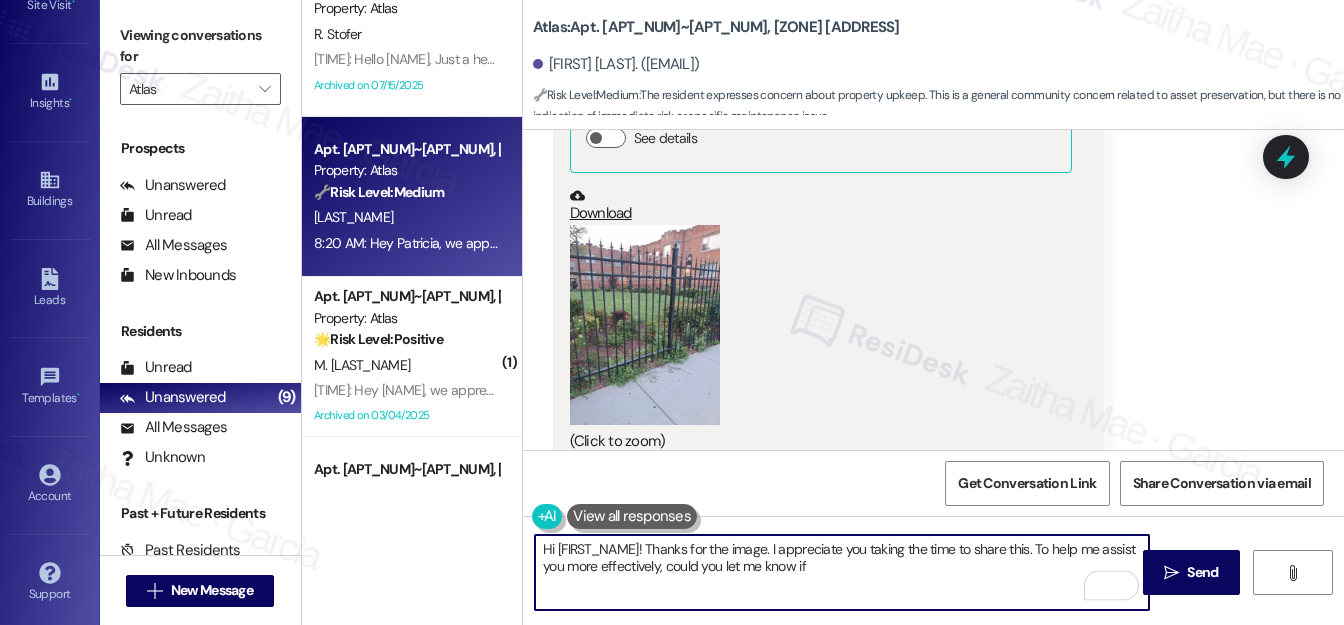 paste on "Are there other specific areas around the property you're concerned about" 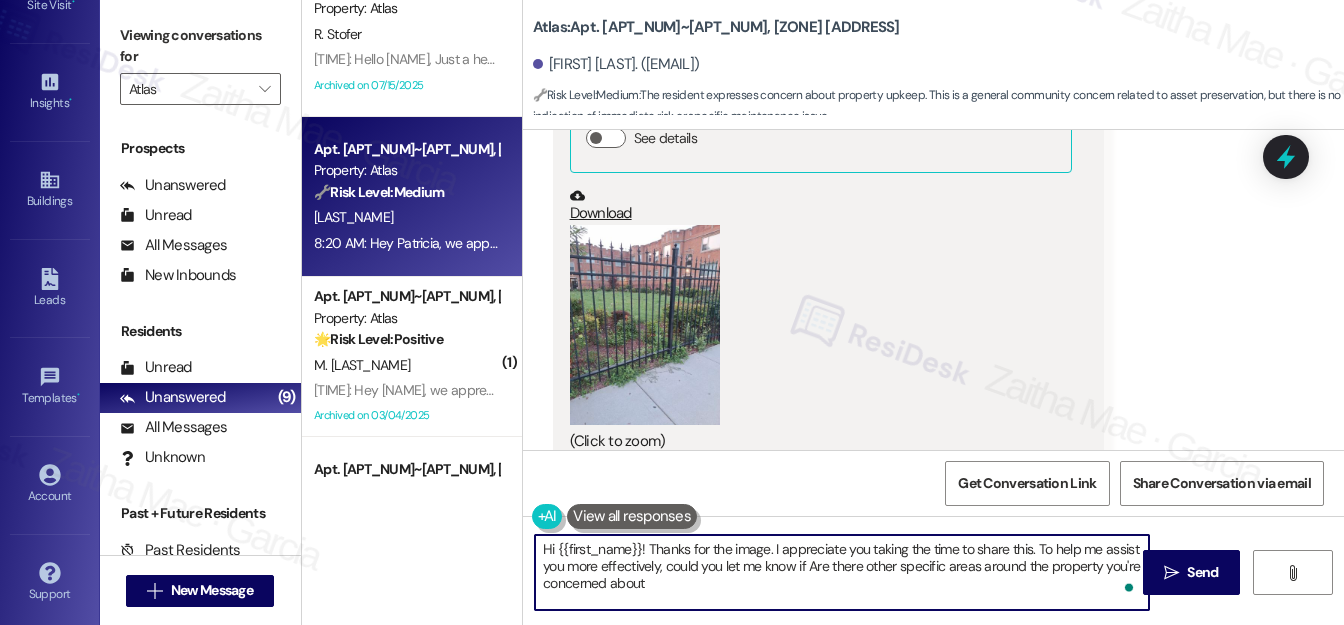 click on "Hi {{first_name}}! Thanks for the image. I appreciate you taking the time to share this. To help me assist you more effectively, could you let me know if Are there other specific areas around the property you're concerned about" at bounding box center (842, 572) 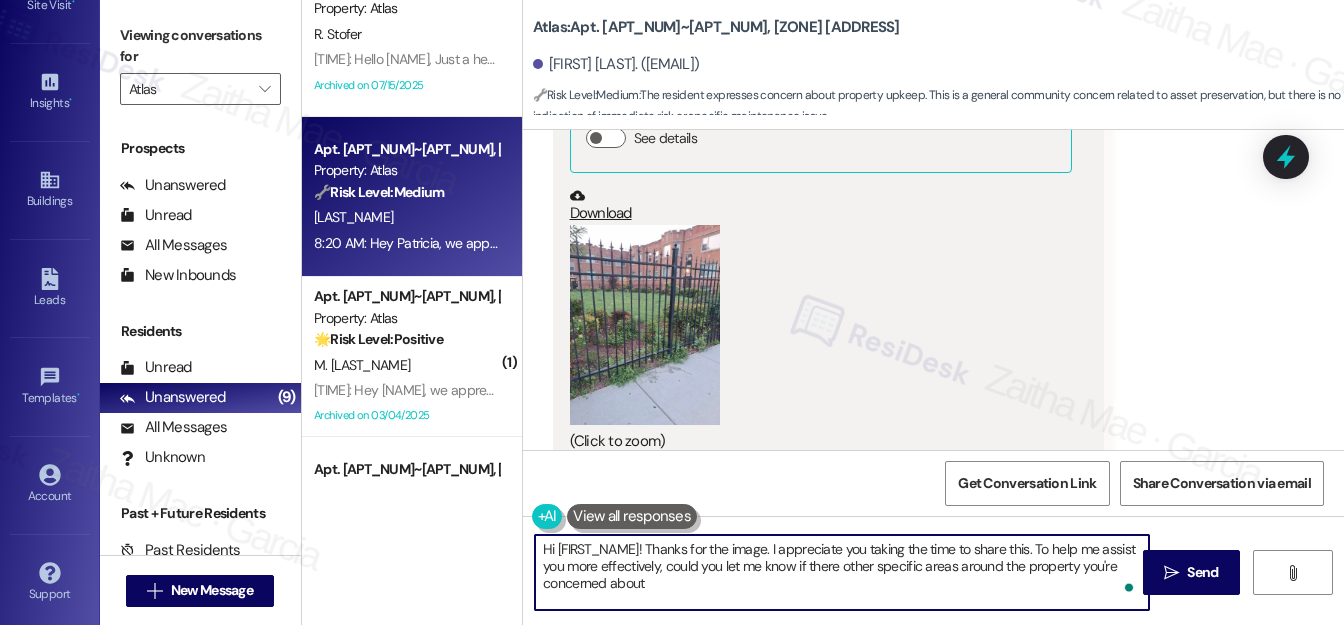click on "Hi [FIRST_NAME]! Thanks for the image. I appreciate you taking the time to share this. To help me assist you more effectively, could you let me know if there other specific areas around the property you're concerned about" at bounding box center [842, 572] 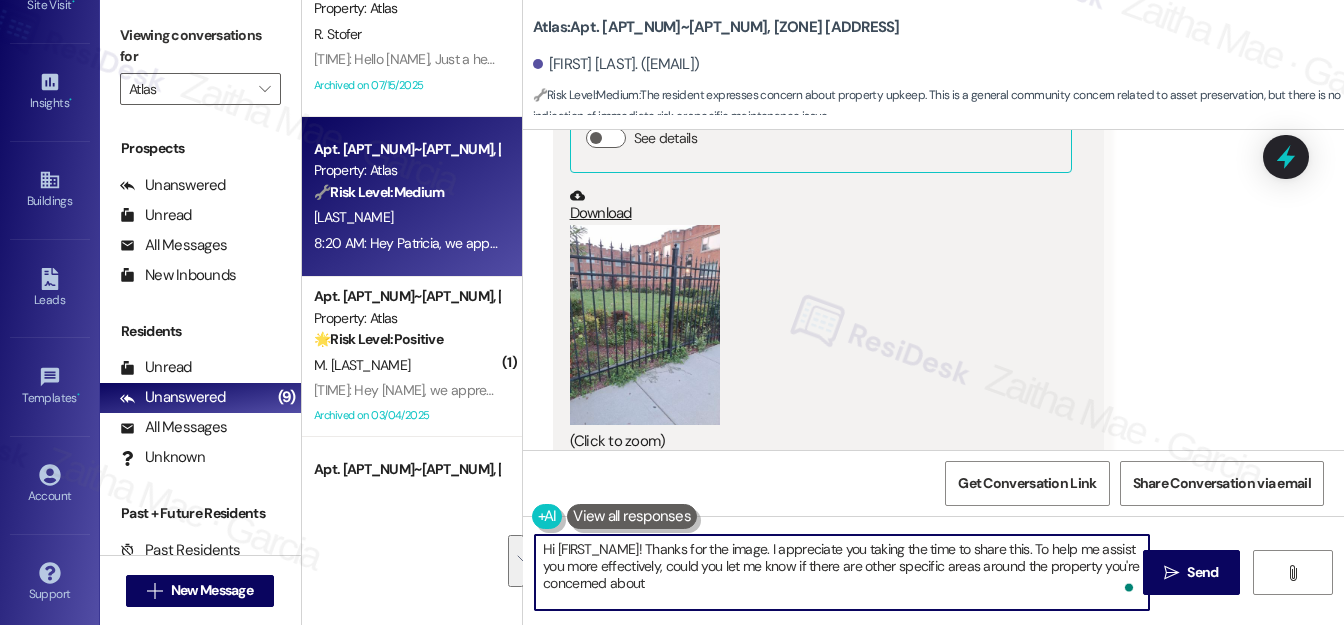 drag, startPoint x: 1037, startPoint y: 542, endPoint x: 1040, endPoint y: 588, distance: 46.09772 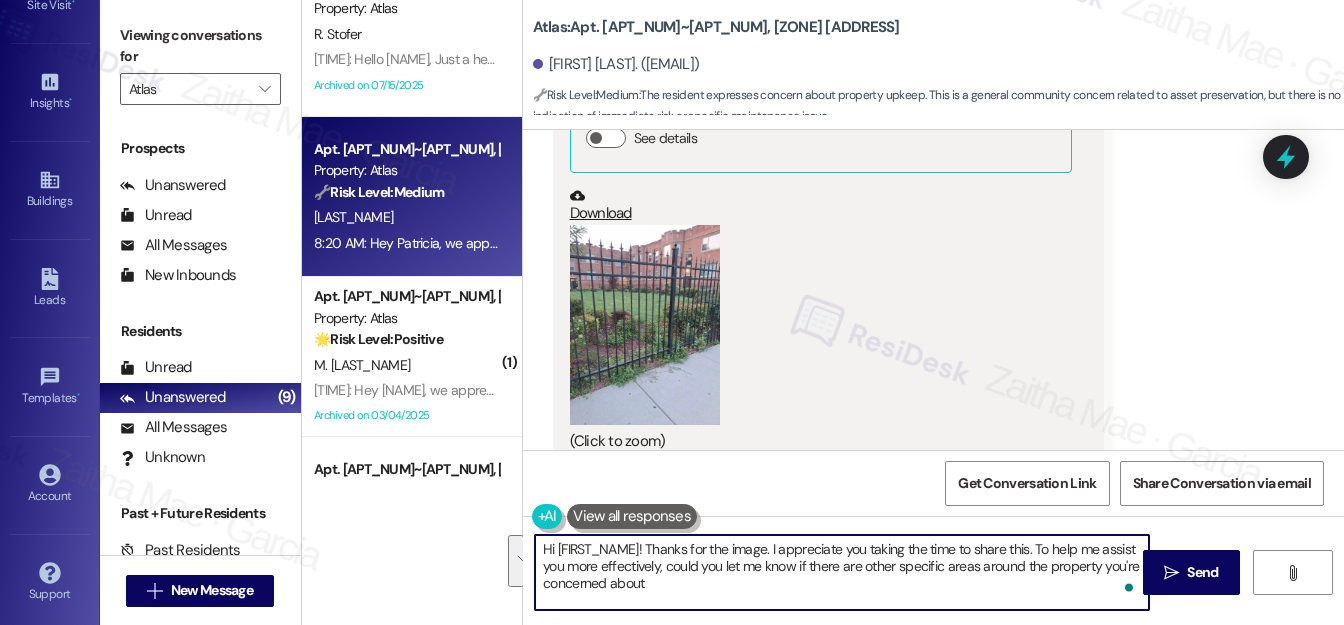 click on "Hi [FIRST_NAME]! Thanks for the image. I appreciate you taking the time to share this. To help me assist you more effectively, could you let me know if there are other specific areas around the property you're concerned about" at bounding box center [842, 572] 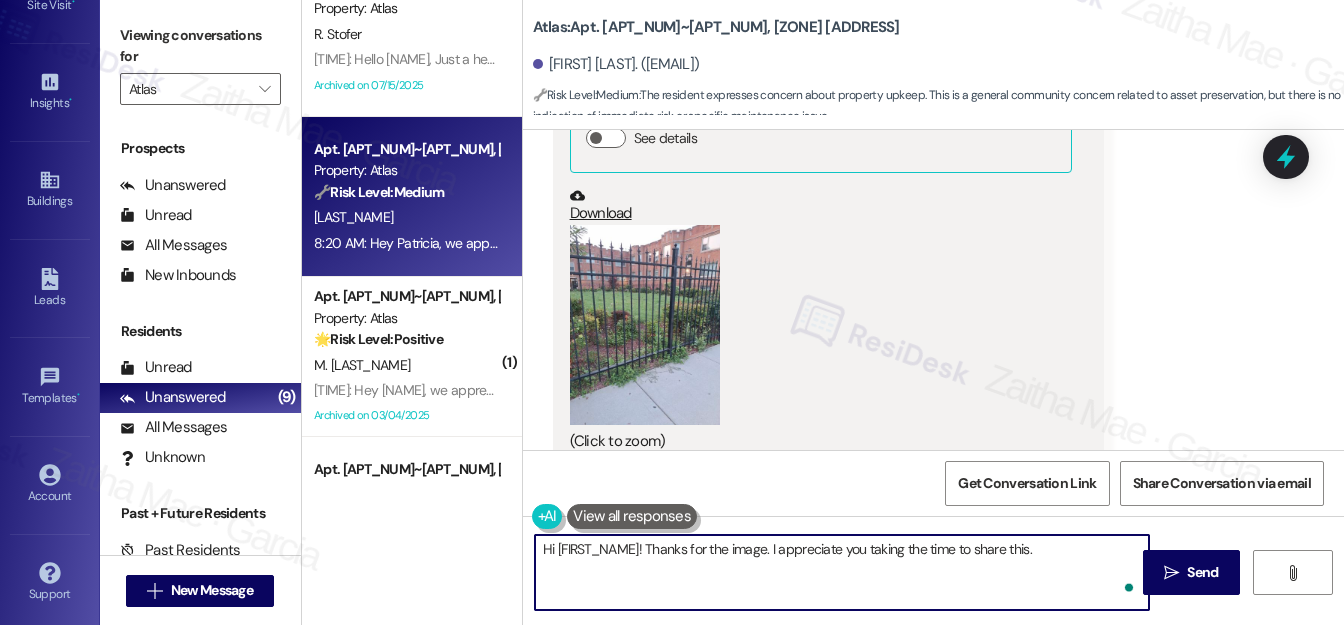 paste on "It looks like the landscaping along the fence line is getting a bit overgrown" 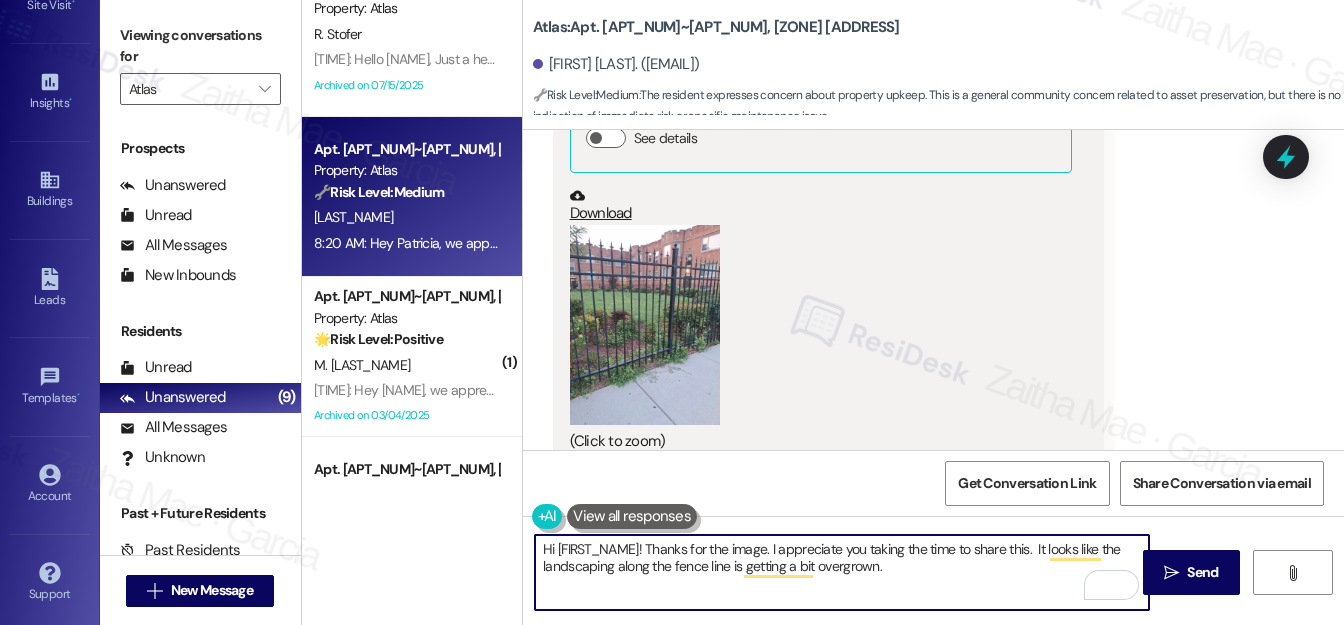 paste on "Have you noticed any recent decline in how frequently landscaping or maintenance is being done?" 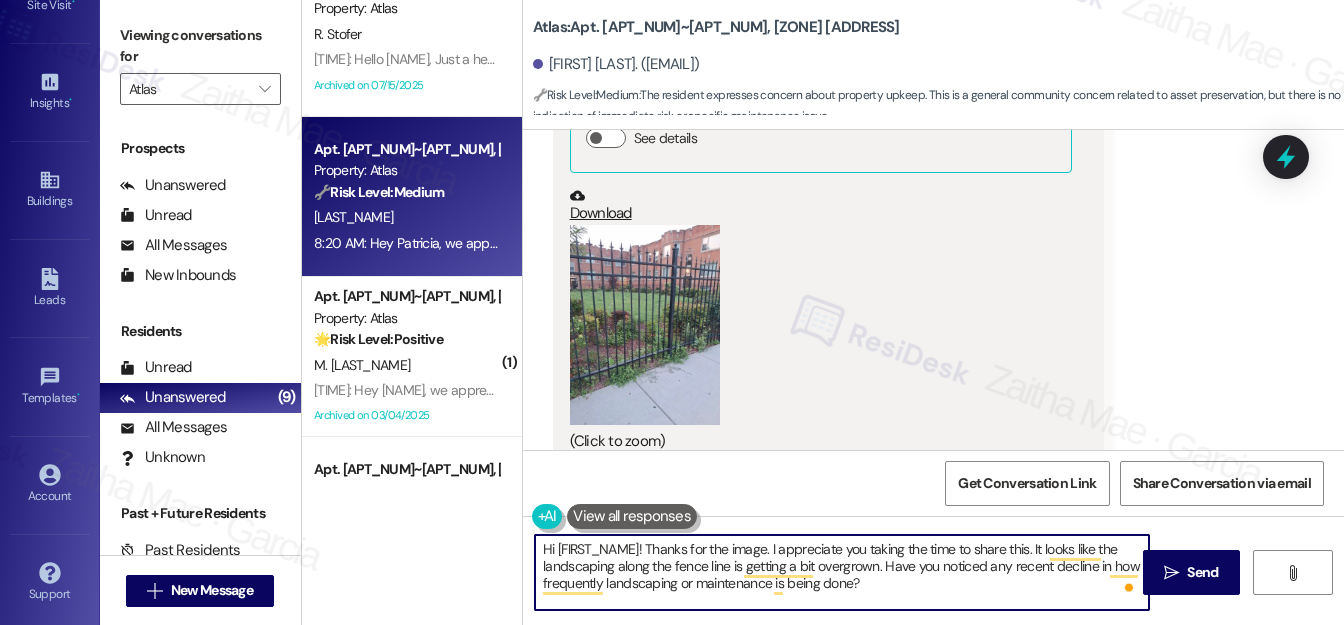 click on "Hi [FIRST_NAME]! Thanks for the image. I appreciate you taking the time to share this. It looks like the landscaping along the fence line is getting a bit overgrown. Have you noticed any recent decline in how frequently landscaping or maintenance is being done?" at bounding box center [842, 572] 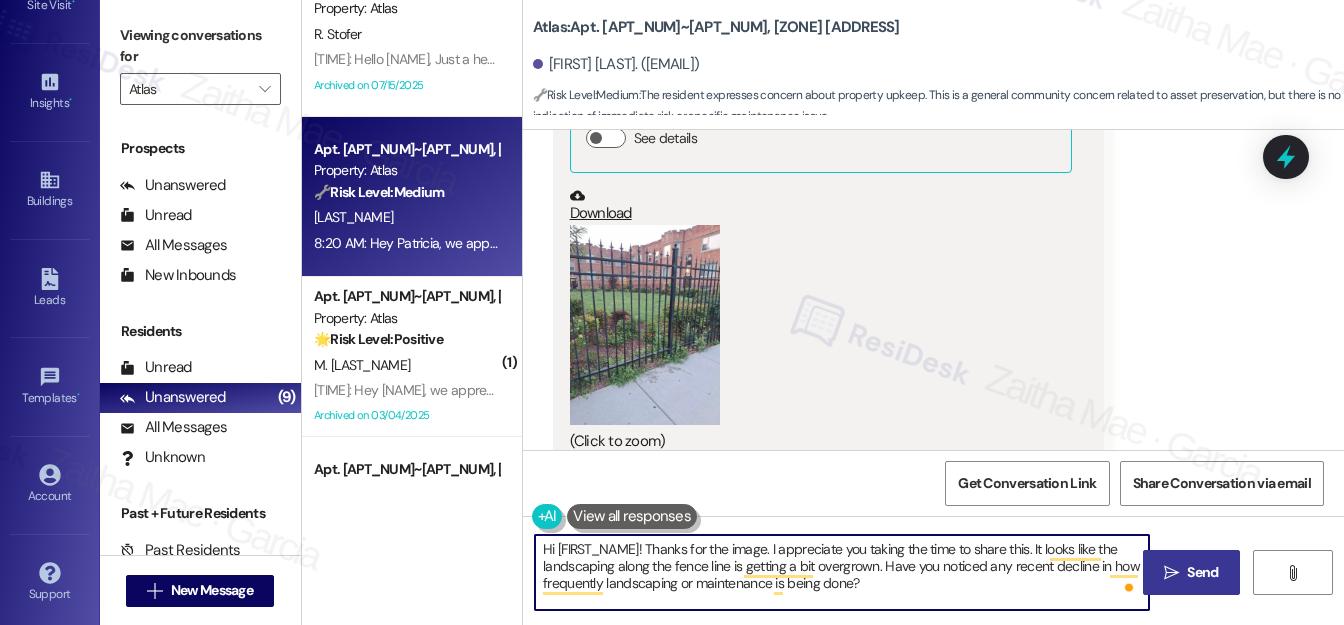type on "Hi [FIRST_NAME]! Thanks for the image. I appreciate you taking the time to share this. It looks like the landscaping along the fence line is getting a bit overgrown. Have you noticed any recent decline in how frequently landscaping or maintenance is being done?" 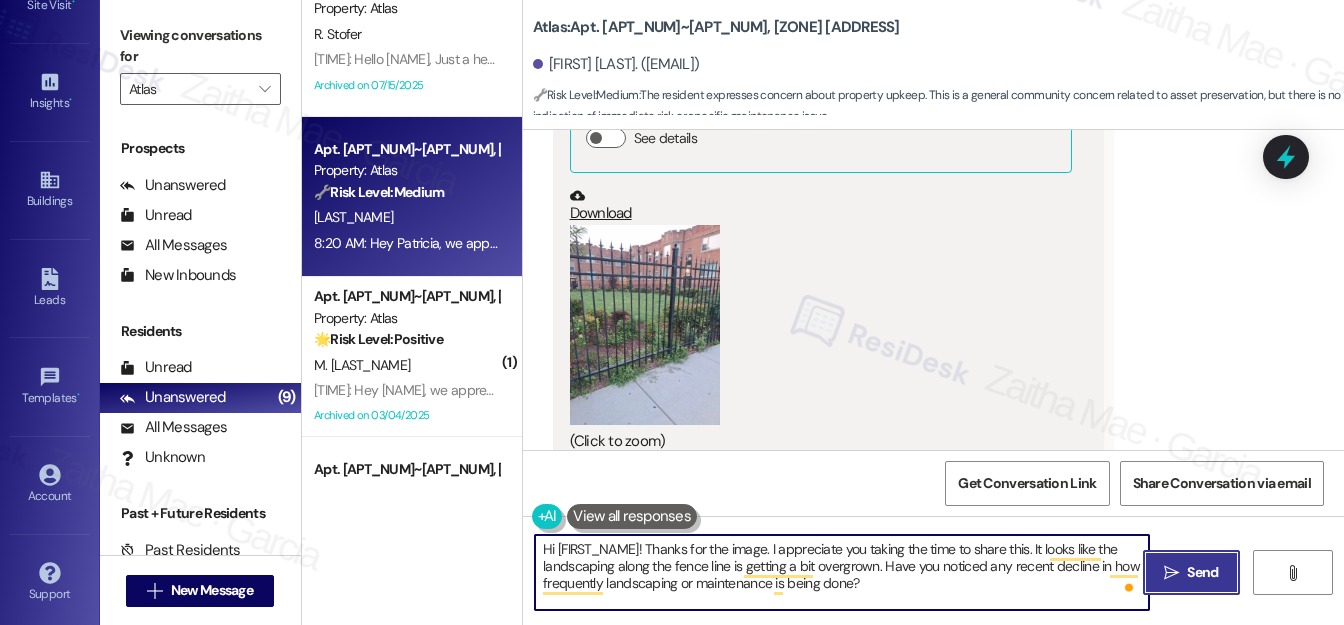 click on "Send" at bounding box center (1202, 572) 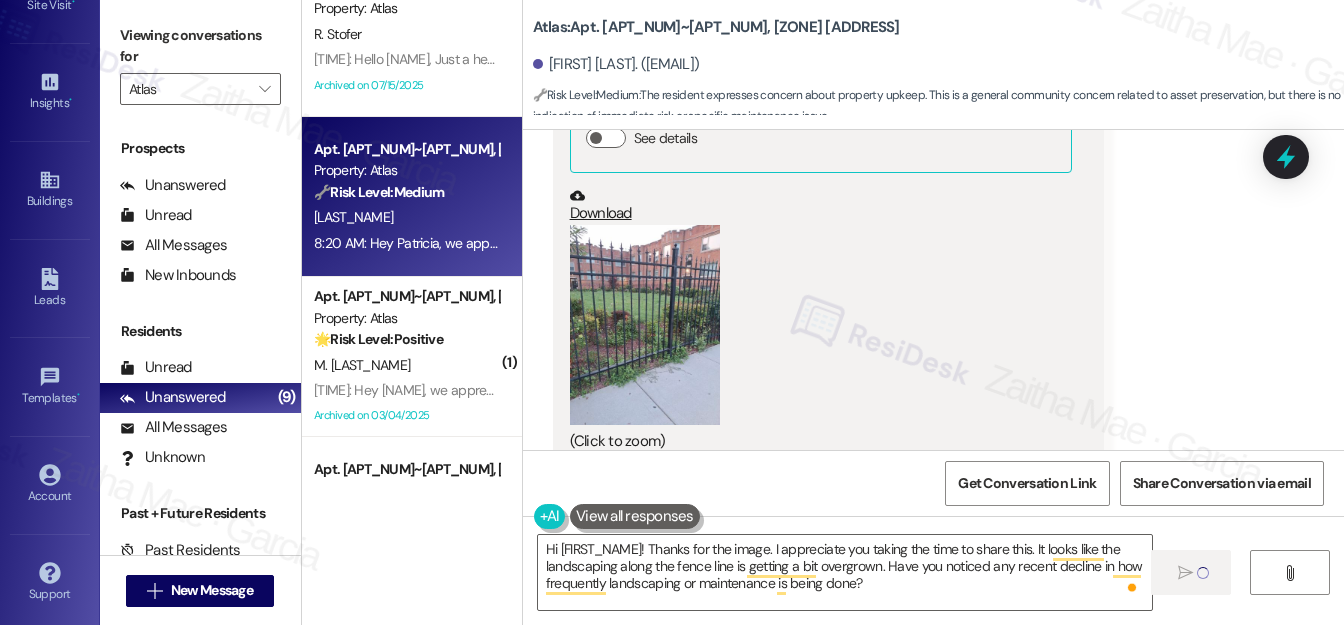 type 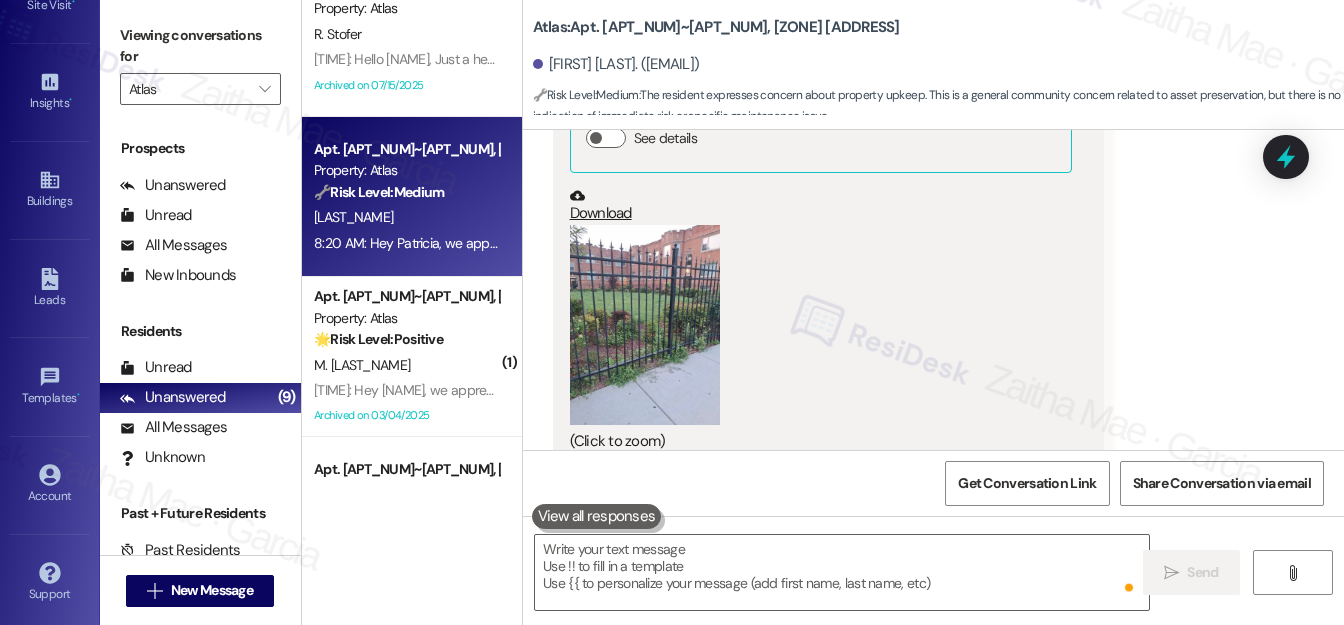 scroll, scrollTop: 14274, scrollLeft: 0, axis: vertical 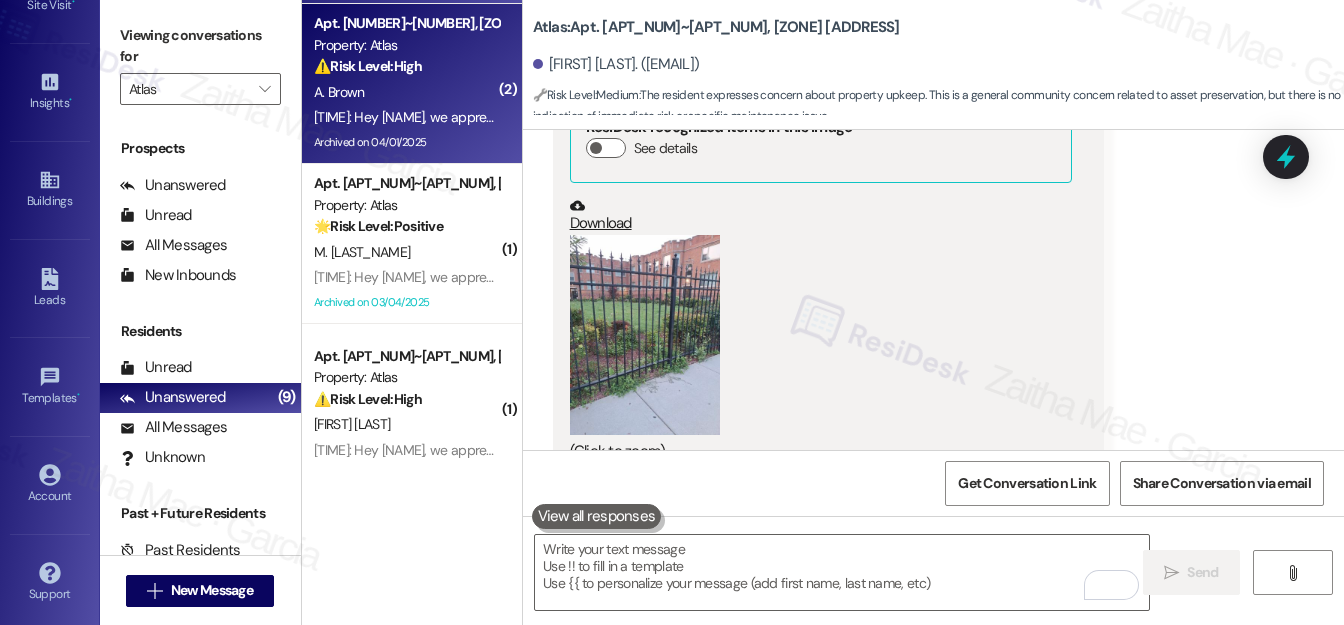 click on "⚠️ Risk Level: High The resident is having issues paying rent due to a collection agency, and alleges the landlord is violating civil rights as a tenant. This involves financial concerns and potential legal issues, requiring escalation." at bounding box center (406, 66) 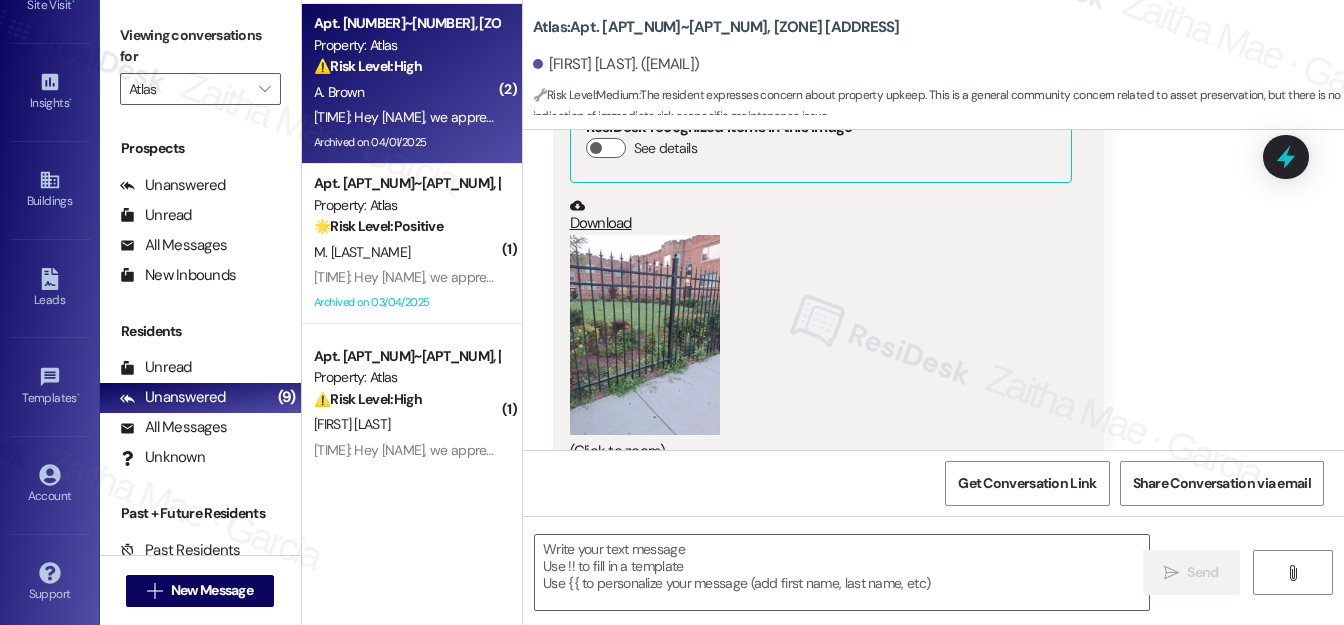 type on "Fetching suggested responses. Please feel free to read through the conversation in the meantime." 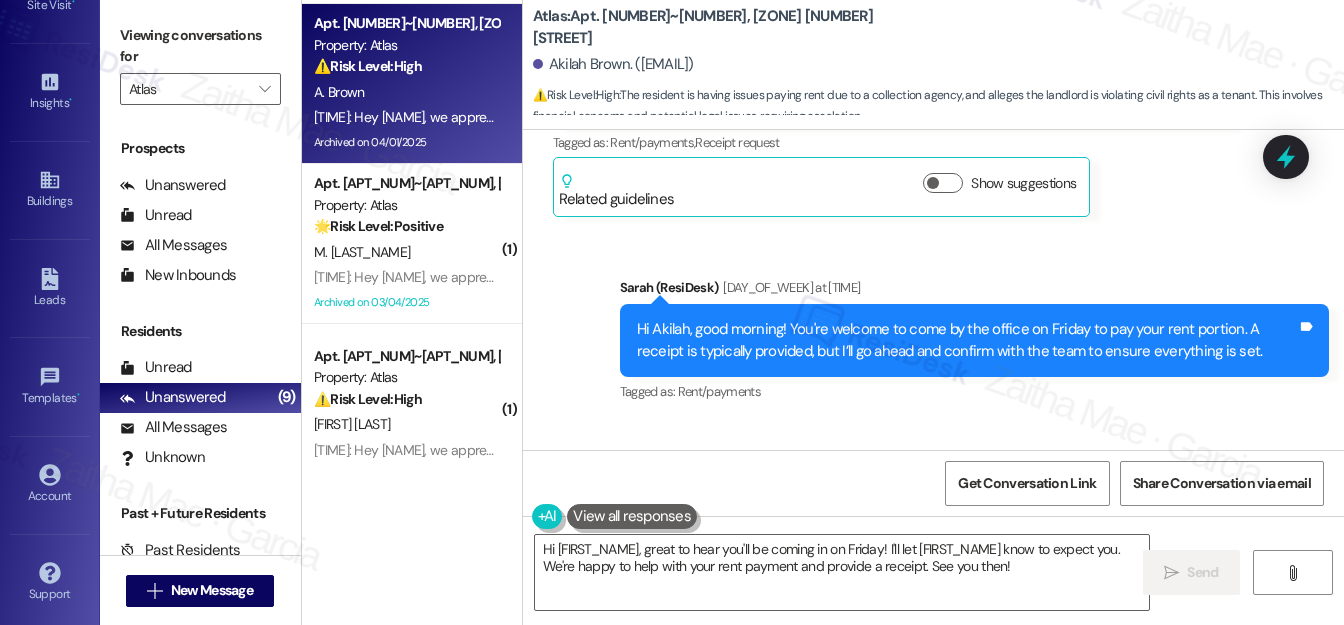 scroll, scrollTop: 136573, scrollLeft: 0, axis: vertical 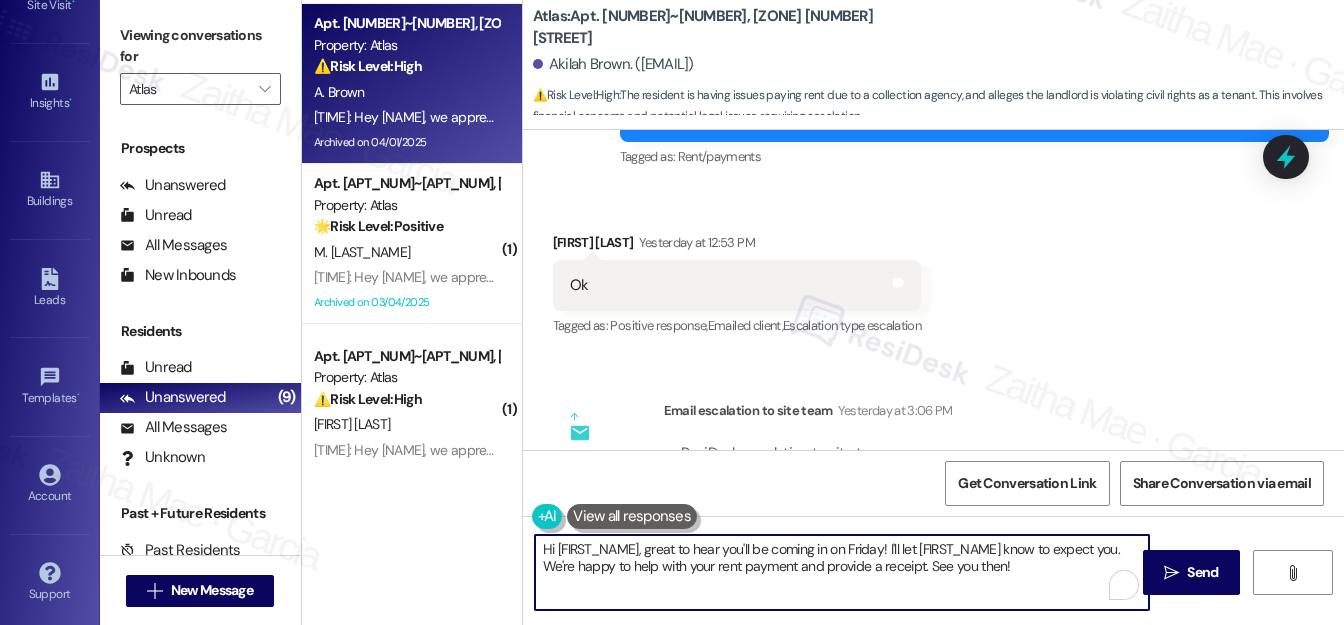 drag, startPoint x: 840, startPoint y: 544, endPoint x: 917, endPoint y: 583, distance: 86.313385 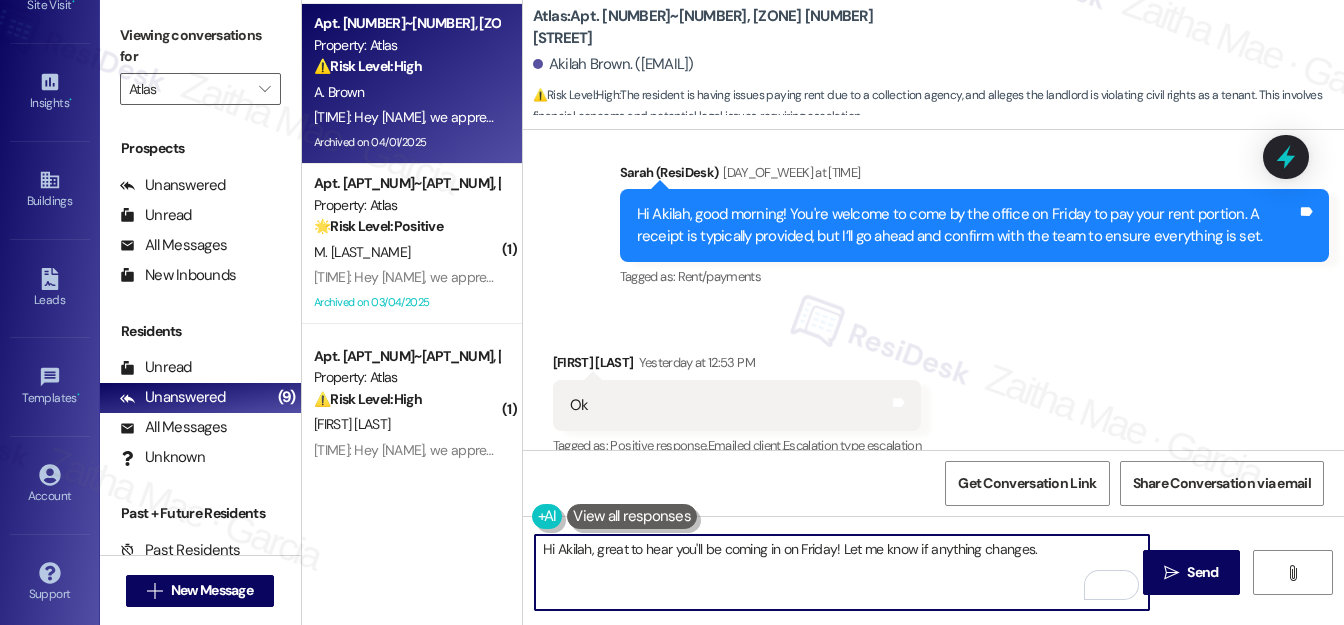 scroll, scrollTop: 136573, scrollLeft: 0, axis: vertical 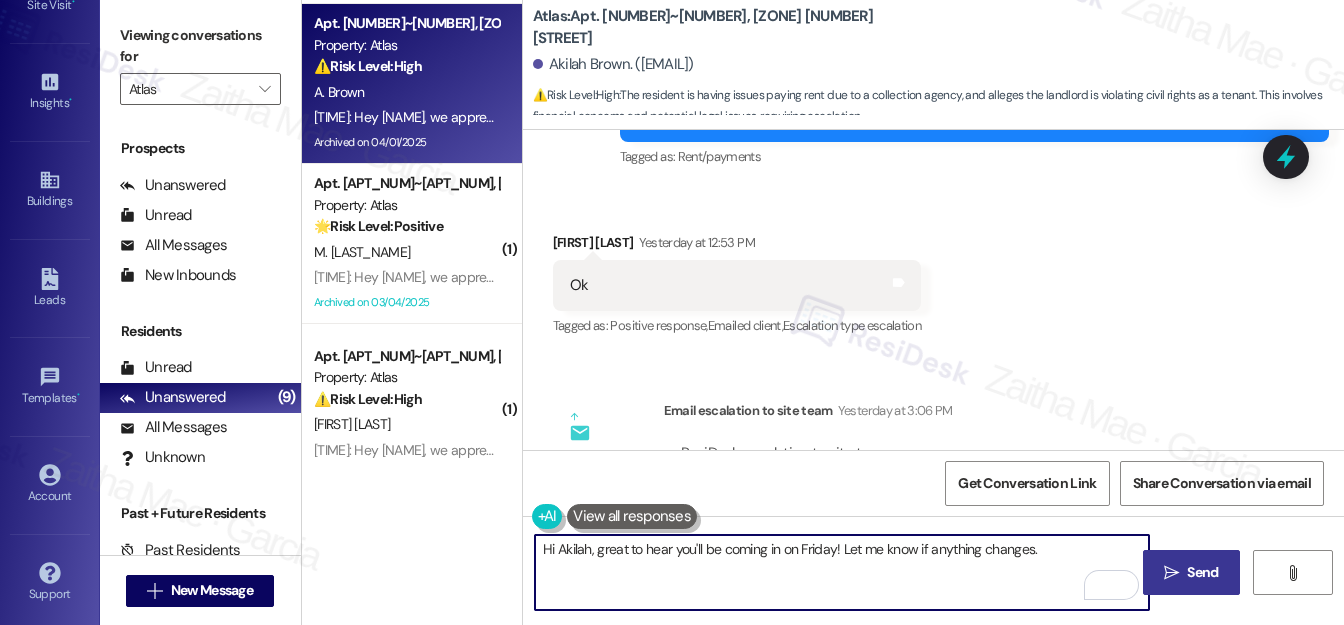 type on "Hi Akilah, great to hear you'll be coming in on Friday! Let me know if anything changes." 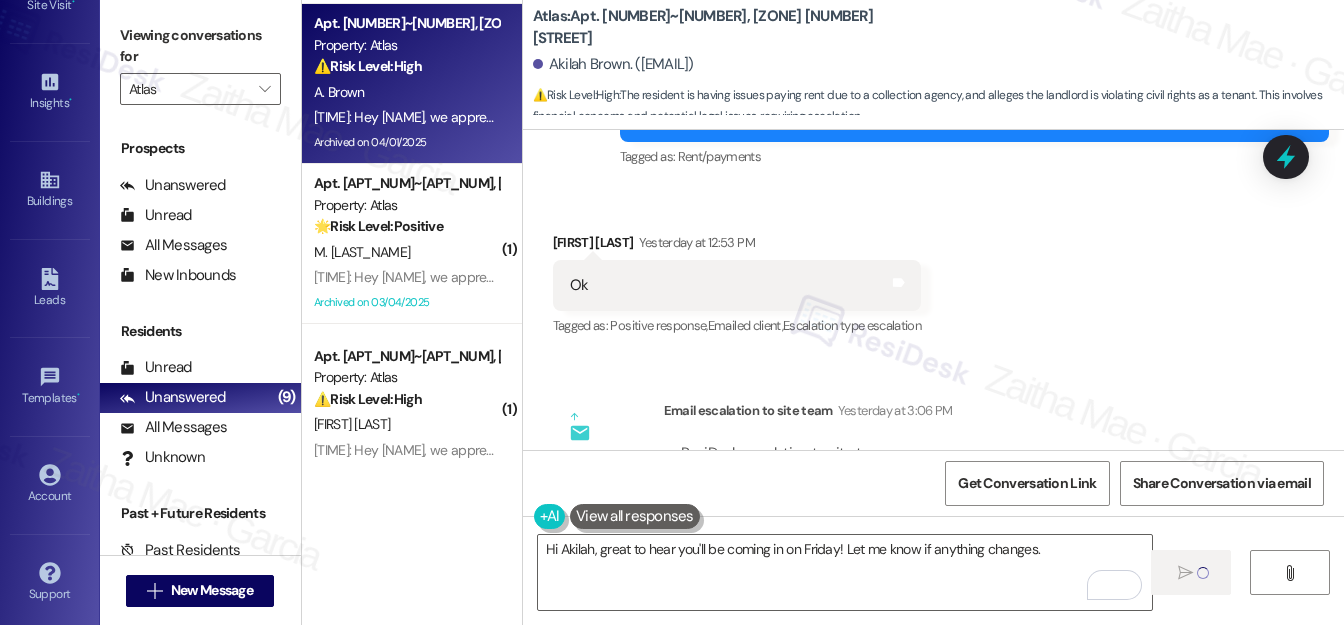type 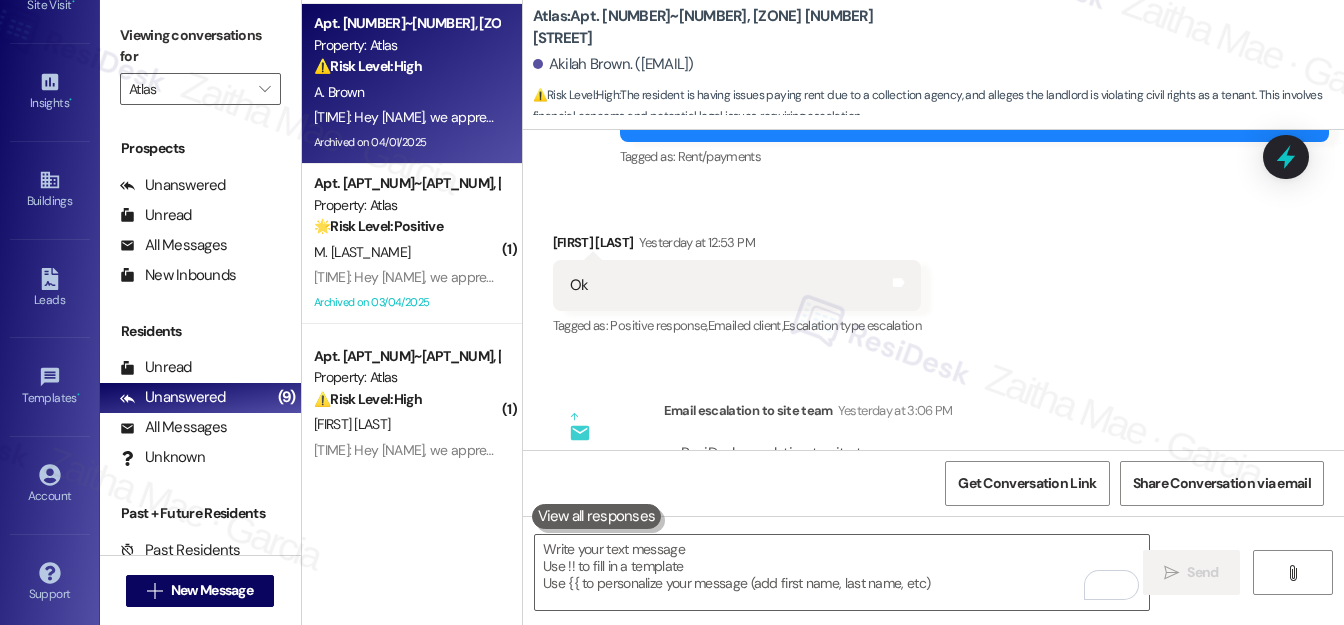 scroll, scrollTop: 136383, scrollLeft: 0, axis: vertical 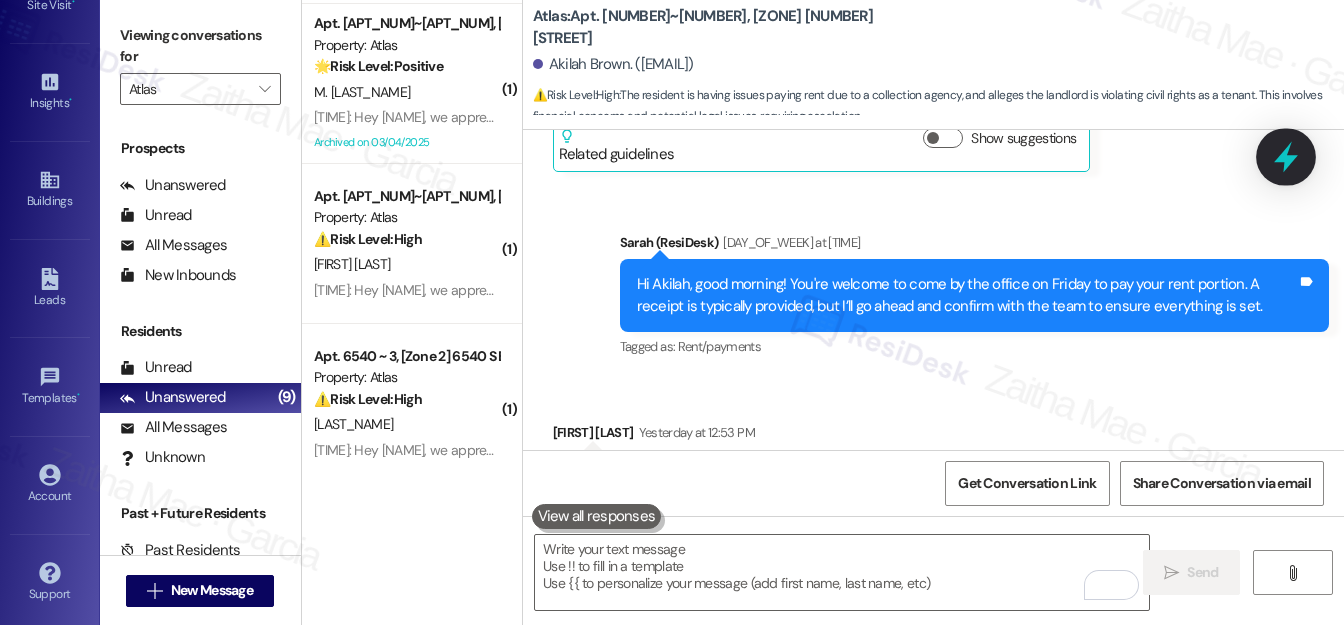 click 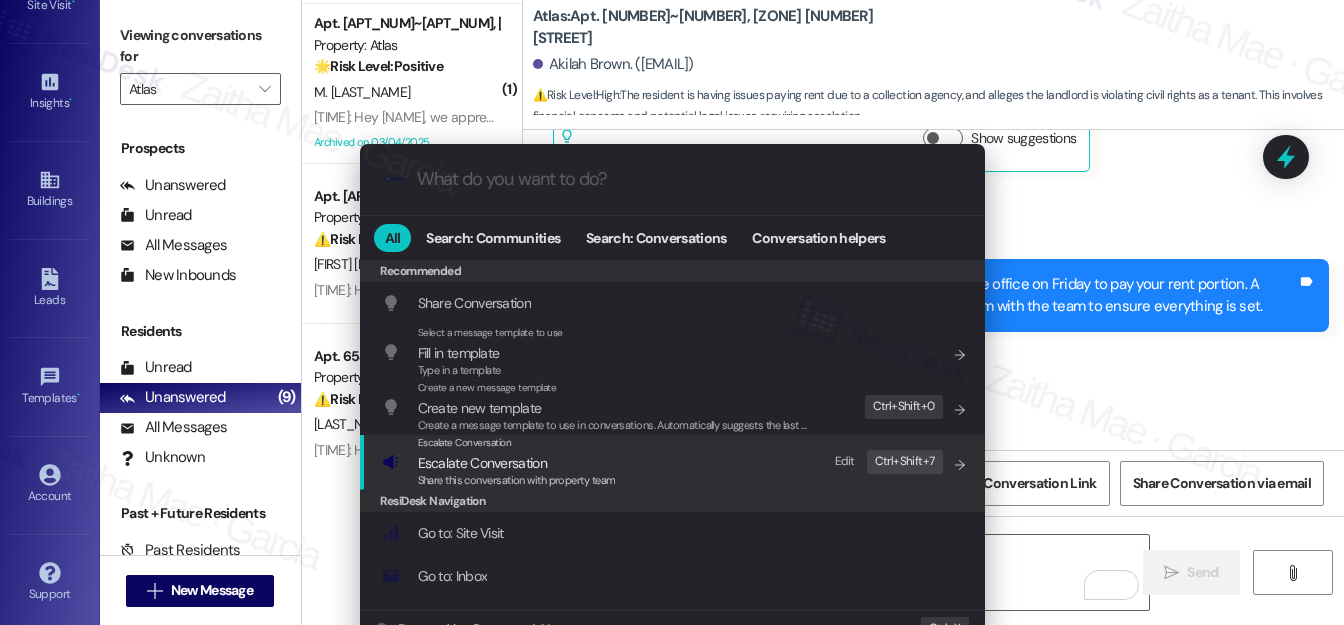 click on "Escalate Conversation" at bounding box center [482, 463] 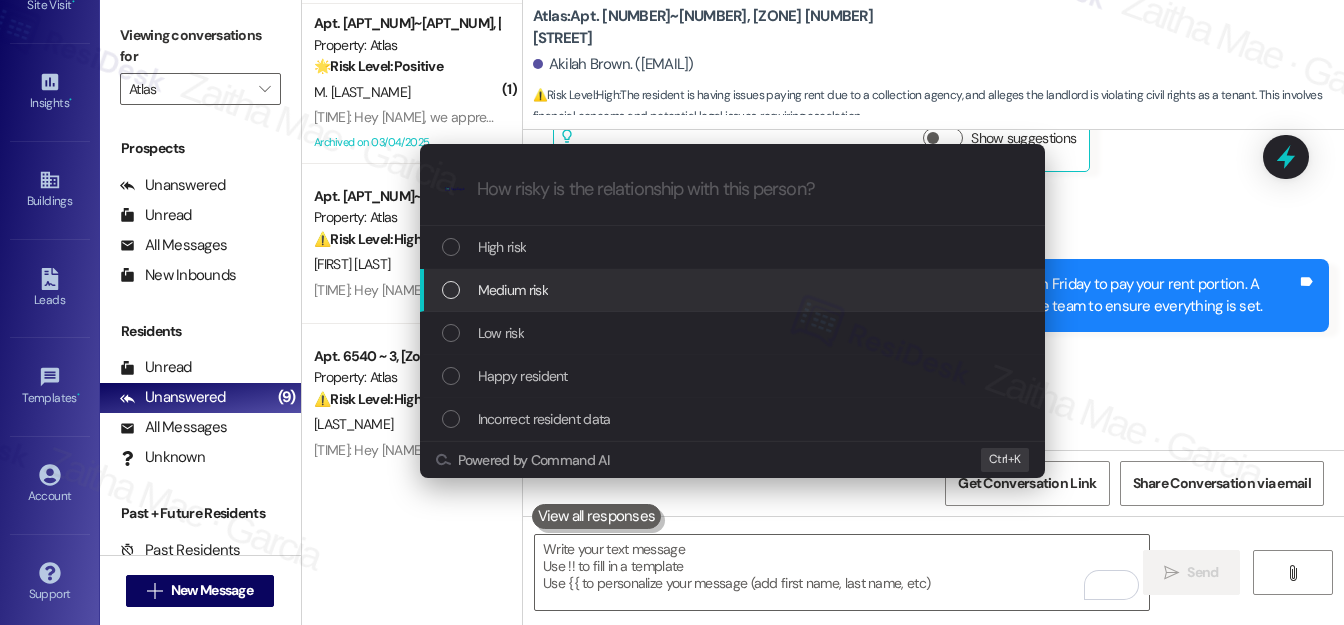 click on "Medium risk" at bounding box center (734, 290) 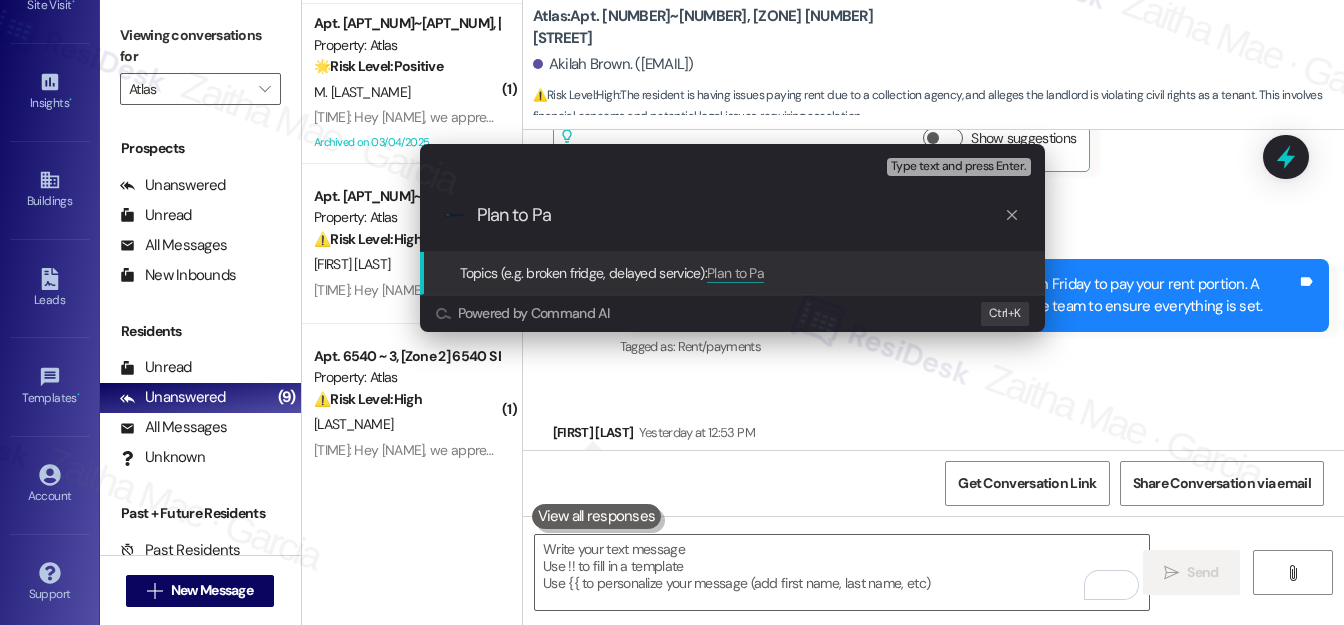 type on "Plan to Pay" 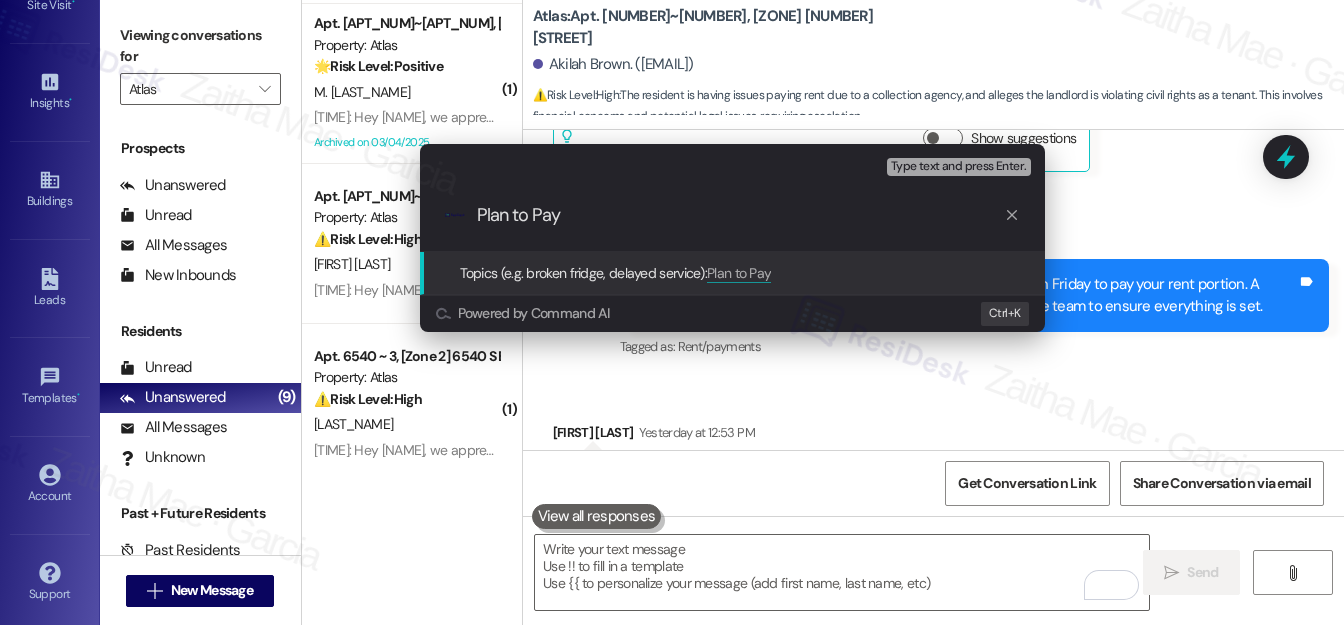 type 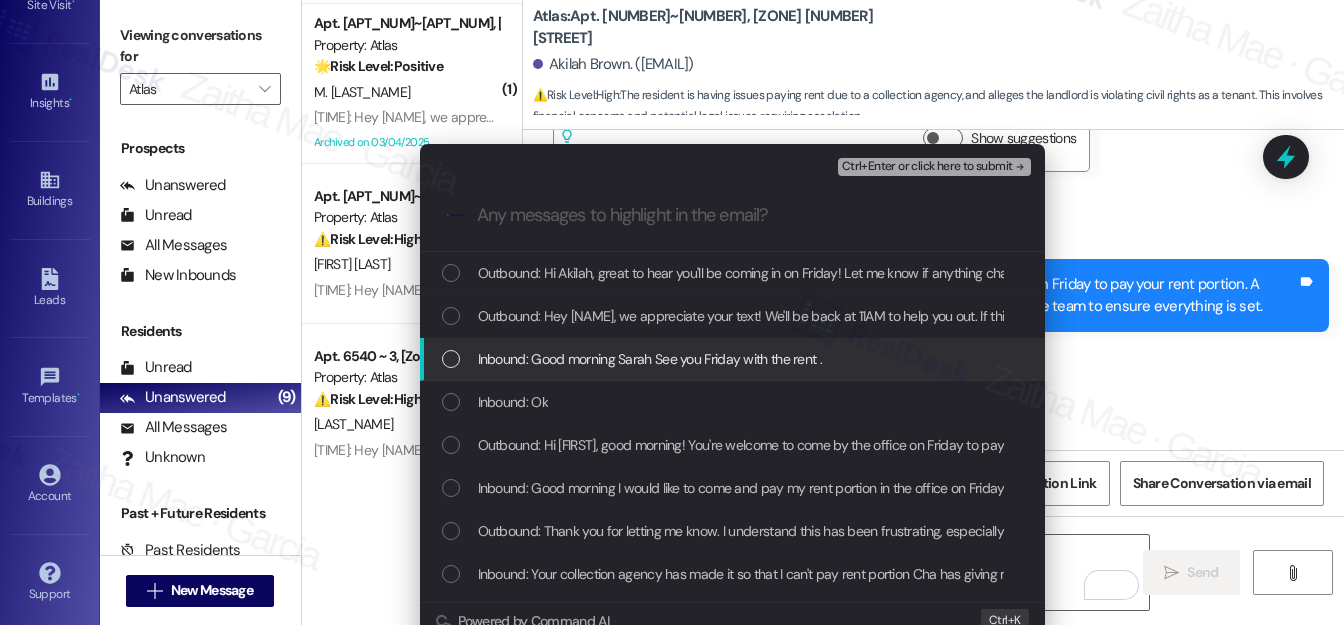 click at bounding box center (451, 359) 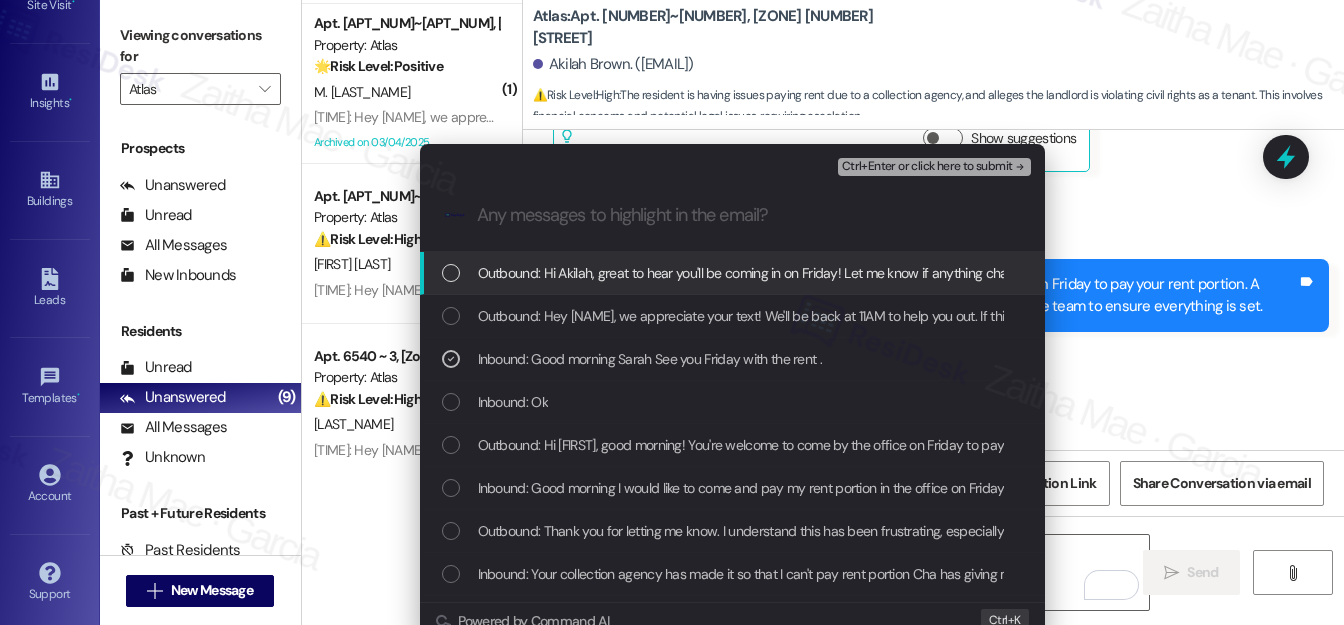 click on "Ctrl+Enter or click here to submit" at bounding box center (927, 167) 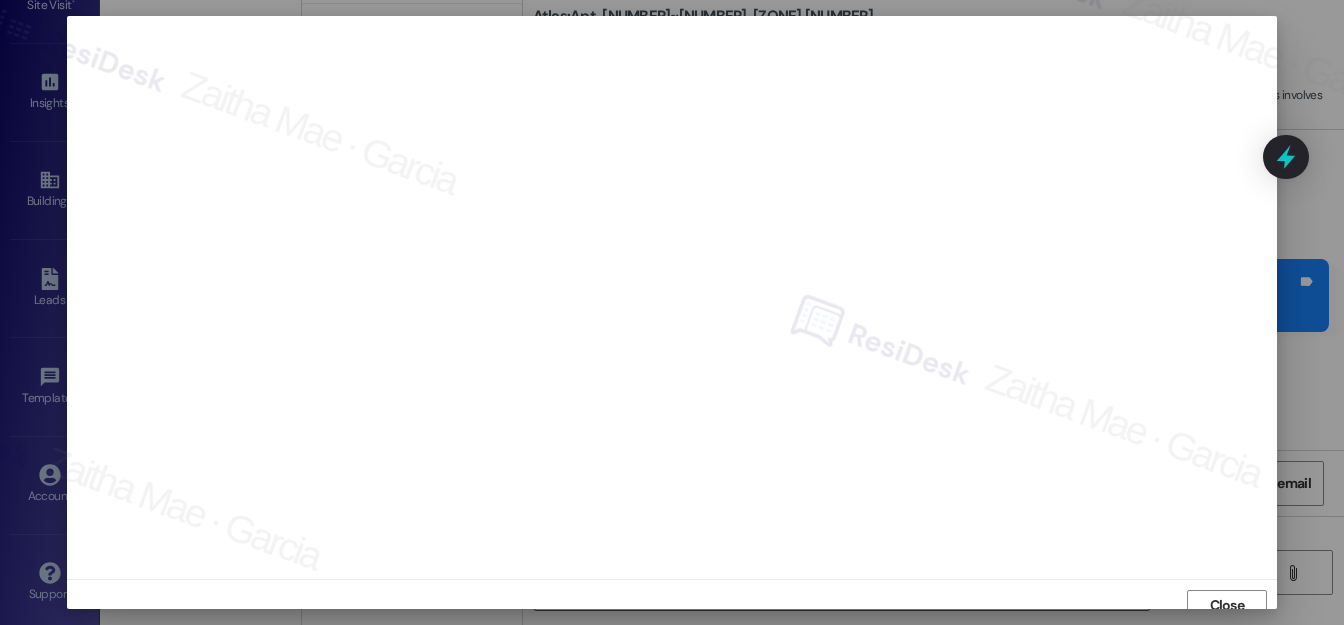 scroll, scrollTop: 12, scrollLeft: 0, axis: vertical 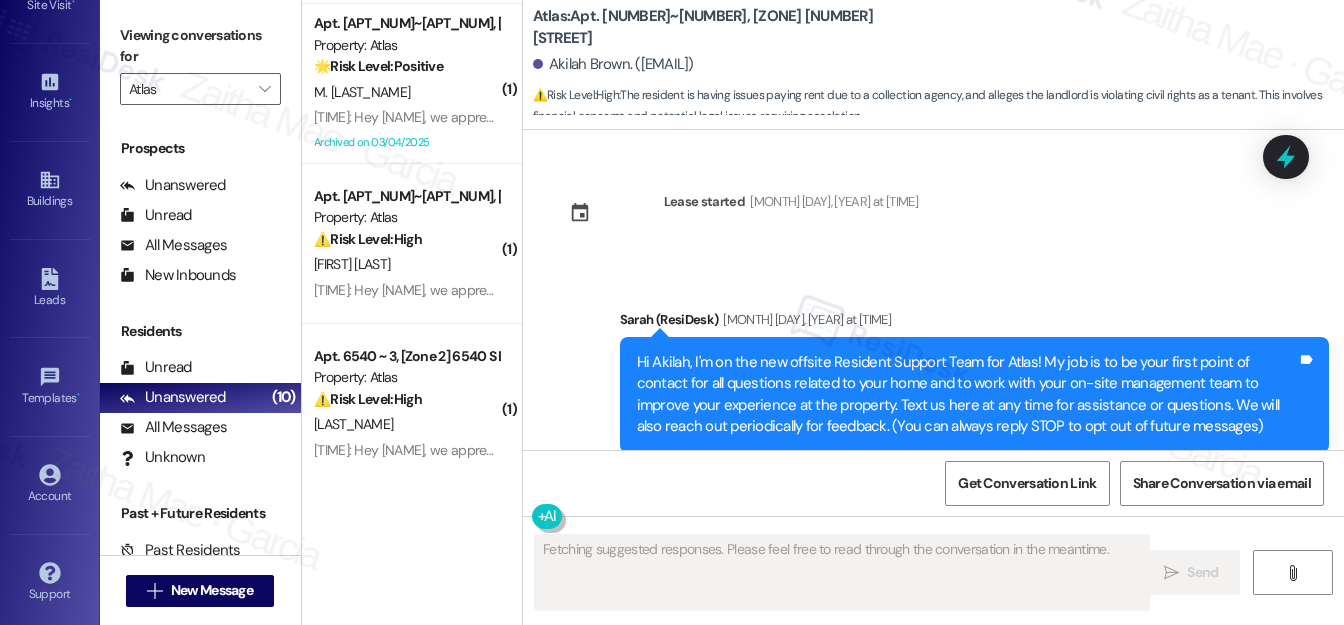 type on "Fetching suggested responses. Please feel free to read through the conversation in the meantime." 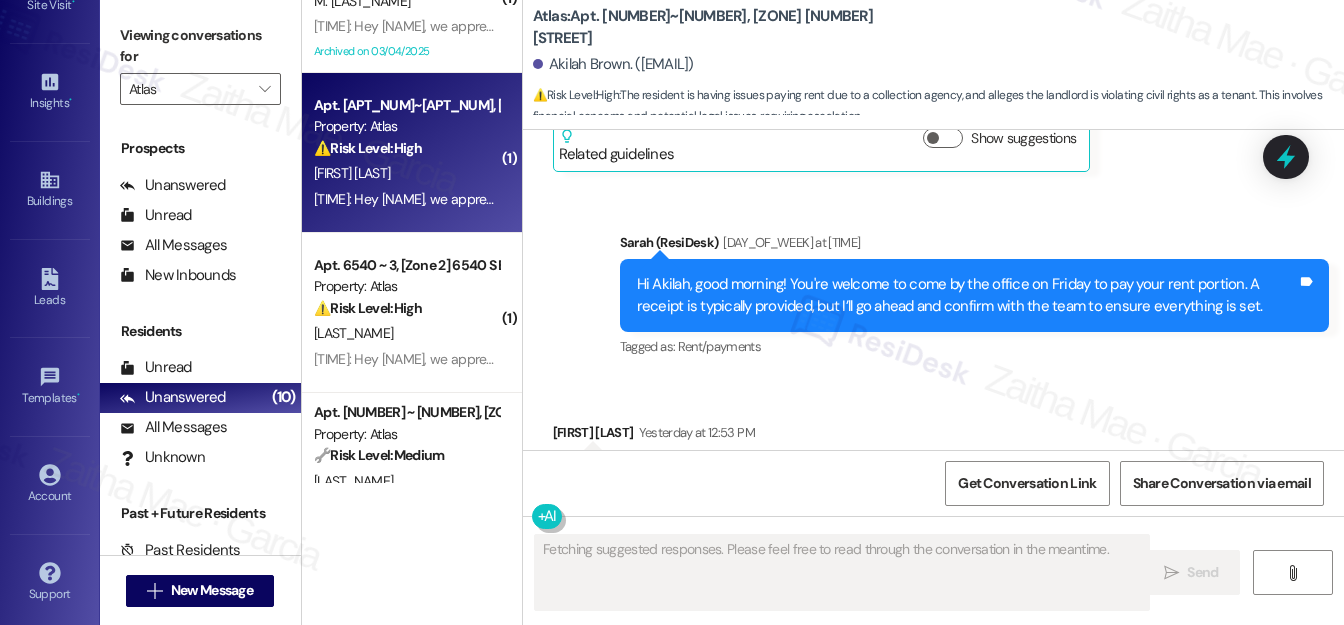 click on "[FIRST] [LAST]" at bounding box center (406, 173) 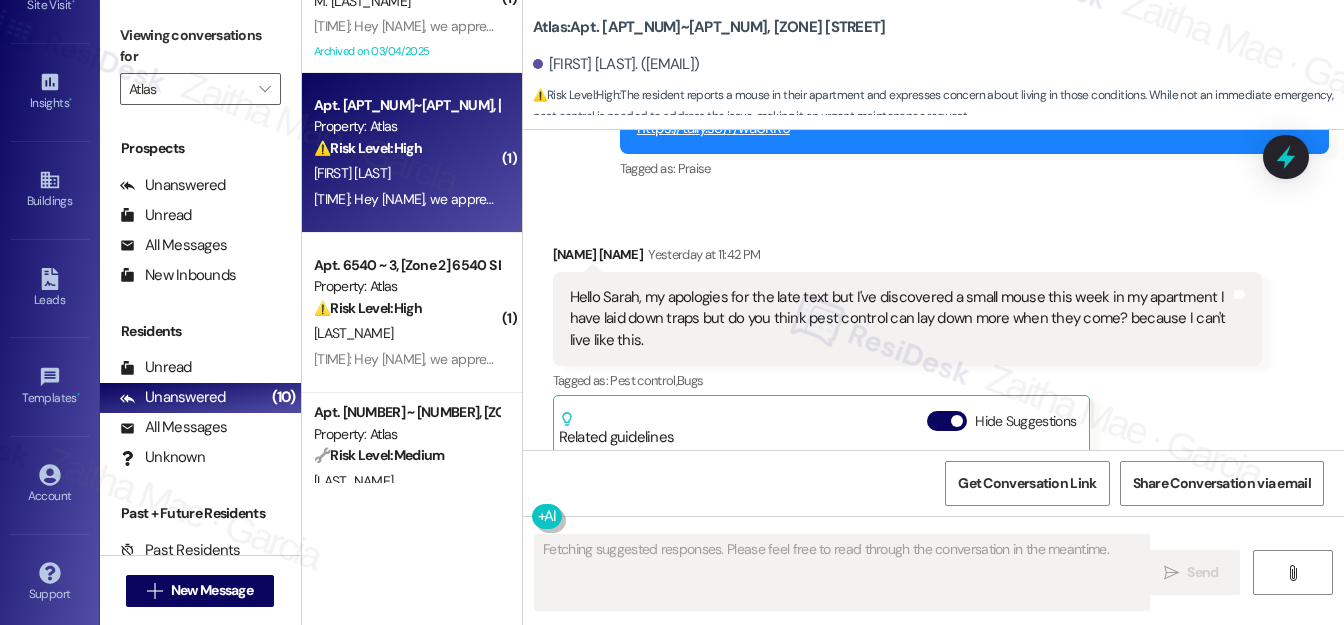 scroll, scrollTop: 4408, scrollLeft: 0, axis: vertical 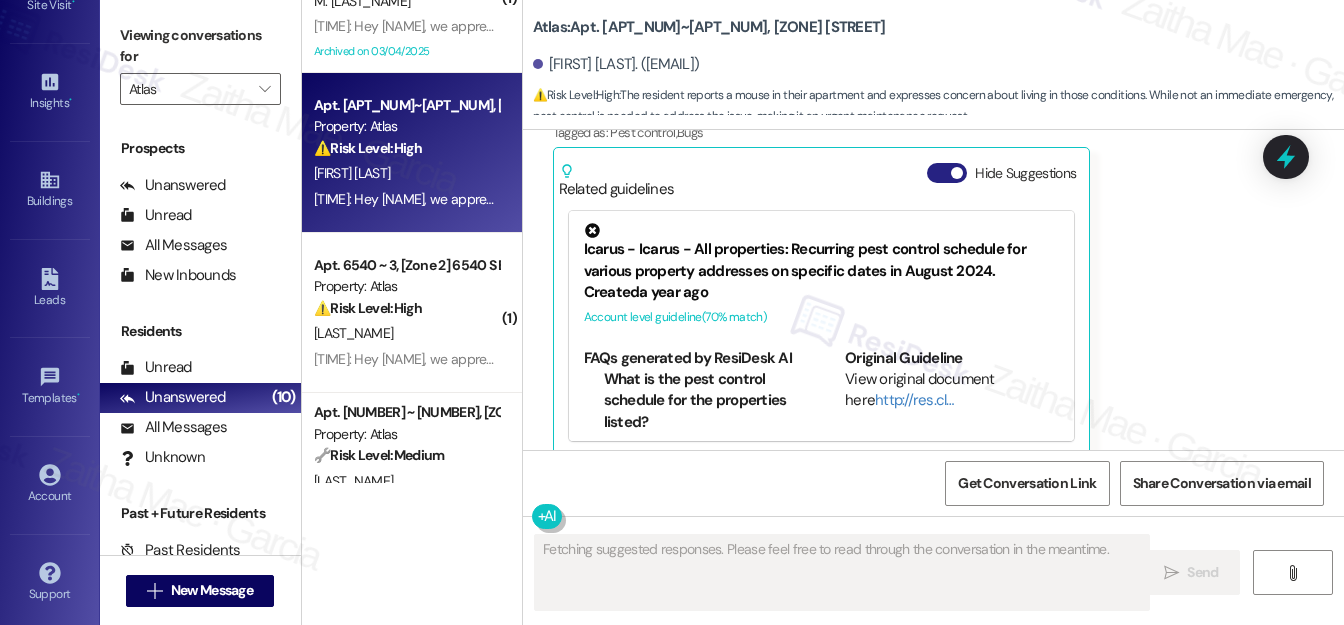 click on "Hide Suggestions" at bounding box center (947, 173) 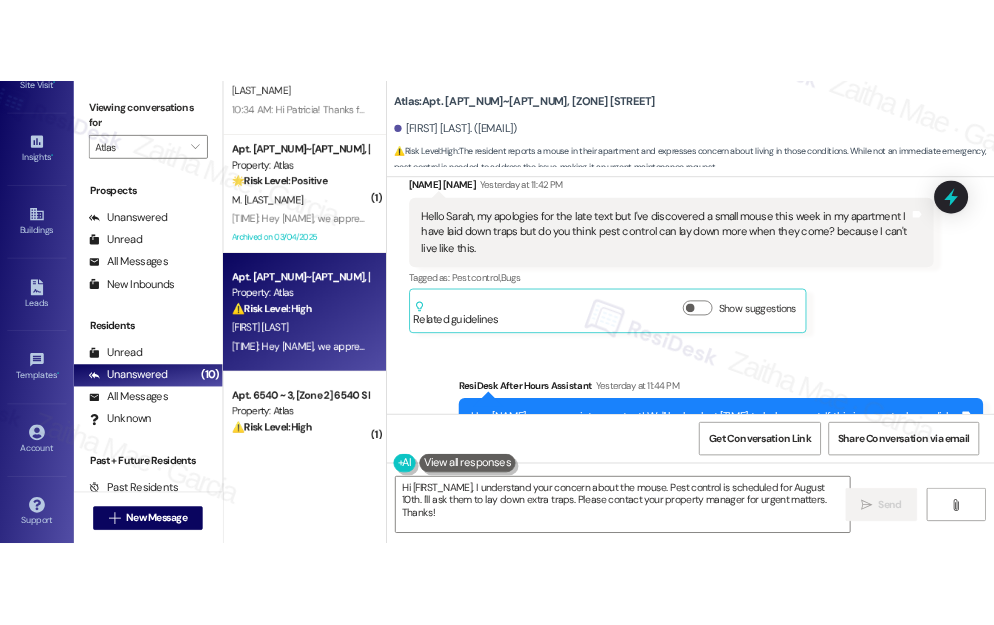 scroll, scrollTop: 4349, scrollLeft: 0, axis: vertical 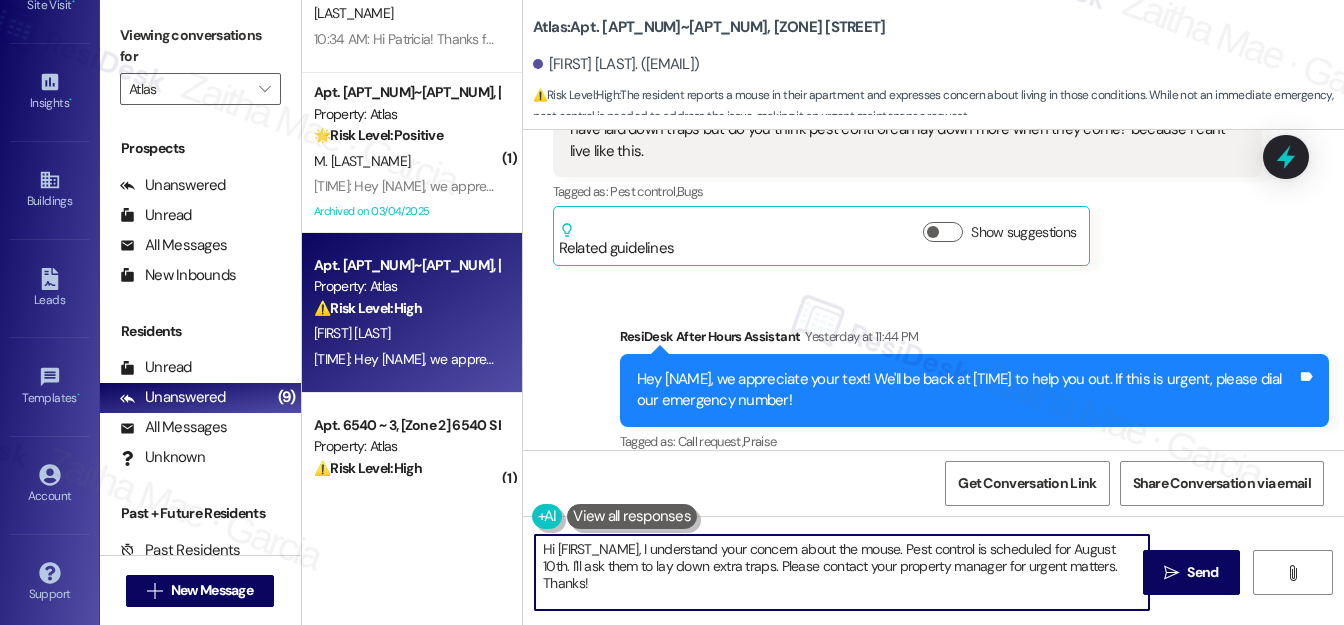 click on "Hi [FIRST_NAME], I understand your concern about the mouse. Pest control is scheduled for August 10th. I'll ask them to lay down extra traps. Please contact your property manager for urgent matters. Thanks!" at bounding box center (842, 572) 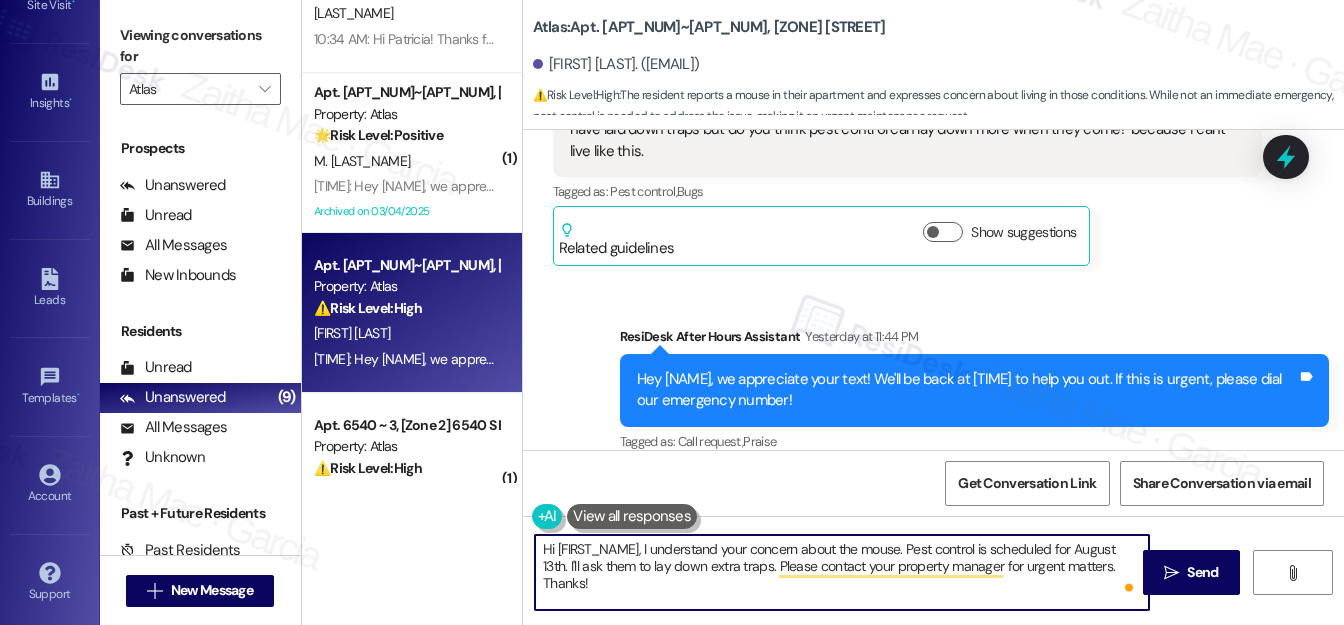 click on "Hi [FIRST_NAME], I understand your concern about the mouse. Pest control is scheduled for August 13th. I'll ask them to lay down extra traps. Please contact your property manager for urgent matters. Thanks!" at bounding box center (842, 572) 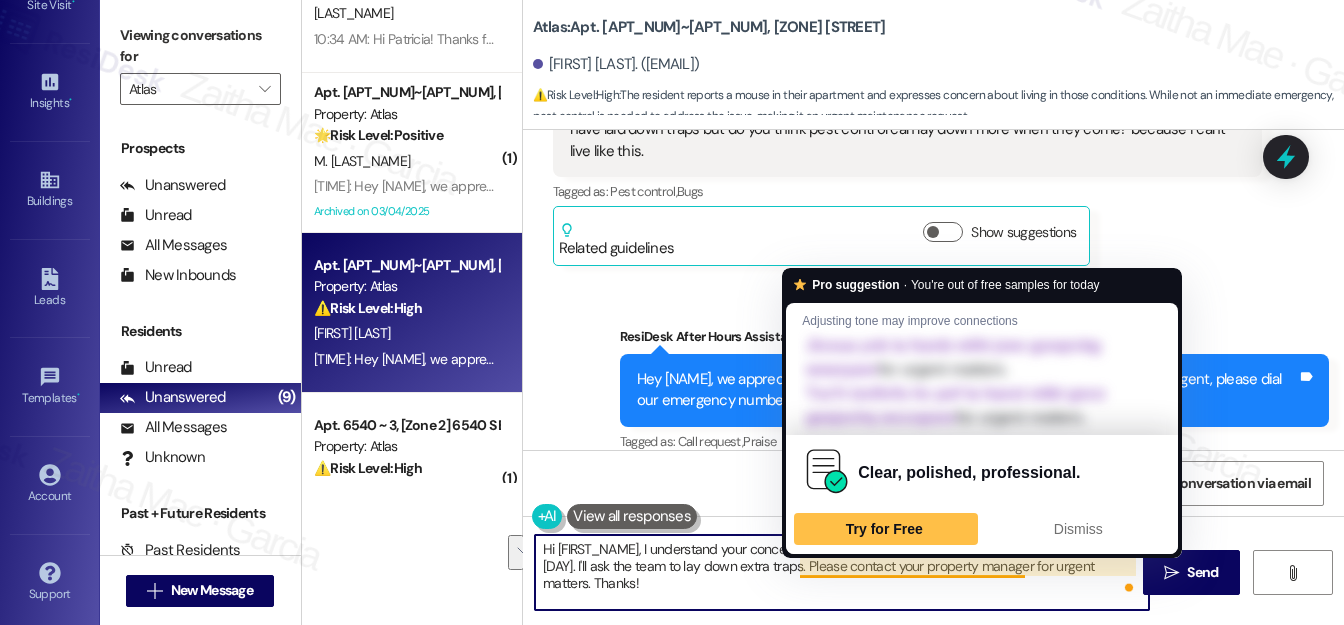 drag, startPoint x: 800, startPoint y: 563, endPoint x: 818, endPoint y: 605, distance: 45.694637 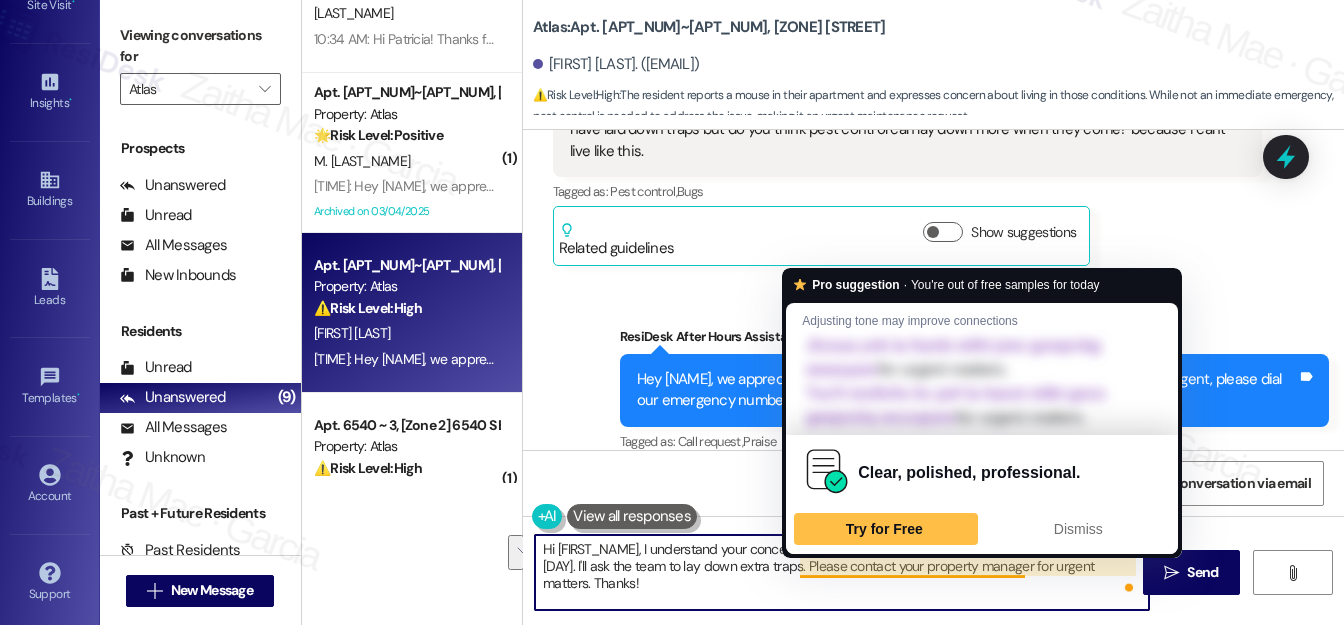 click on "Hi [FIRST_NAME], I understand your concern about the mouse. Pest control is scheduled for [MONTH] [DAY]. I'll ask the team to lay down extra traps. Please contact your property manager for urgent matters. Thanks!" at bounding box center (842, 572) 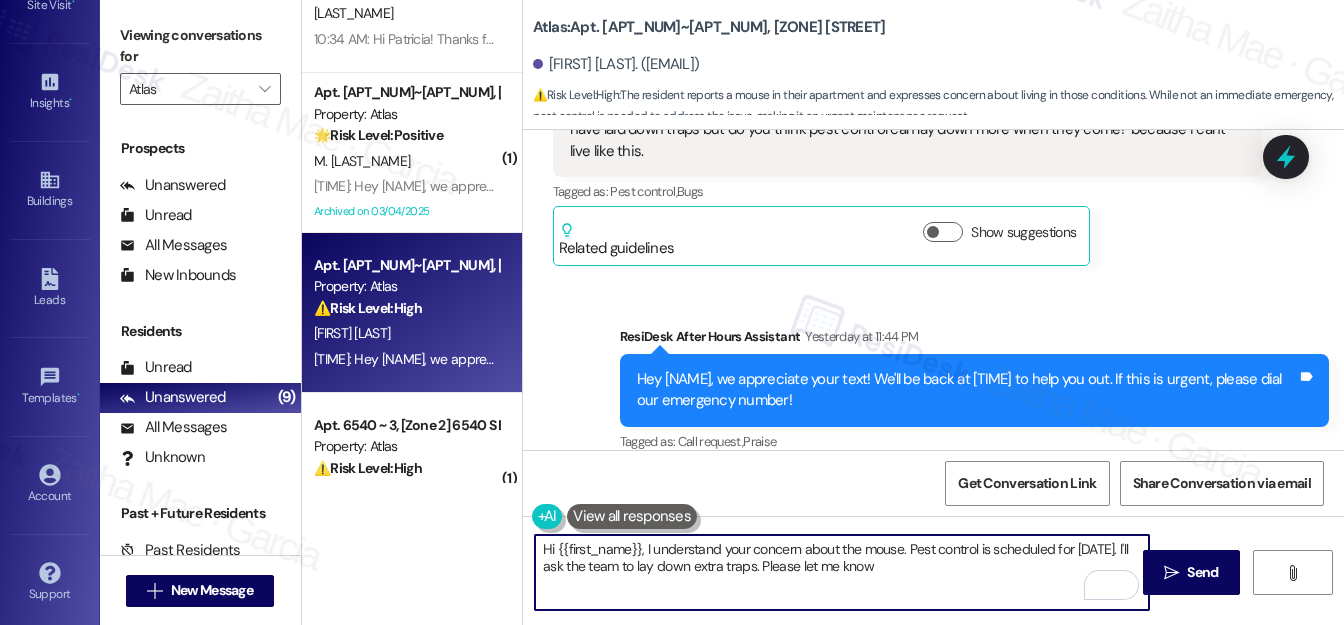 click on "Hi {{first_name}}, I understand your concern about the mouse. Pest control is scheduled for [DATE]. I'll ask the team to lay down extra traps. Please let me know" at bounding box center (842, 572) 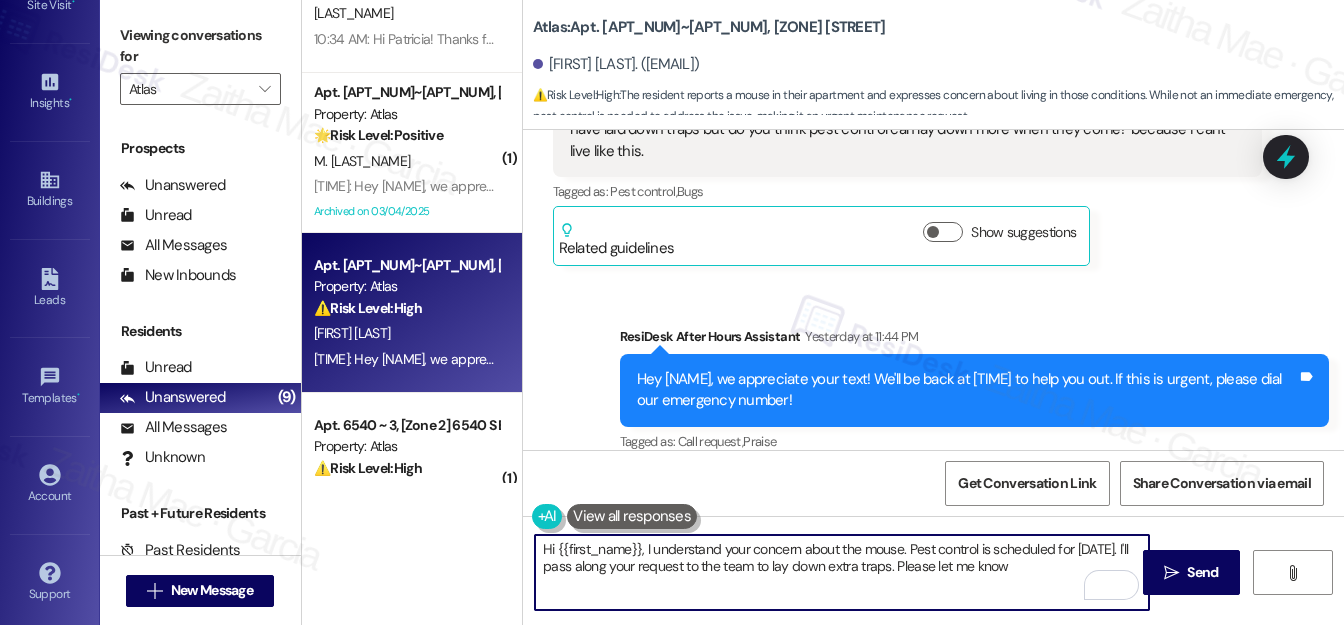 click on "Hi {{first_name}}, I understand your concern about the mouse. Pest control is scheduled for [DATE]. I'll pass along your request to the team to lay down extra traps. Please let me know" at bounding box center [842, 572] 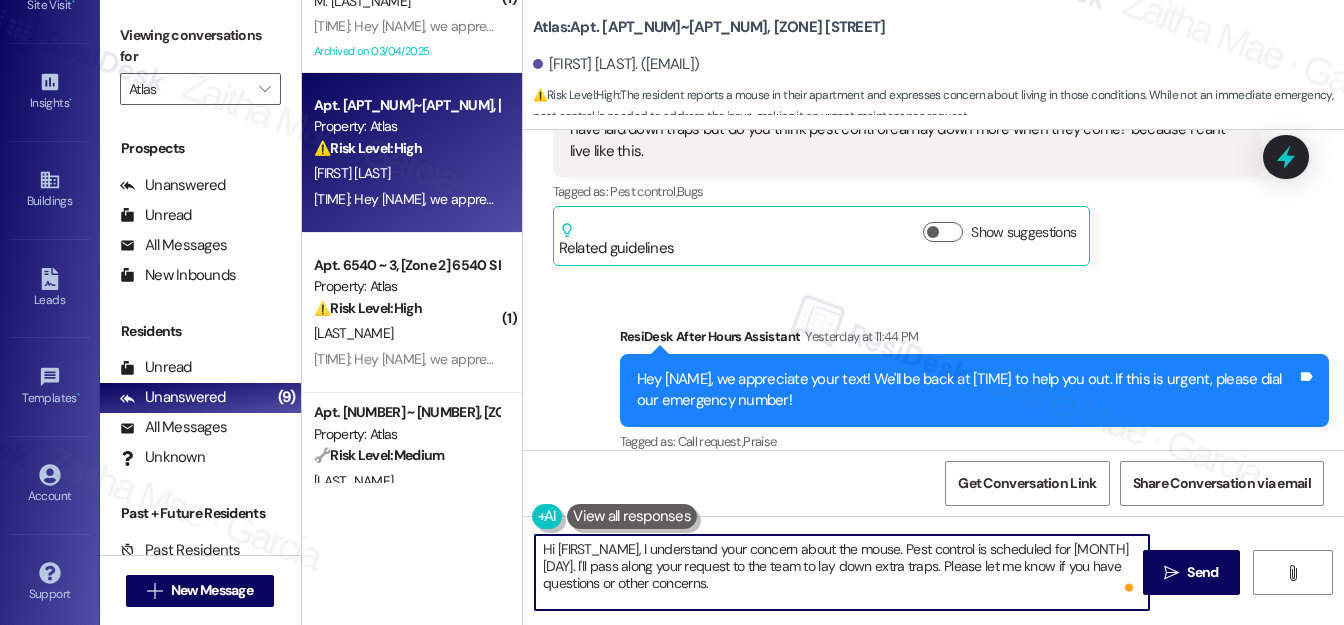click on "Hi [FIRST_NAME], I understand your concern about the mouse. Pest control is scheduled for [MONTH] [DAY]. I'll pass along your request to the team to lay down extra traps. Please let me know if you have questions or other concerns." at bounding box center [842, 572] 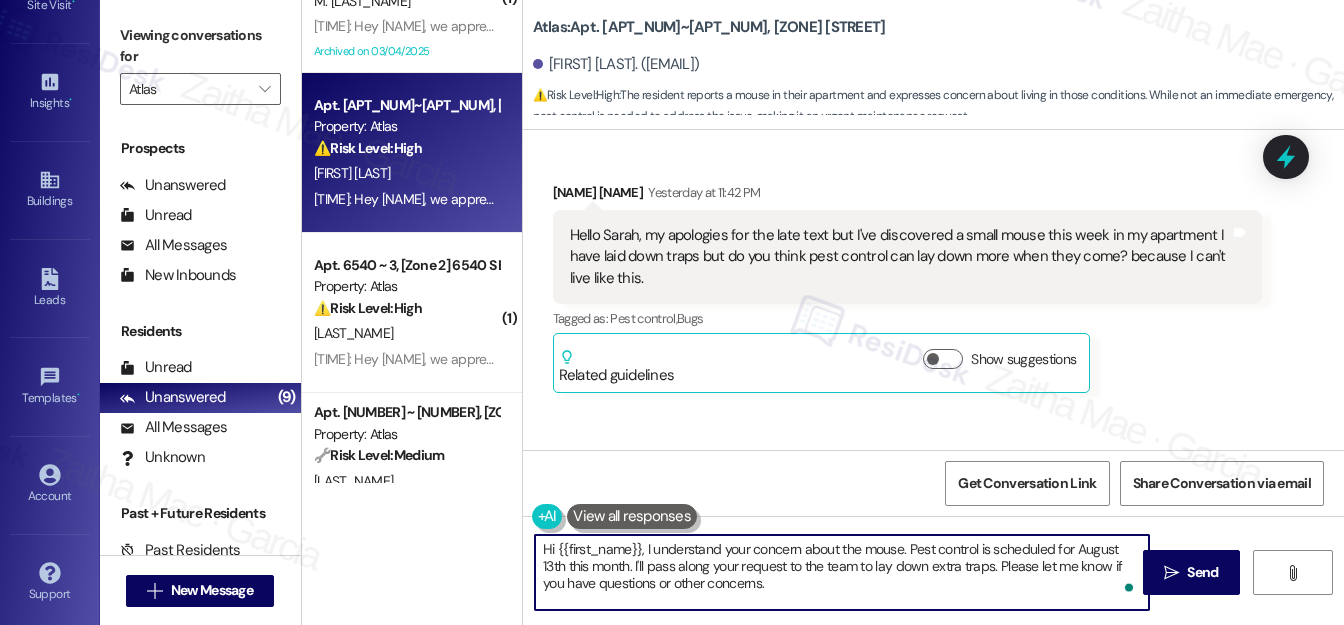 scroll, scrollTop: 4258, scrollLeft: 0, axis: vertical 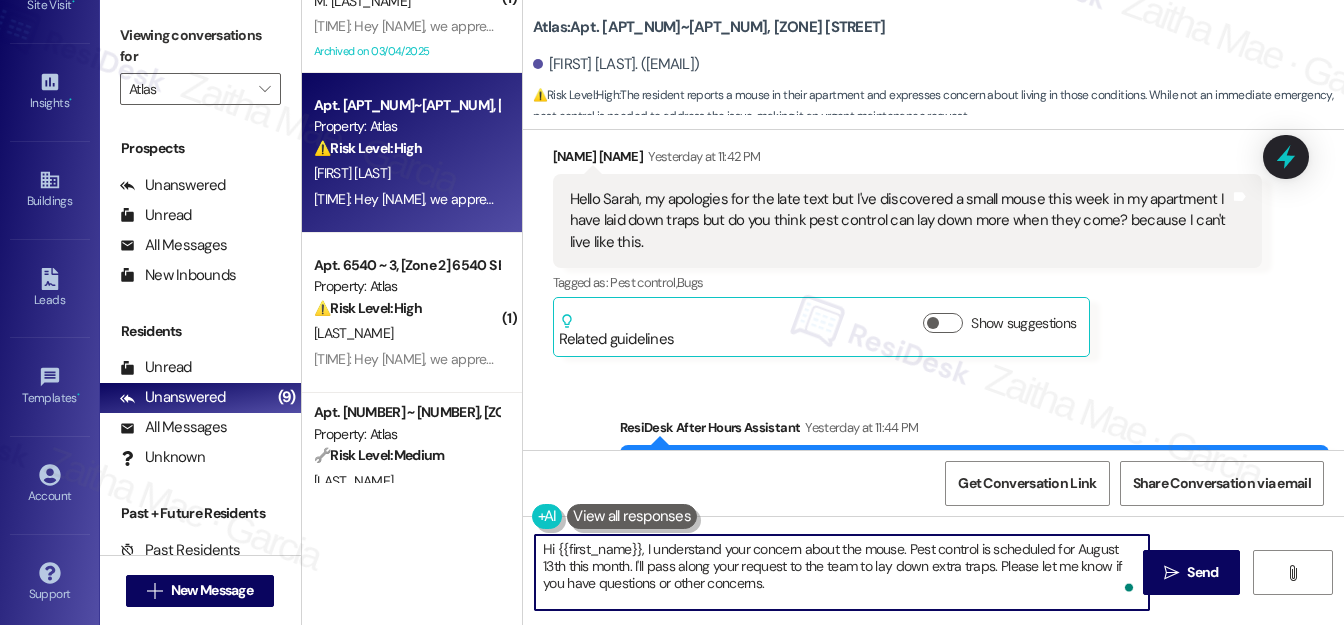 click on "Hi {{first_name}}, I understand your concern about the mouse. Pest control is scheduled for August 13th this month. I'll pass along your request to the team to lay down extra traps. Please let me know if you have questions or other concerns." at bounding box center (842, 572) 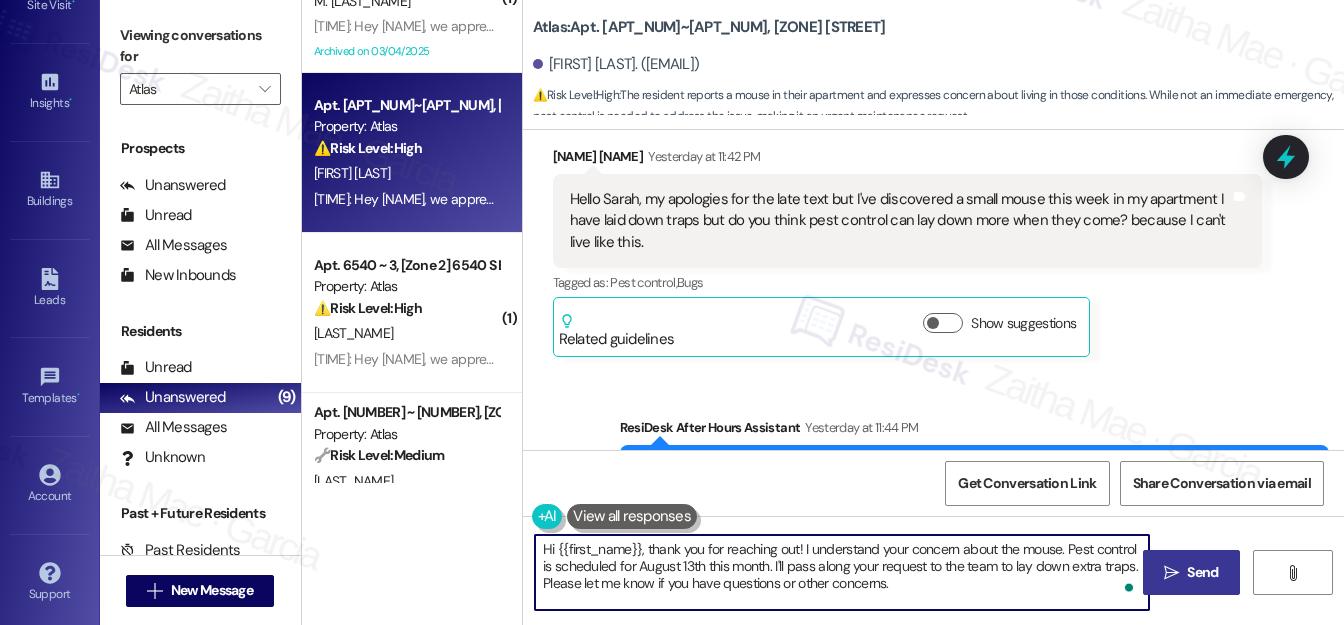 type on "Hi {{first_name}}, thank you for reaching out! I understand your concern about the mouse. Pest control is scheduled for August 13th this month. I'll pass along your request to the team to lay down extra traps. Please let me know if you have questions or other concerns." 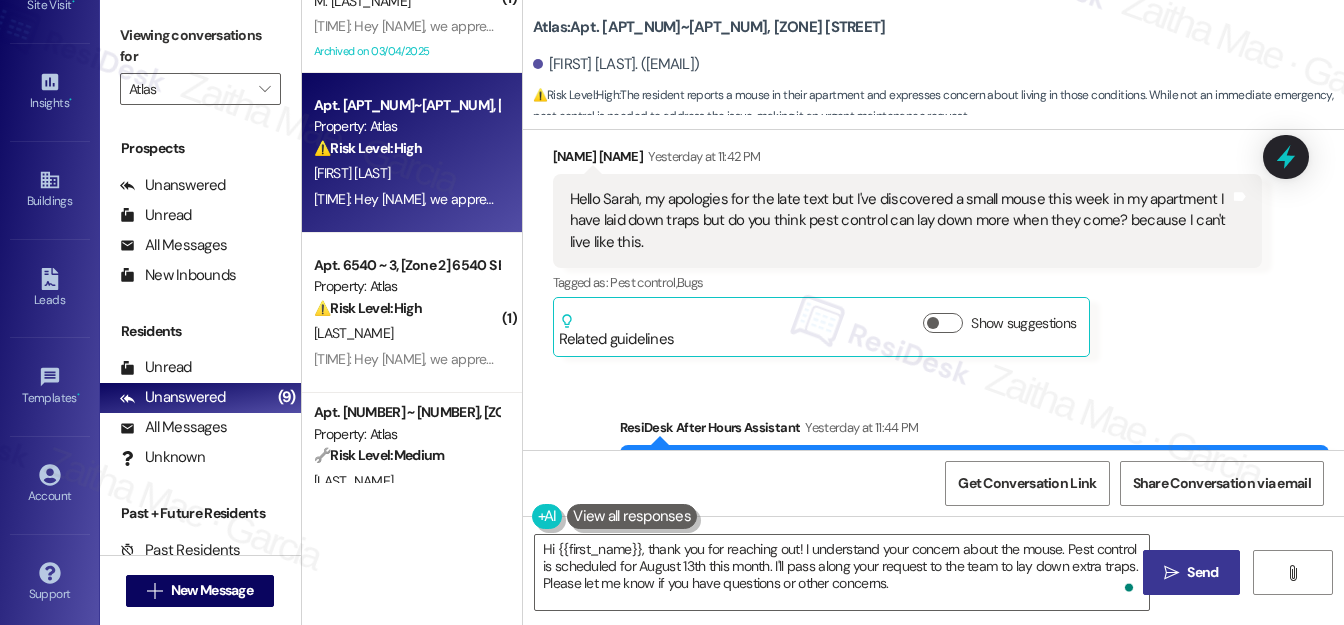 click on "Send" at bounding box center [1202, 572] 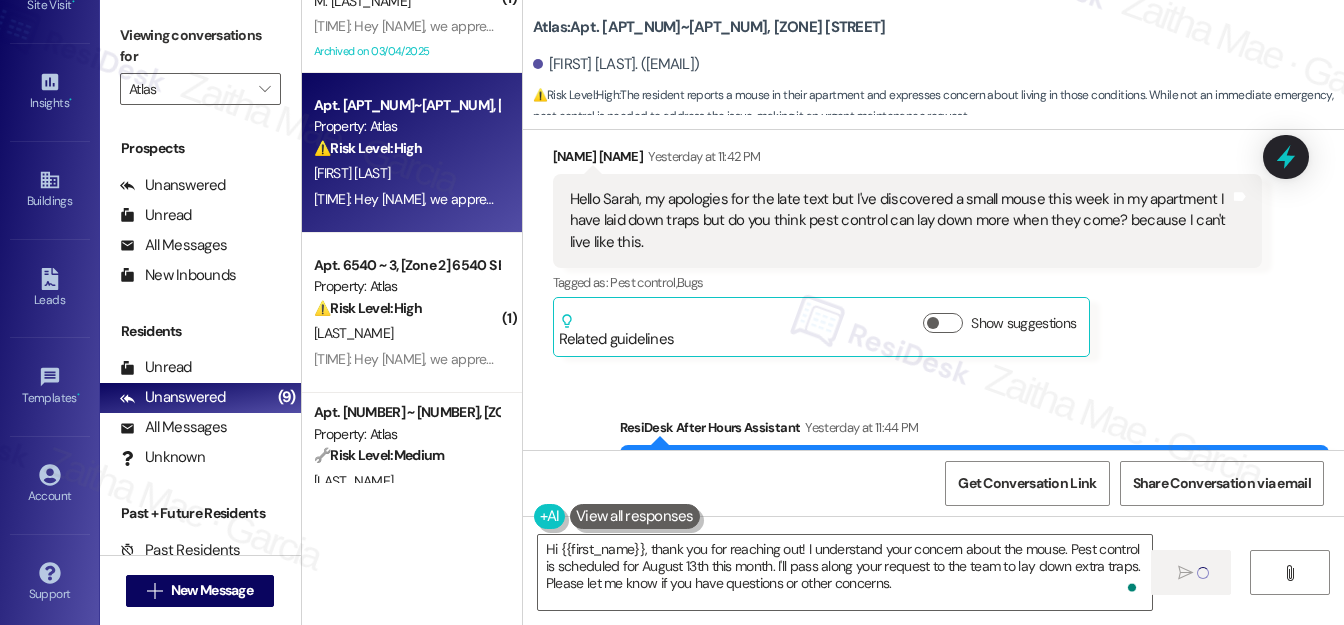 type 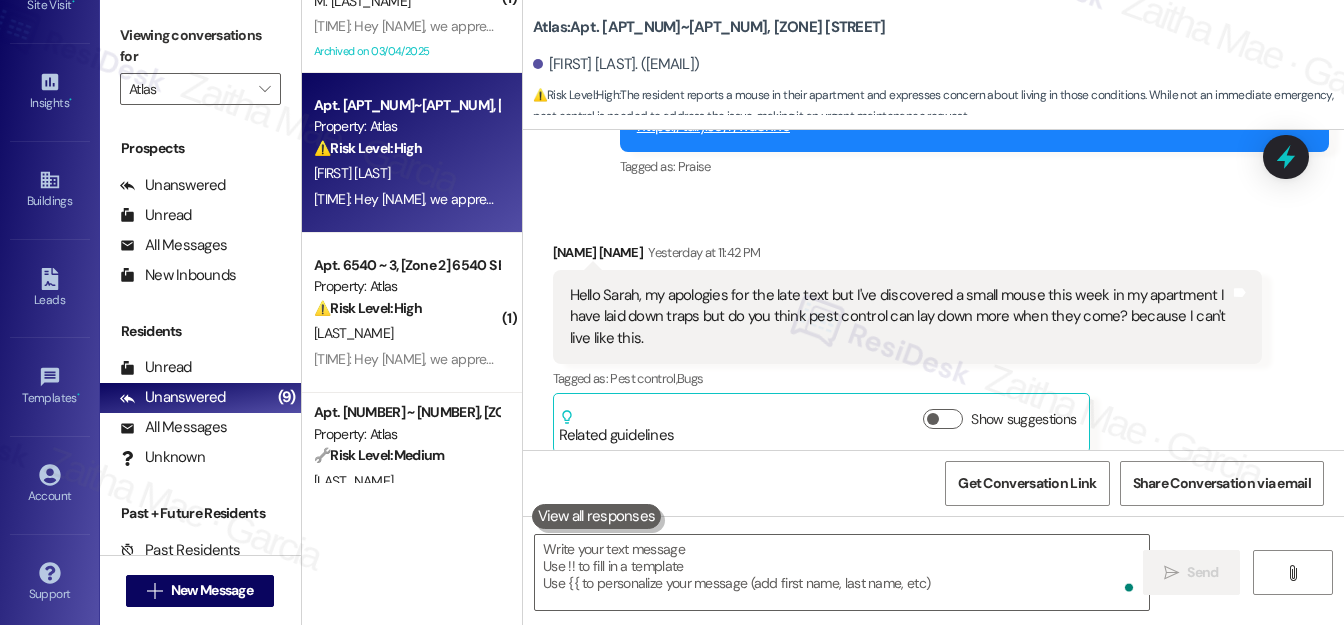 scroll, scrollTop: 4158, scrollLeft: 0, axis: vertical 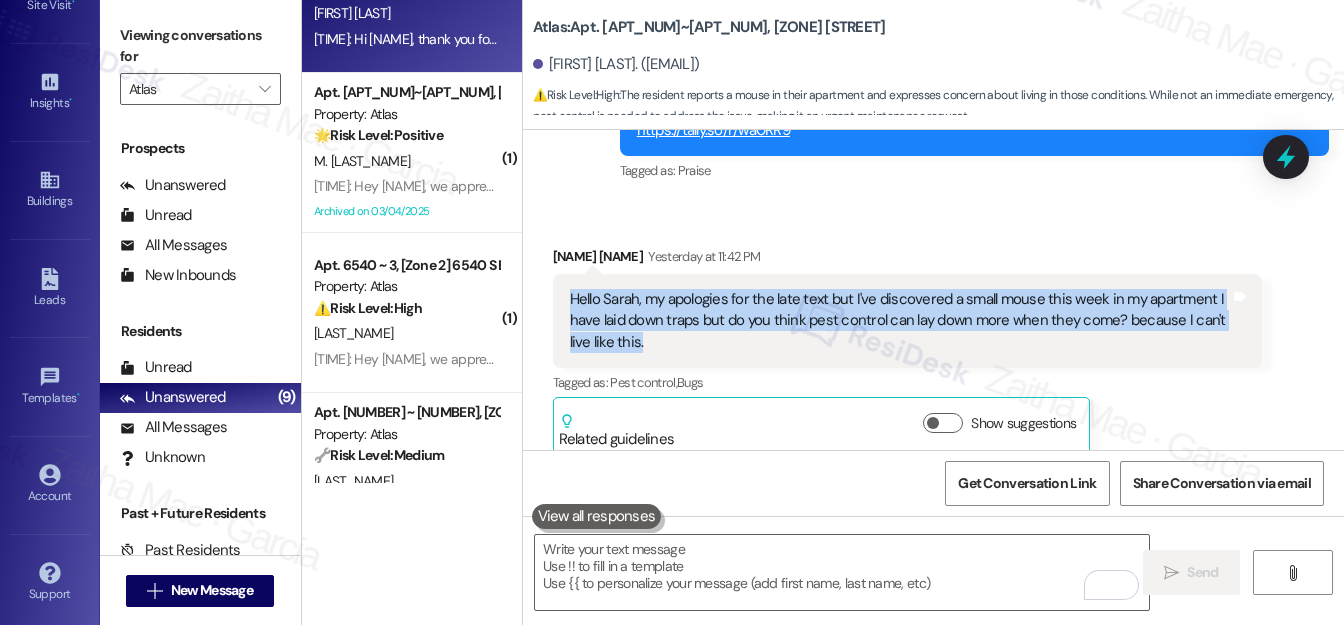 drag, startPoint x: 562, startPoint y: 274, endPoint x: 696, endPoint y: 331, distance: 145.61937 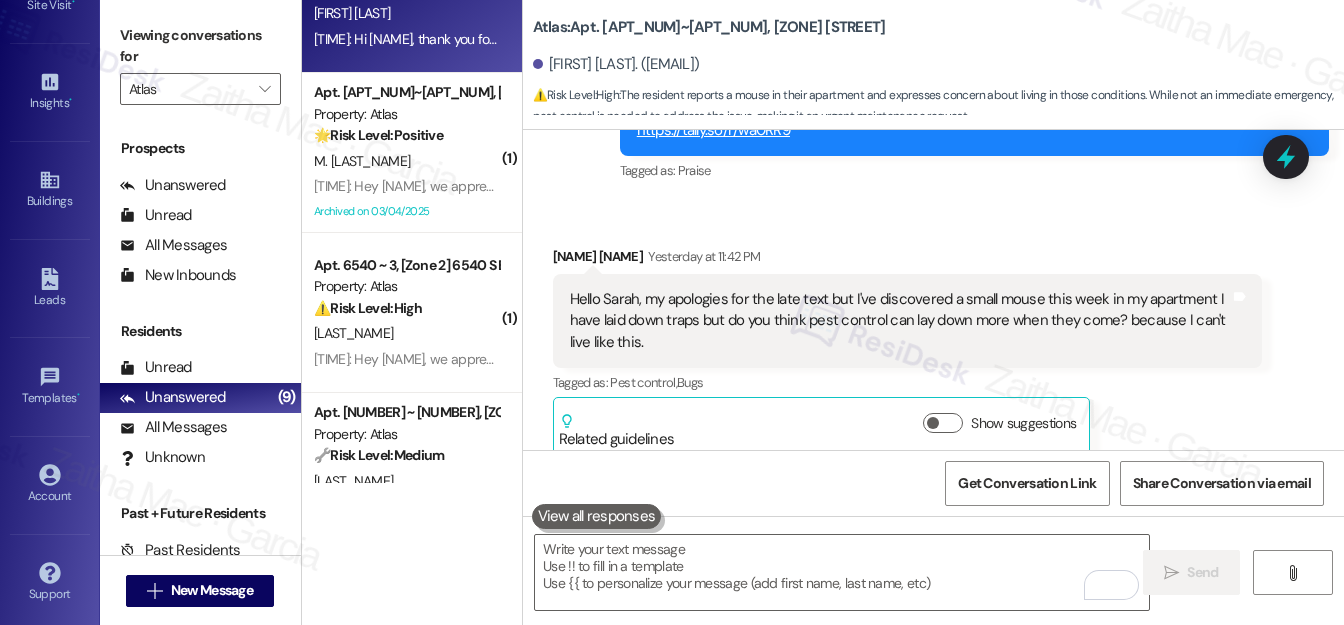 click on "Received via SMS [NAME] [LAST NAME] [TIME_OF_DAY] Hello [NAME], my apologies for the late text but I've discovered a small mouse this week in my apartment I have laid down traps but do you think pest control can lay down more when they come? because I can't live like this. Tags and notes Tagged as: Pest control , Click to highlight conversations about Pest control Bugs Click to highlight conversations about Bugs Related guidelines Show suggestions" at bounding box center [933, 336] 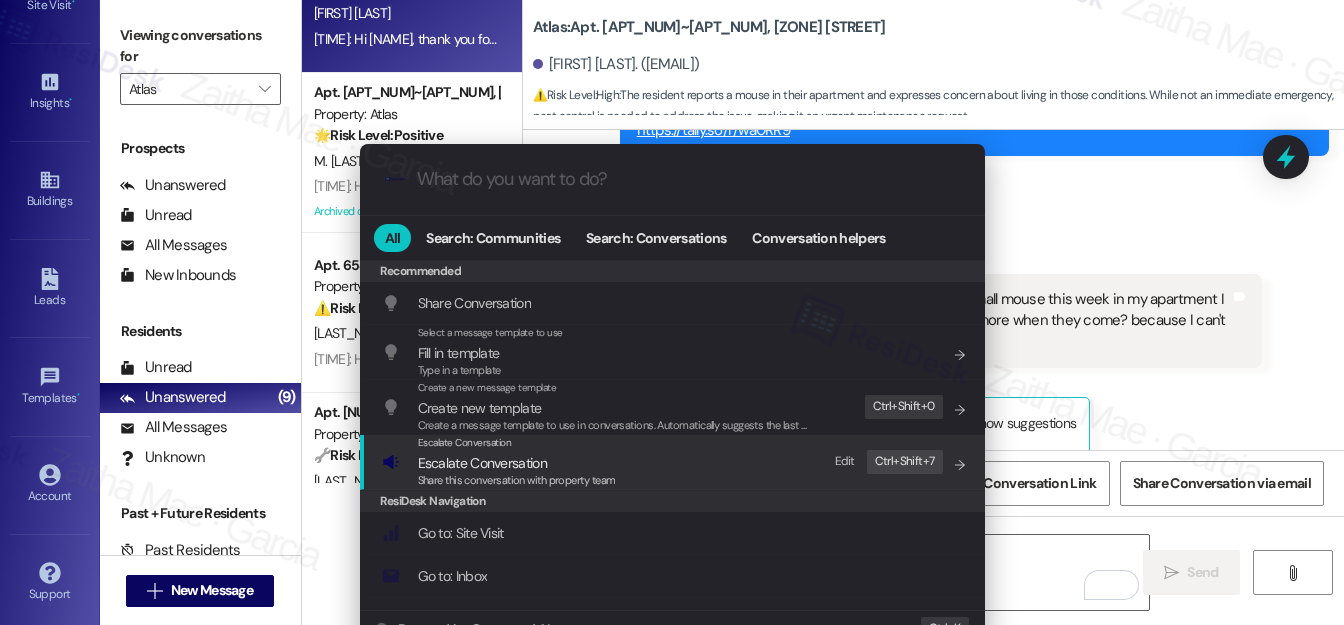 click on "Escalate Conversation" at bounding box center [482, 463] 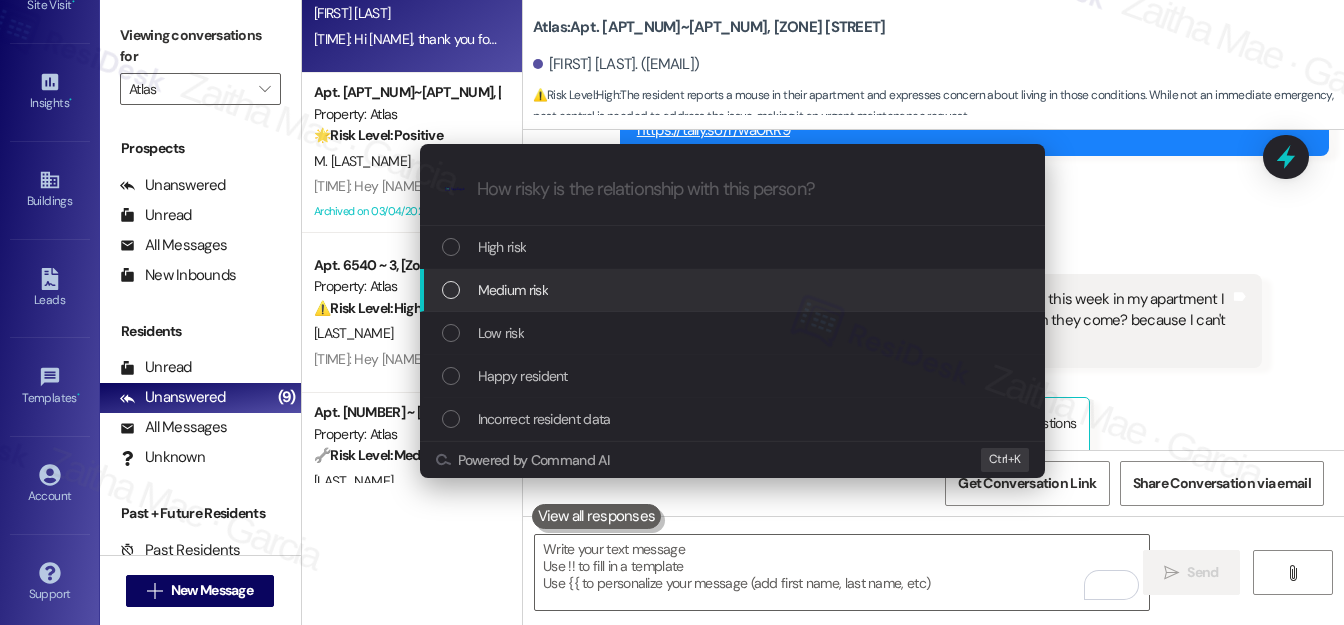 click on "Medium risk" at bounding box center (513, 290) 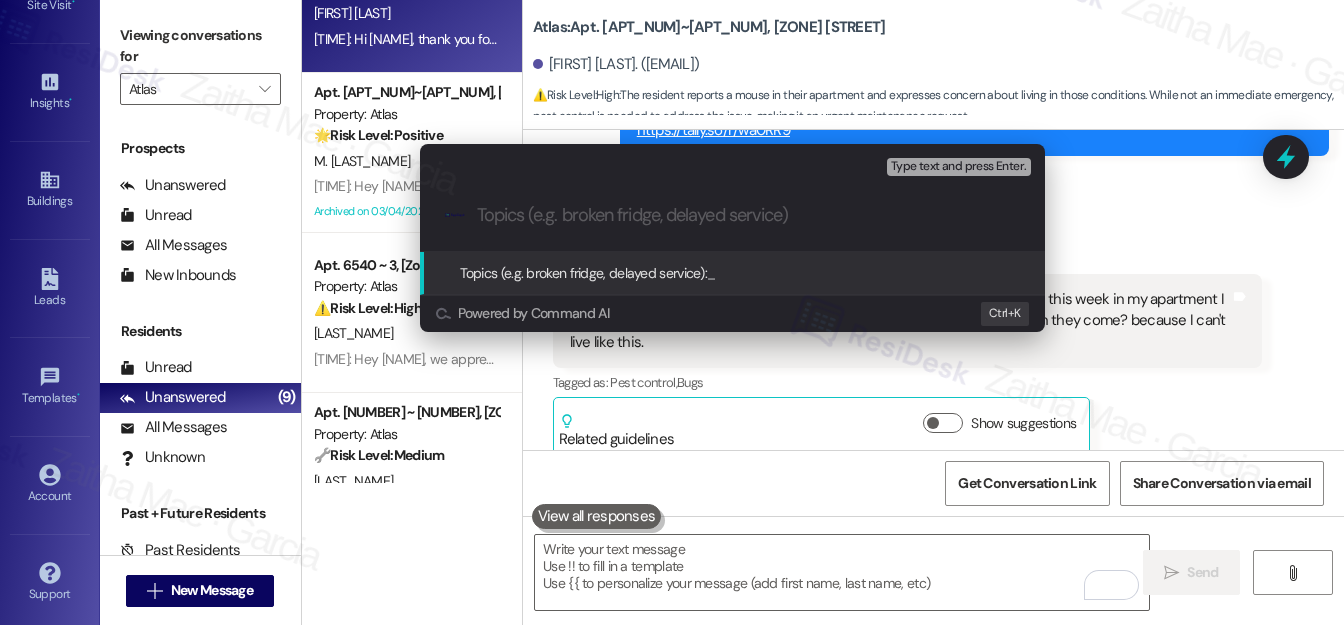 paste on "Mouse Sighting in Apartment — Request for Pest Control Support" 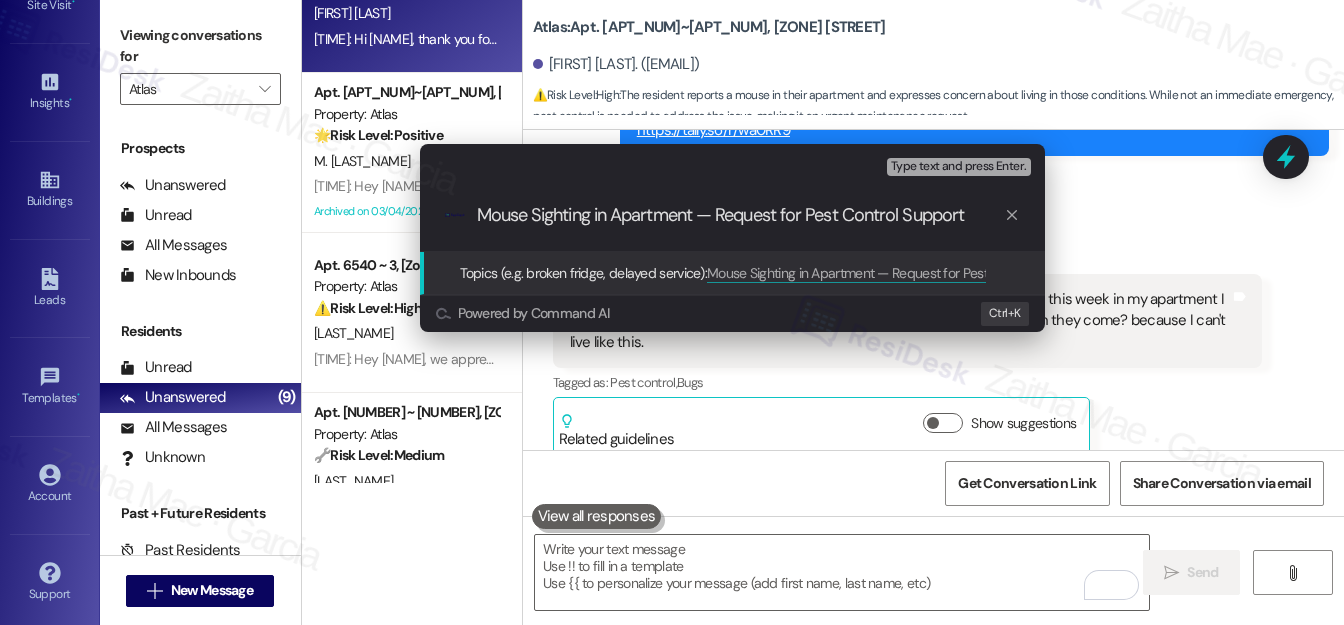type 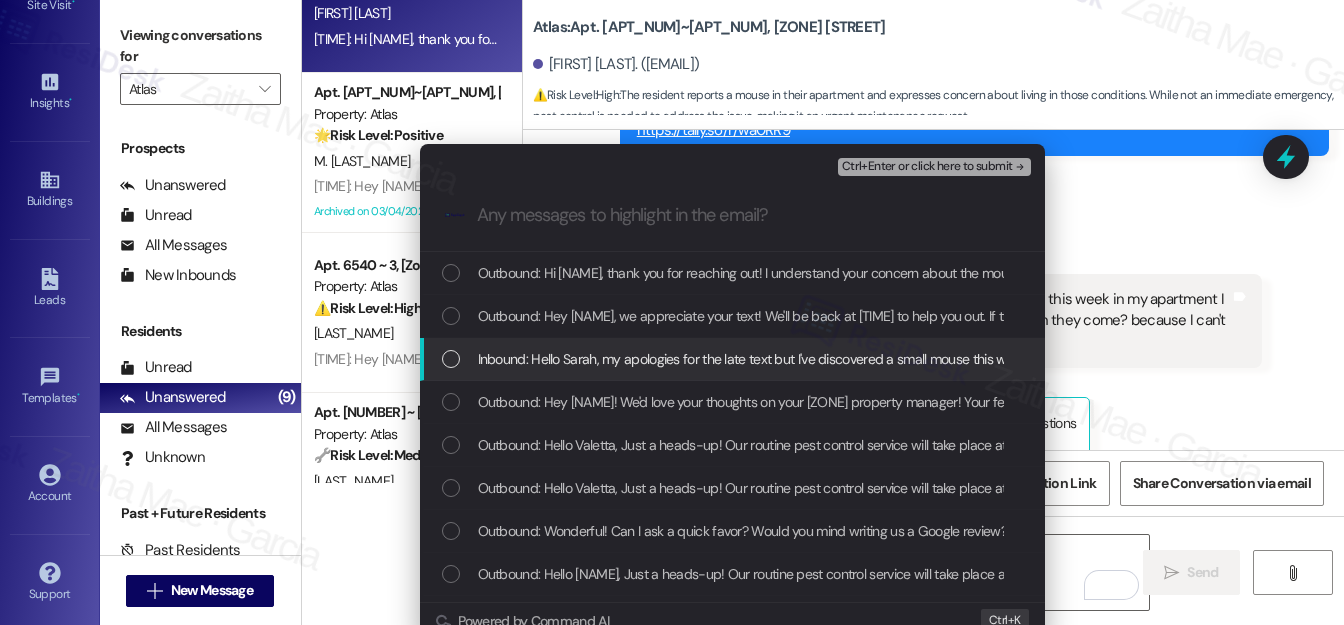click at bounding box center [451, 359] 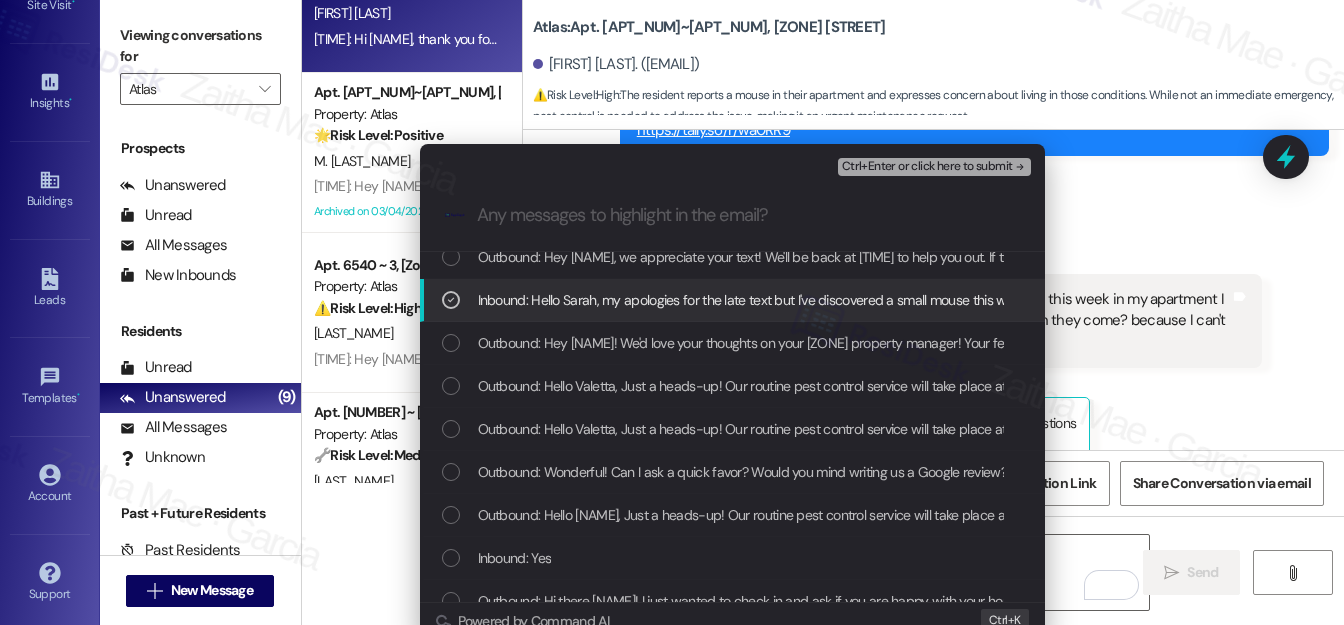 scroll, scrollTop: 90, scrollLeft: 0, axis: vertical 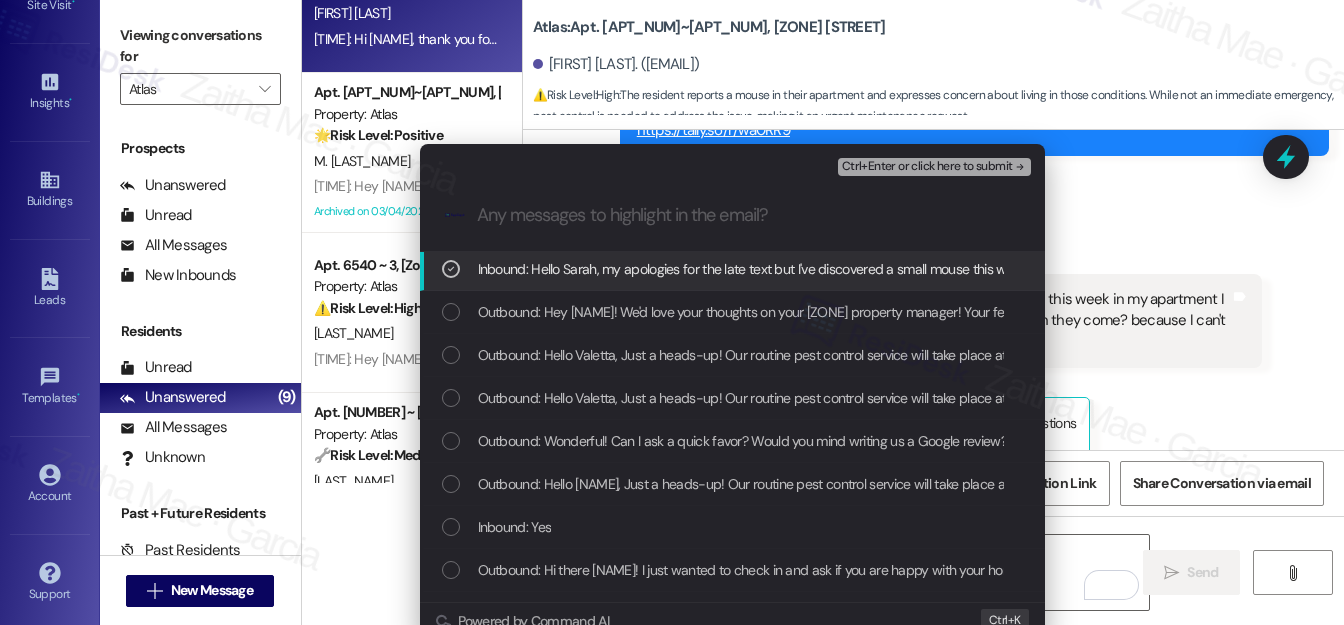 click on "Ctrl+Enter or click here to submit" at bounding box center (927, 167) 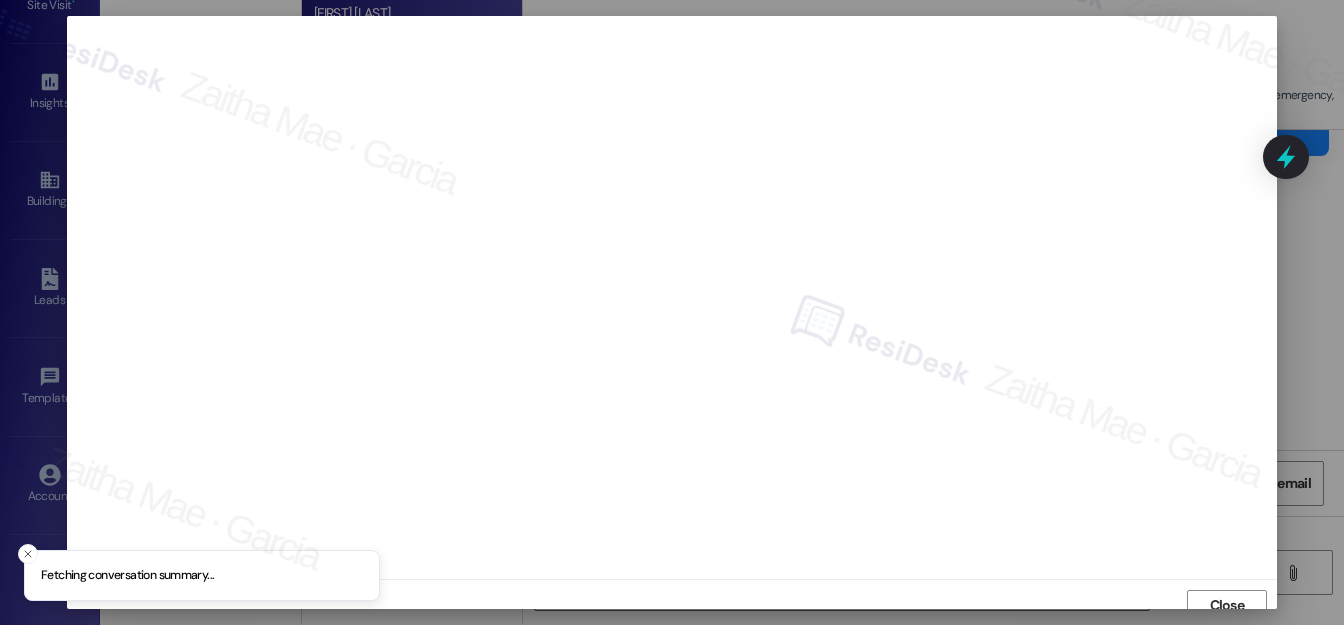 scroll, scrollTop: 12, scrollLeft: 0, axis: vertical 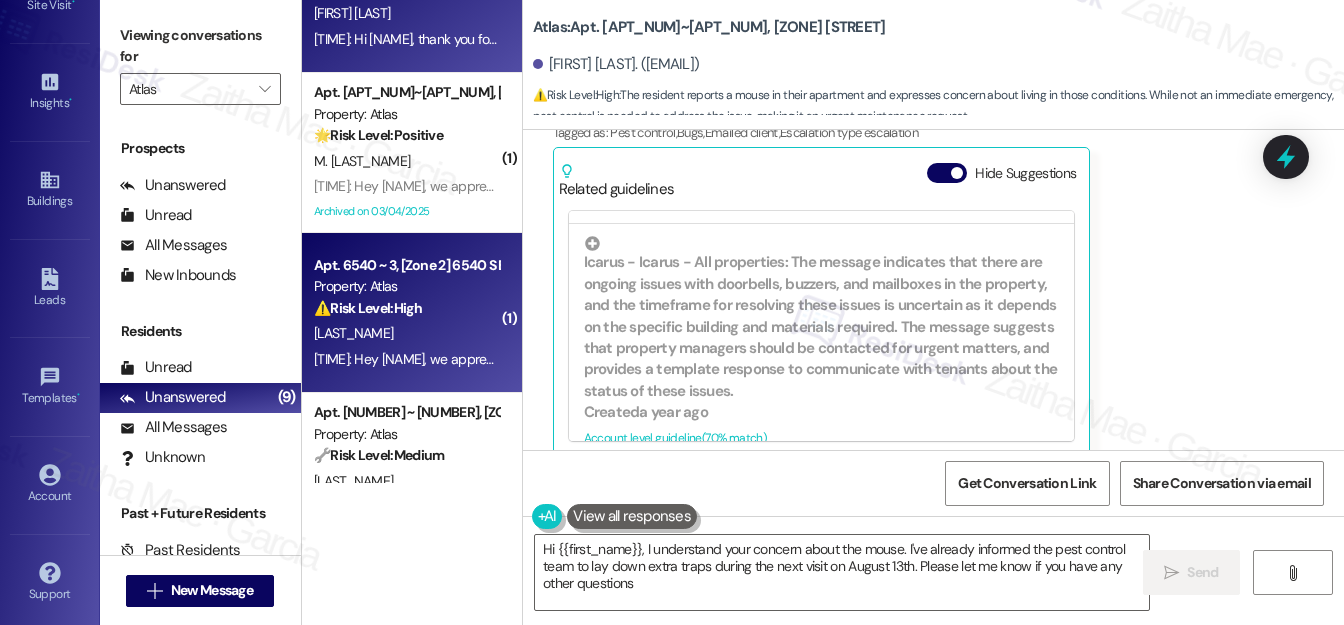 type on "Hi {{first_name}}, I understand your concern about the mouse. I've already informed the pest control team to lay down extra traps during the next visit on August 13th. Please let me know if you have any other questions!" 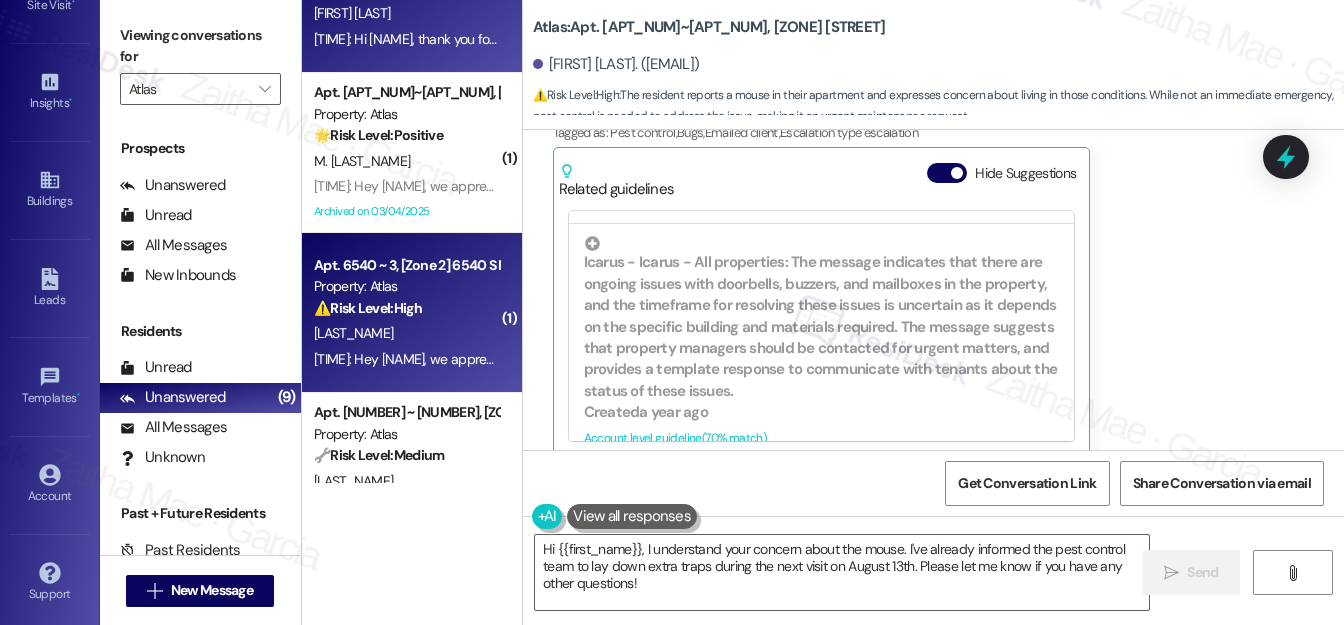 scroll, scrollTop: 363, scrollLeft: 0, axis: vertical 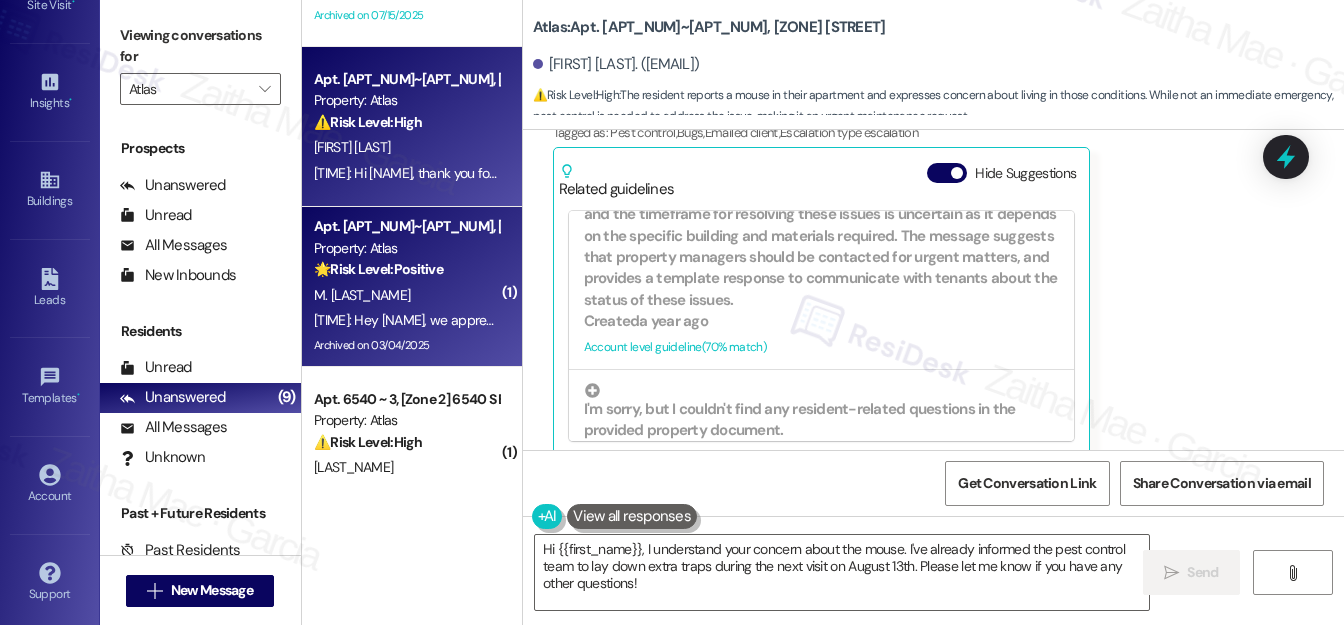 click on "Apt. [NUMBER]~[NUMBER], [ZONE] [ADDRESS] 🌟 Risk Level: Positive This is a simple greeting, indicating positive engagement and relationship building." at bounding box center (406, 248) 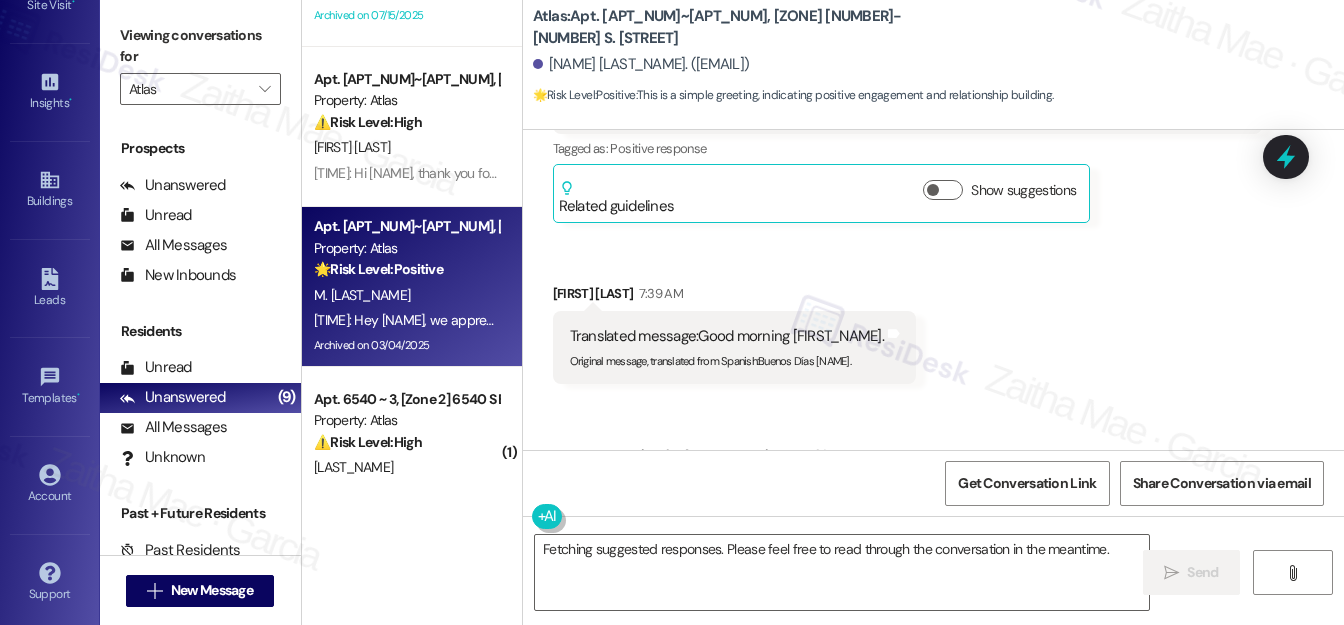 scroll, scrollTop: 15159, scrollLeft: 0, axis: vertical 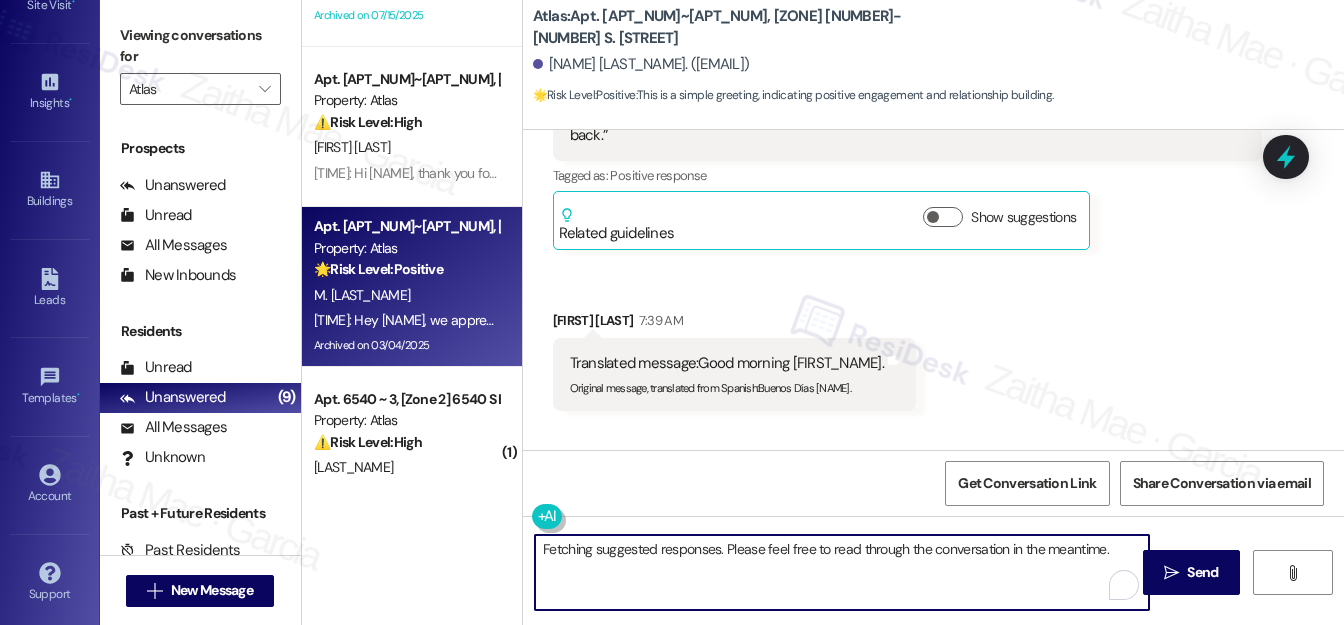 drag, startPoint x: 538, startPoint y: 550, endPoint x: 1125, endPoint y: 554, distance: 587.0136 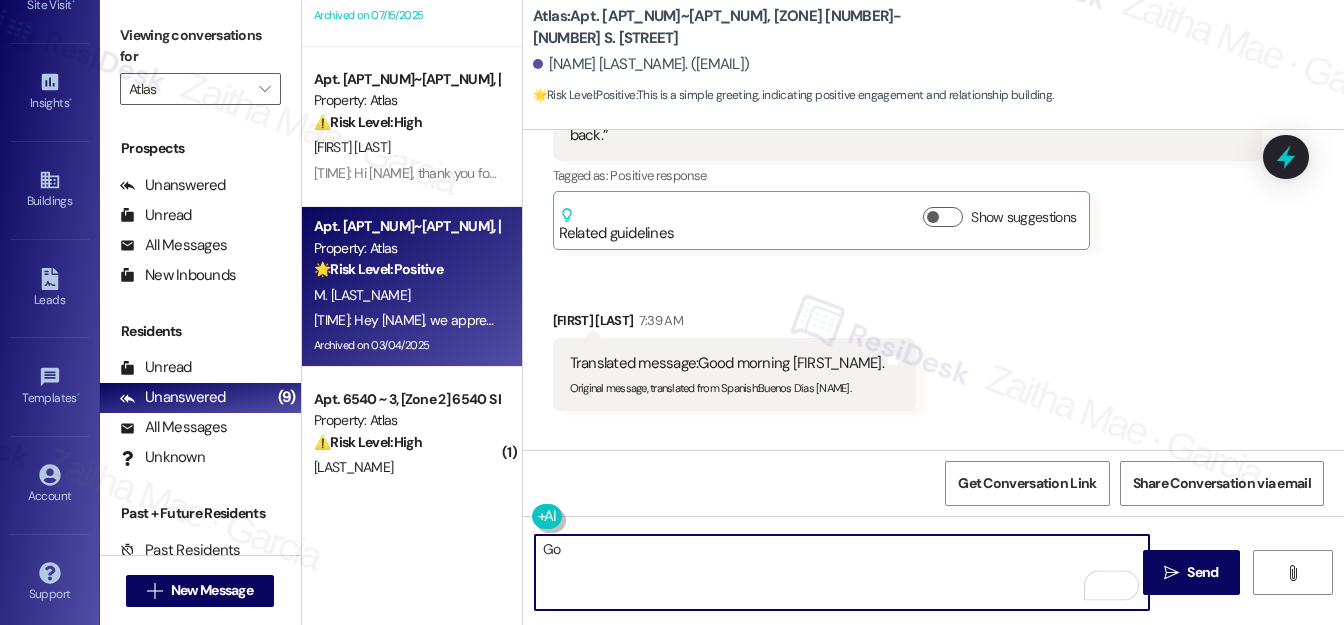 type on "G" 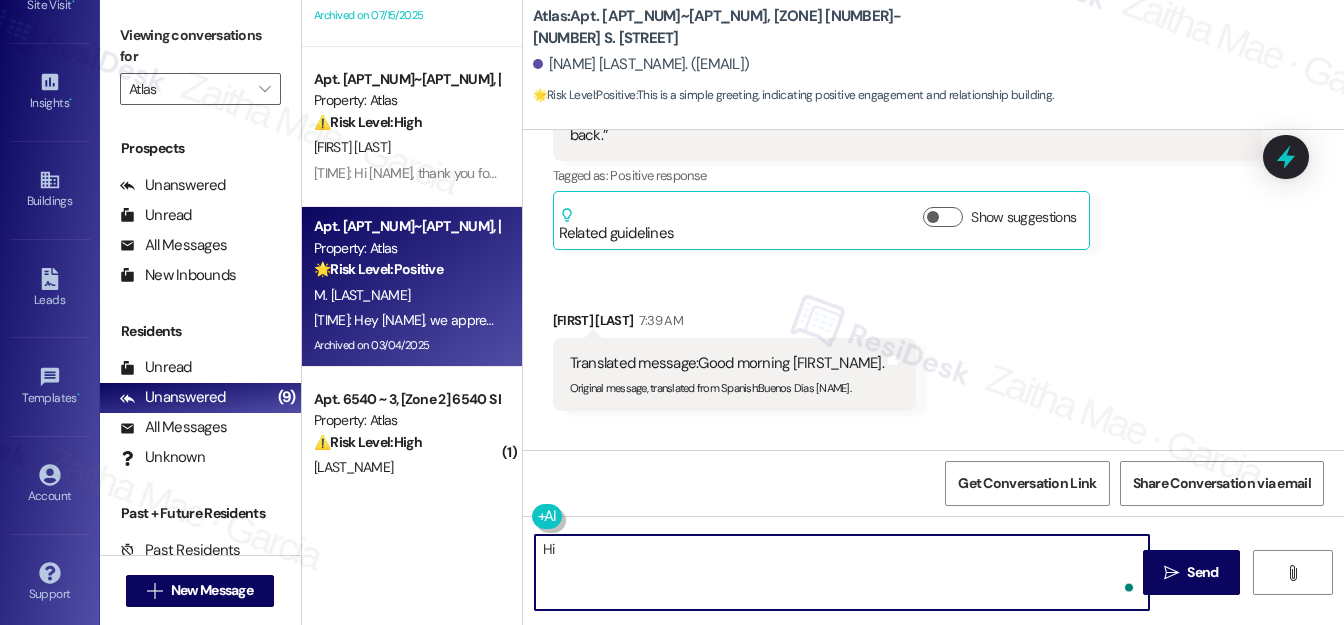 type on "Hi" 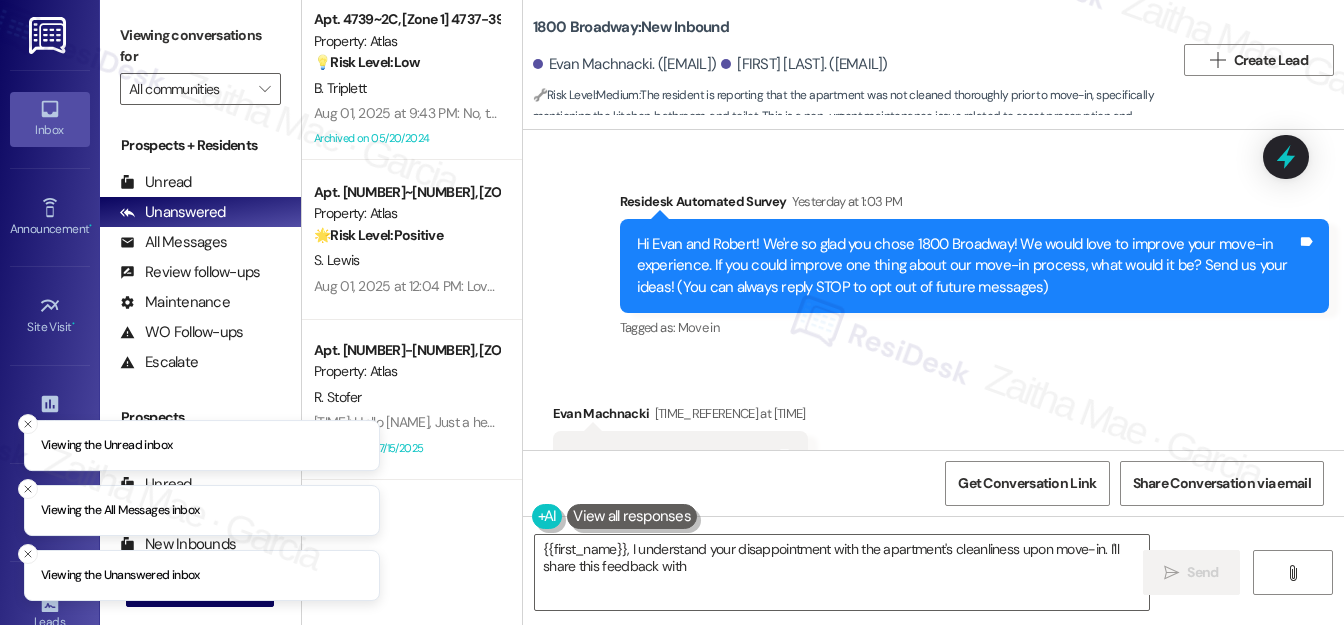 scroll, scrollTop: 0, scrollLeft: 0, axis: both 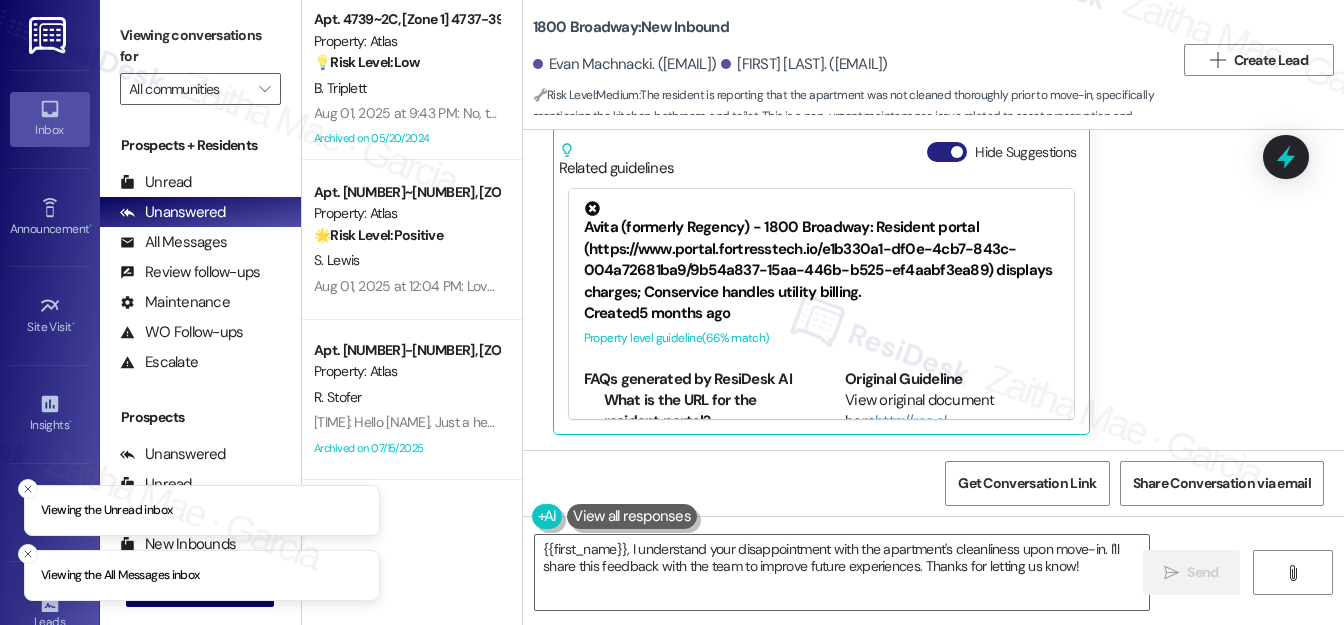 click on "Hide Suggestions" at bounding box center [947, 152] 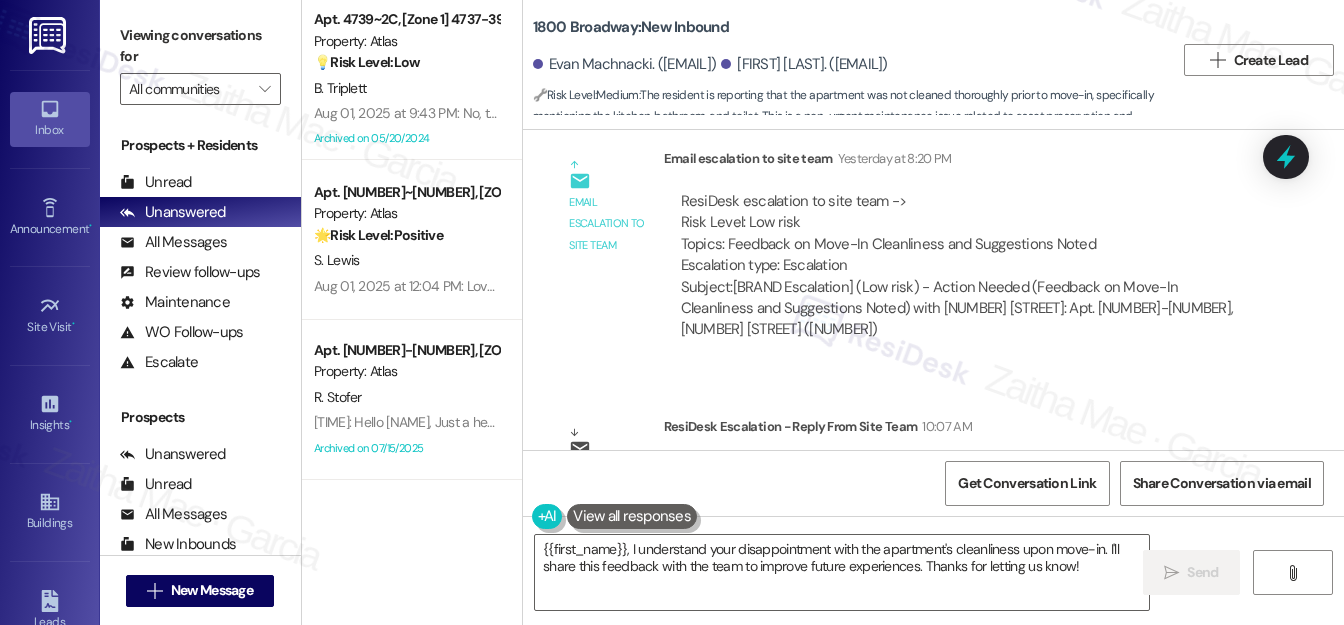 scroll, scrollTop: 1031, scrollLeft: 0, axis: vertical 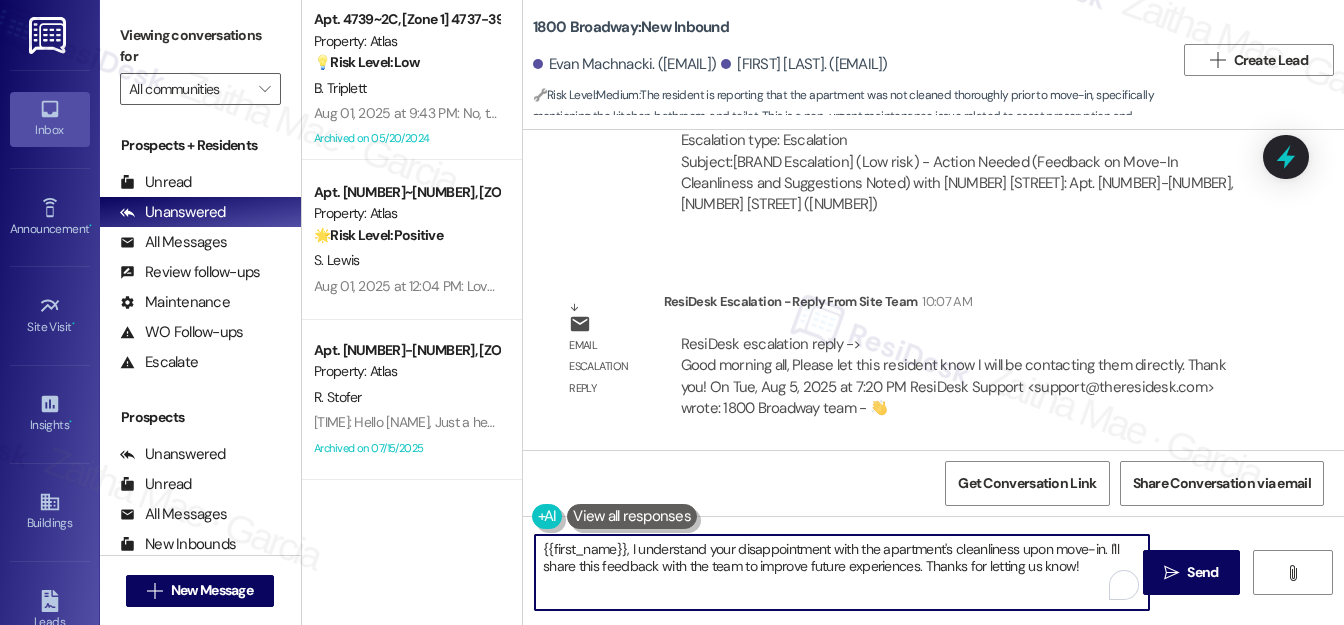 drag, startPoint x: 624, startPoint y: 552, endPoint x: 1088, endPoint y: 575, distance: 464.5697 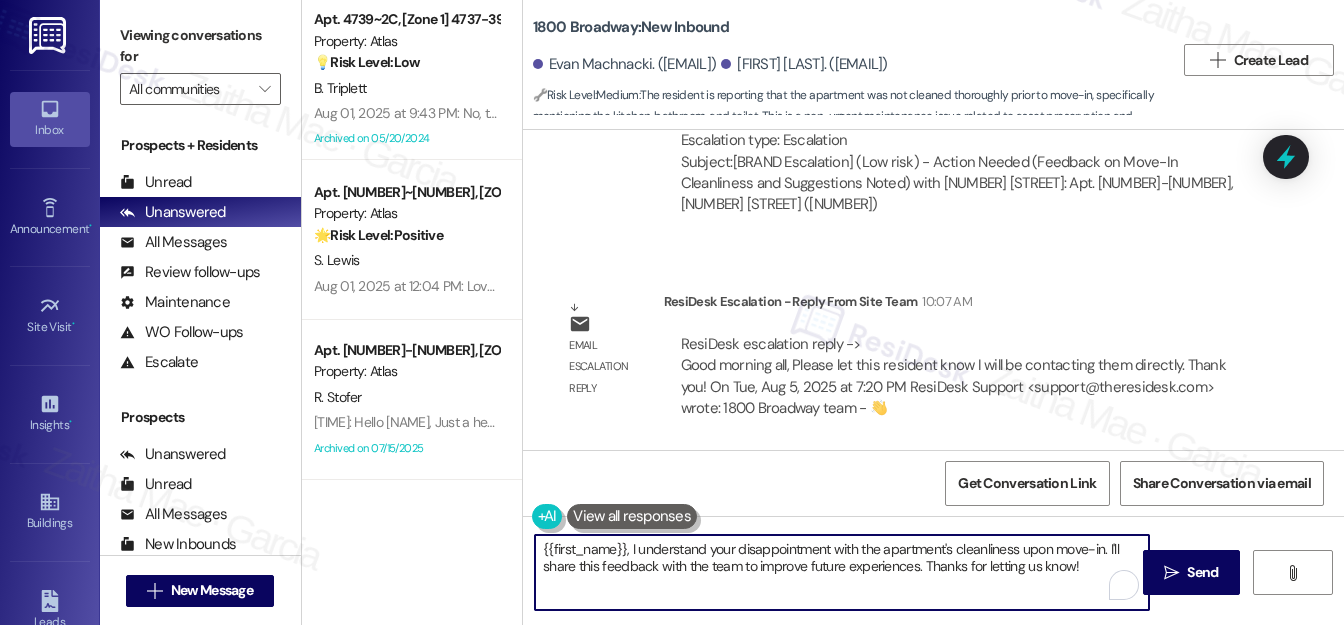 click on "{{first_name}}, I understand your disappointment with the apartment's cleanliness upon move-in. I'll share this feedback with the team to improve future experiences. Thanks for letting us know!" at bounding box center [842, 572] 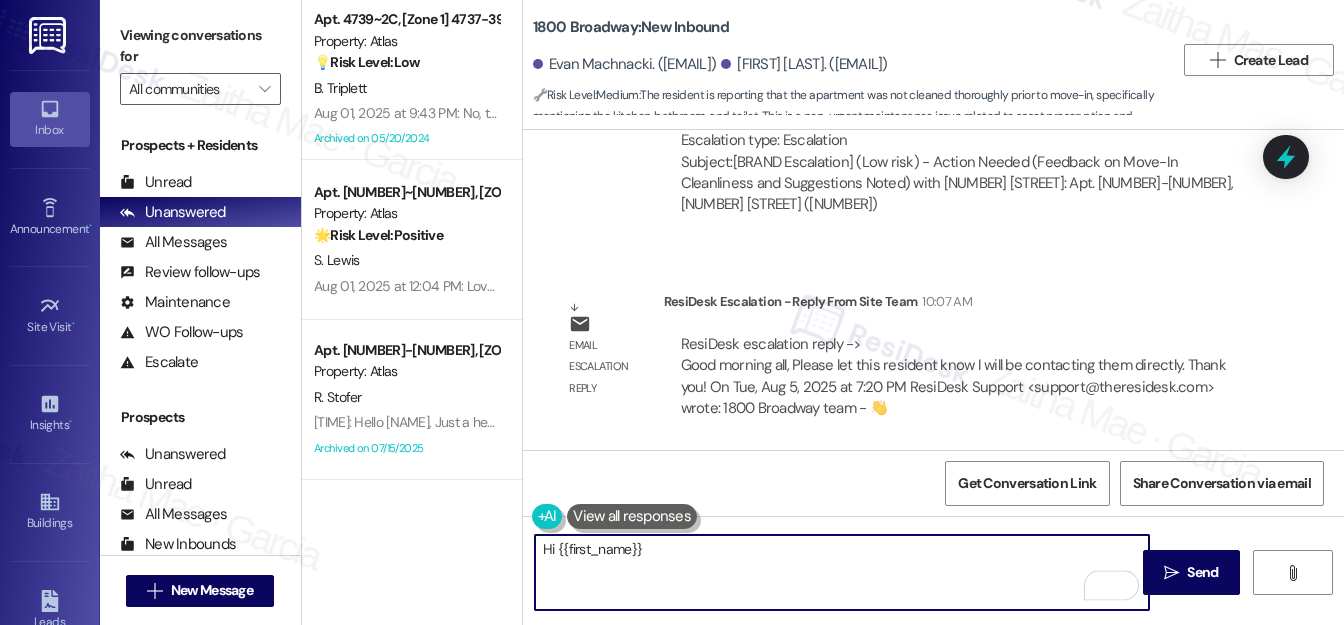 click on "Hi {{first_name}}" at bounding box center [842, 572] 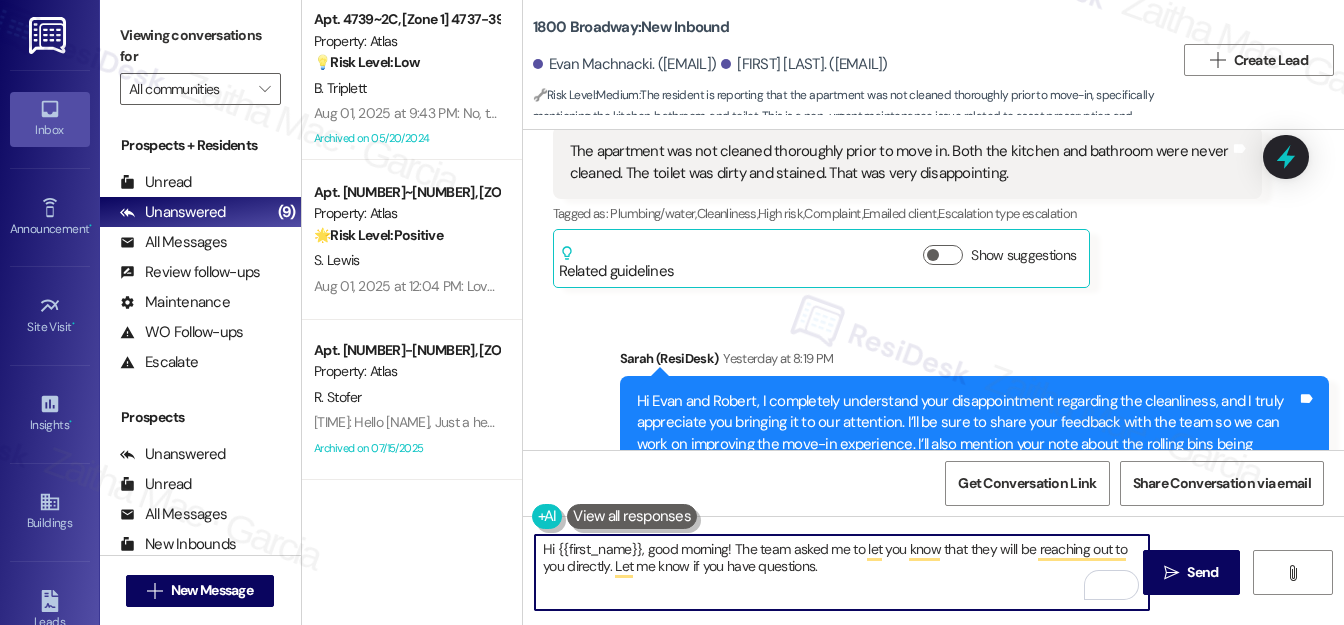 scroll, scrollTop: 1031, scrollLeft: 0, axis: vertical 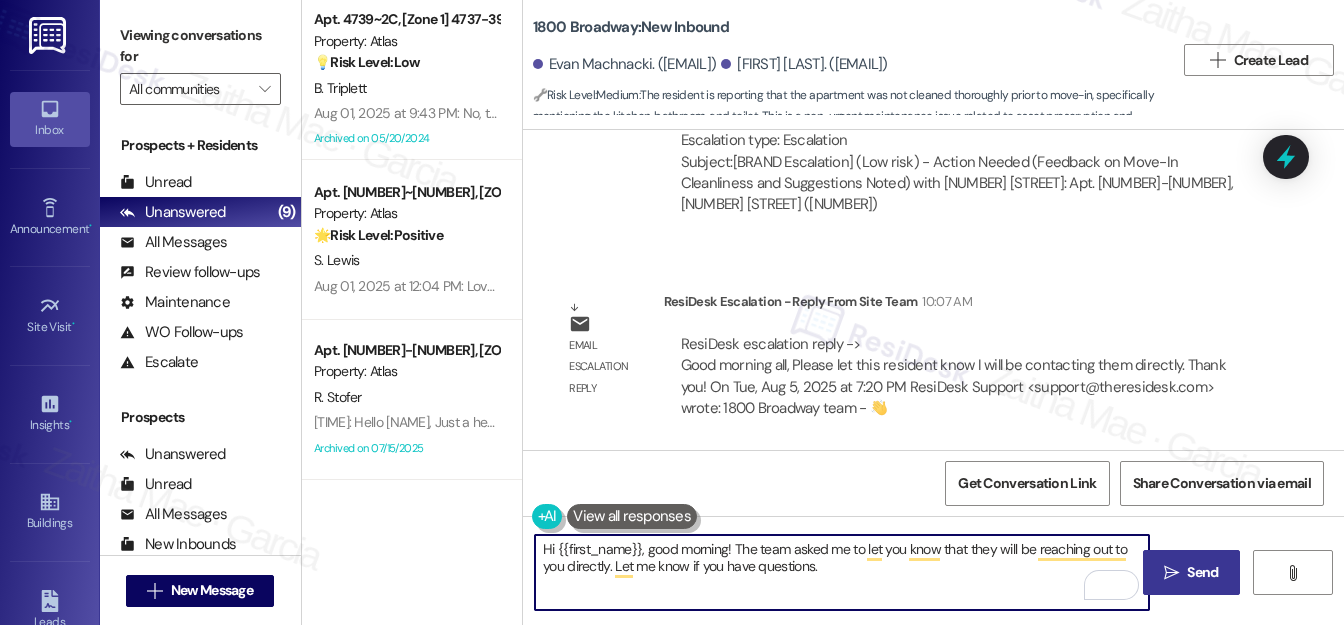 type on "Hi {{first_name}}, good morning! The team asked me to let you know that they will be reaching out to you directly. Let me know if you have questions." 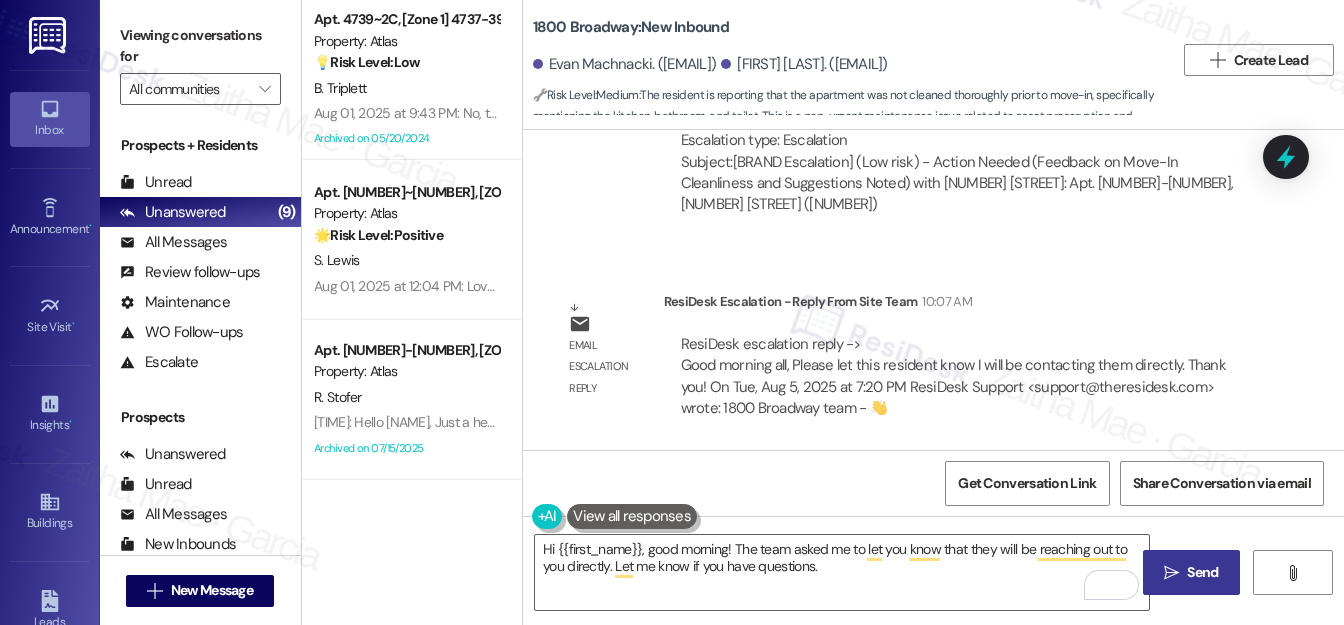 click on " Send" at bounding box center [1191, 572] 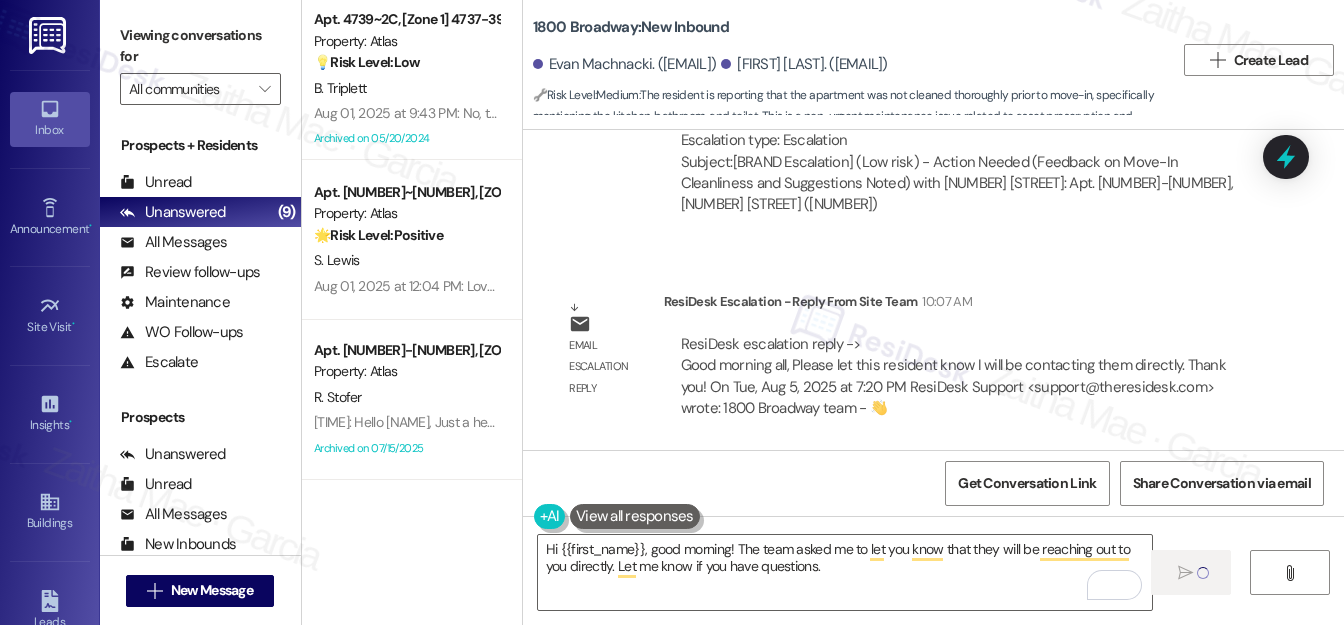 type 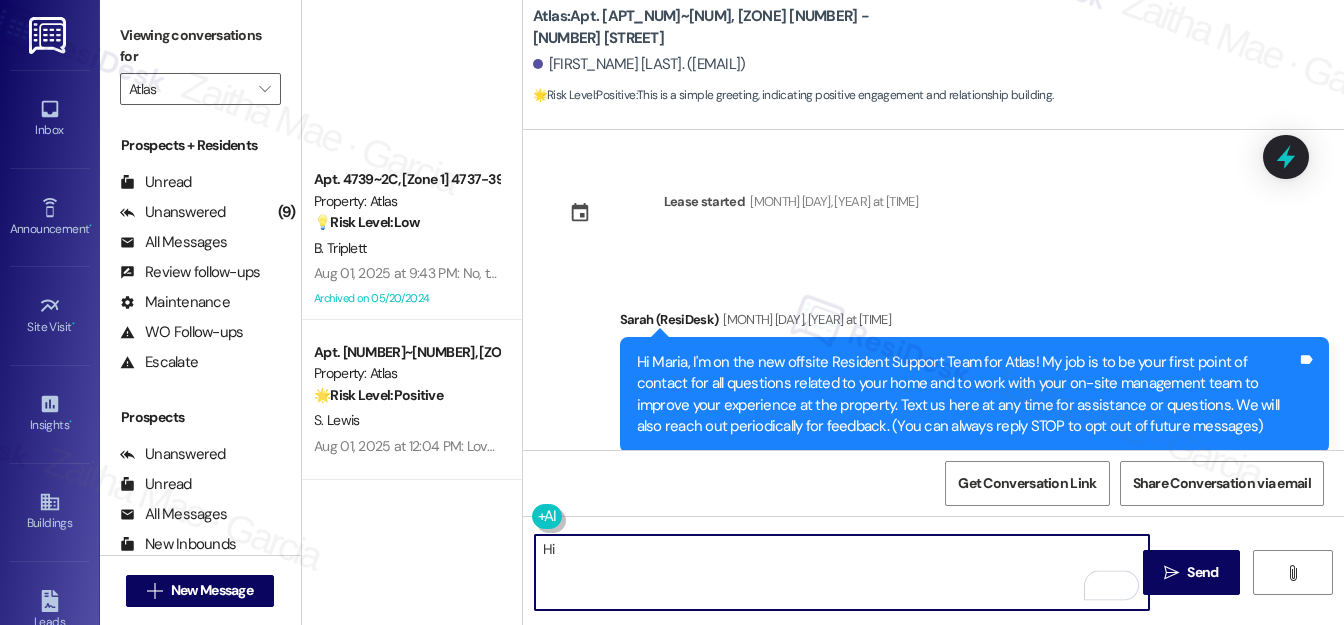 scroll, scrollTop: 0, scrollLeft: 0, axis: both 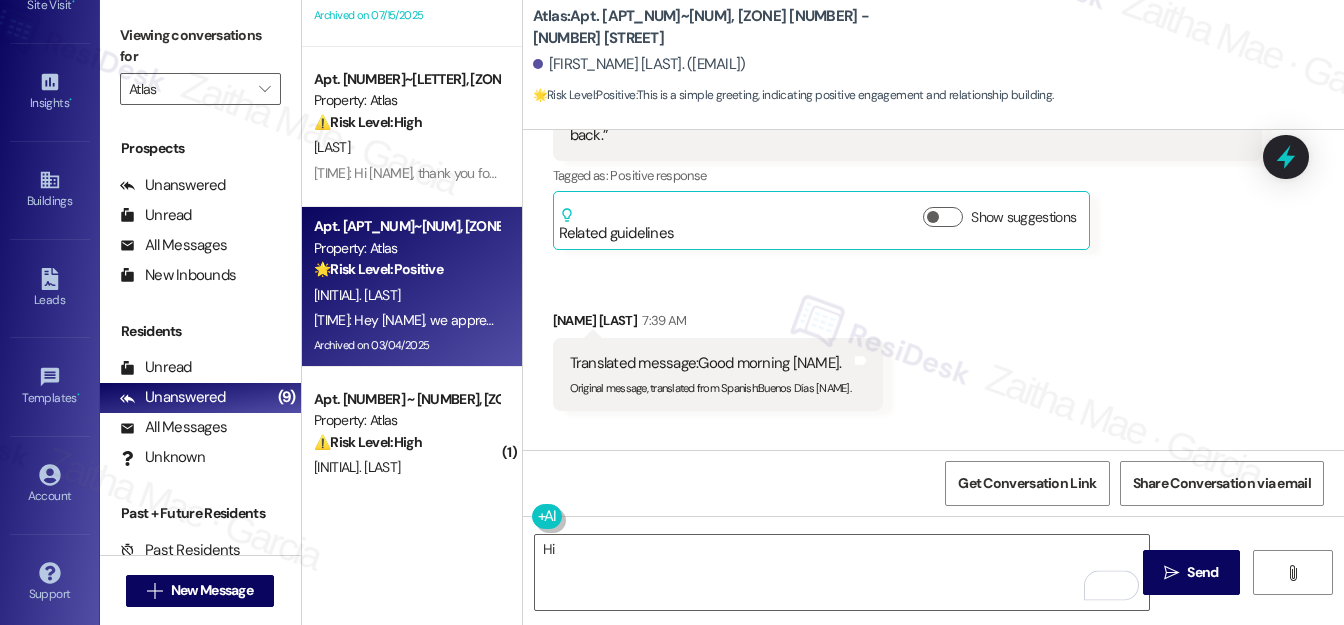 click on "[NAME] [LAST] [TIME]" at bounding box center (718, 324) 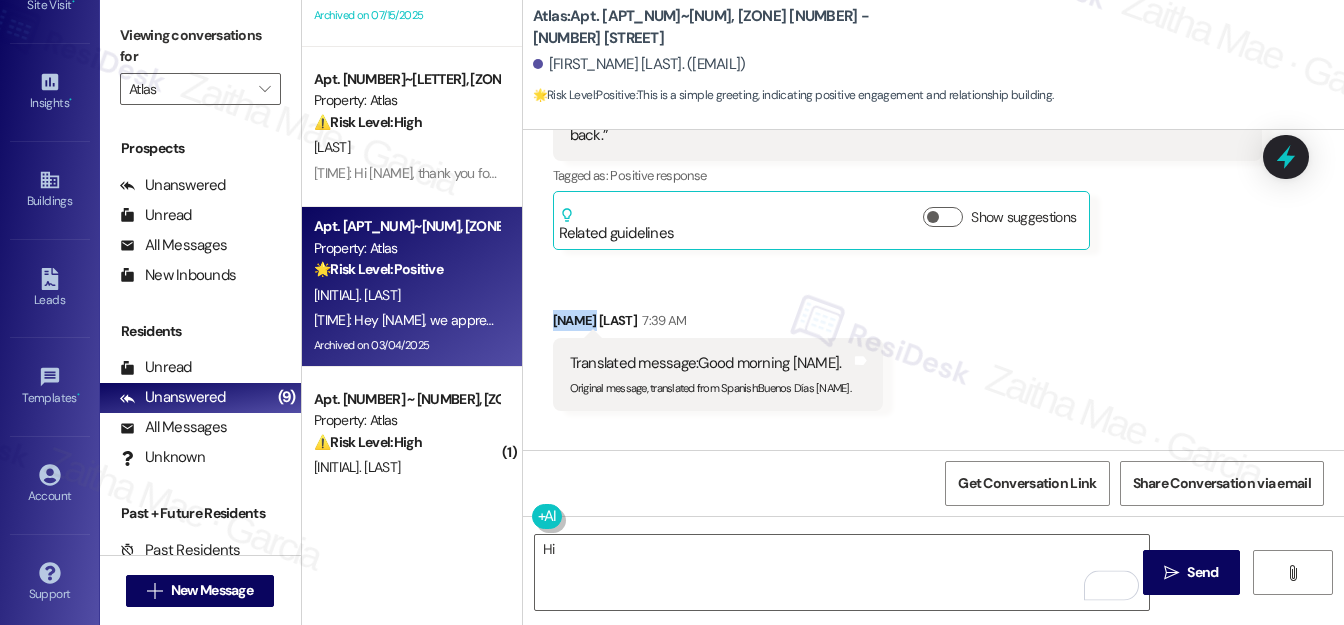 click on "[NAME] [LAST] [TIME]" at bounding box center (718, 324) 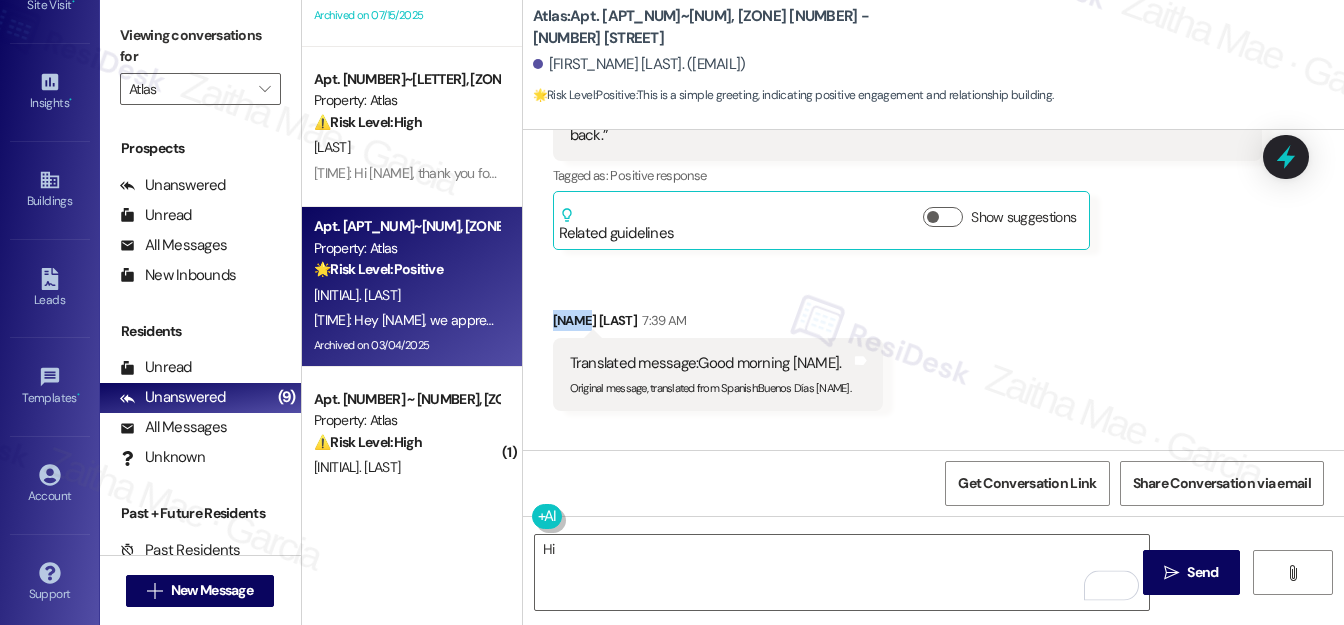 copy on "Maria" 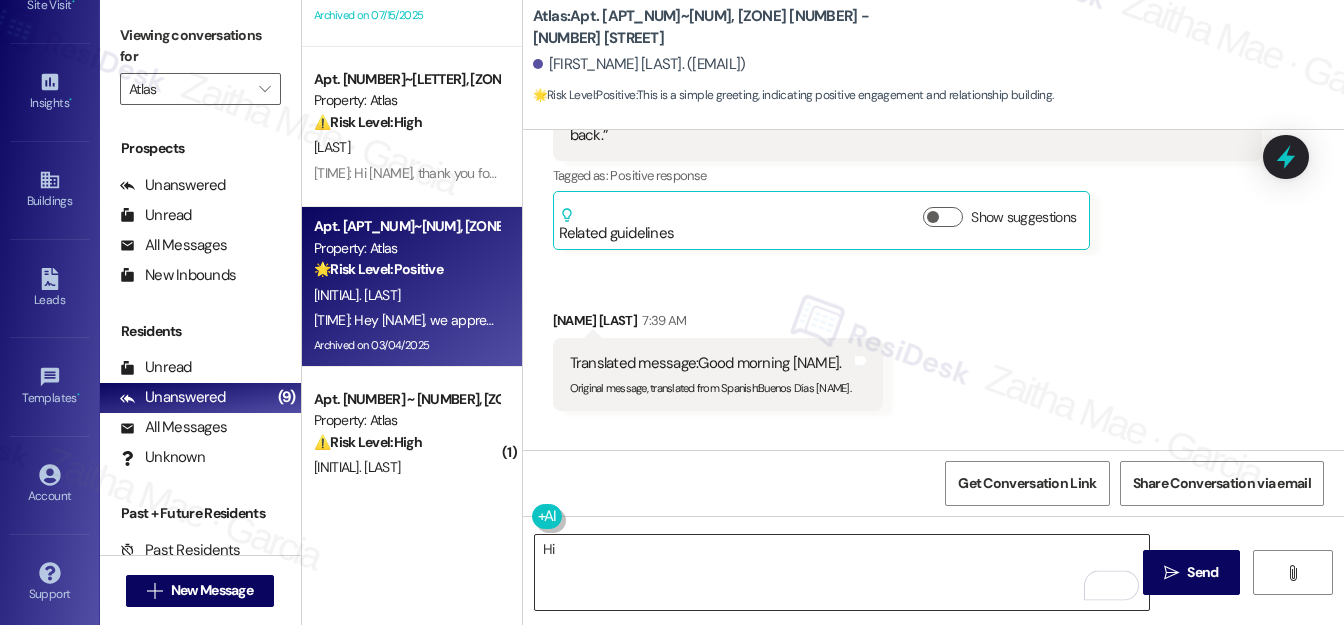 click on "Hi" at bounding box center [842, 572] 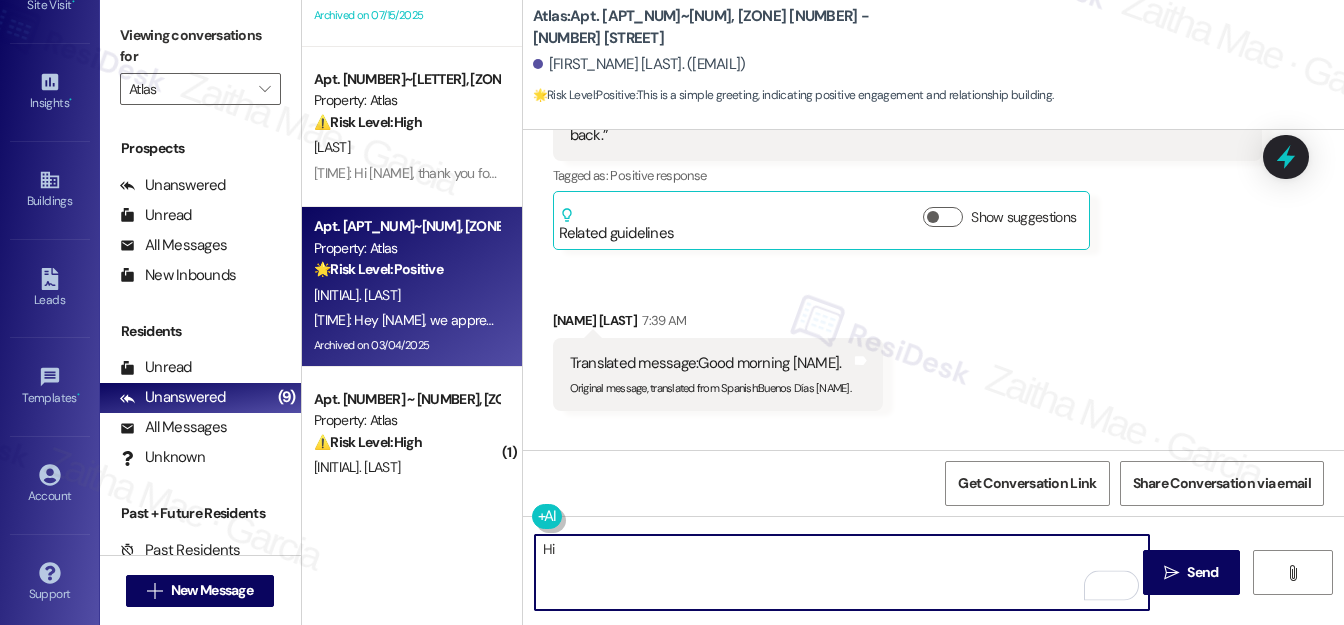paste on "Maria" 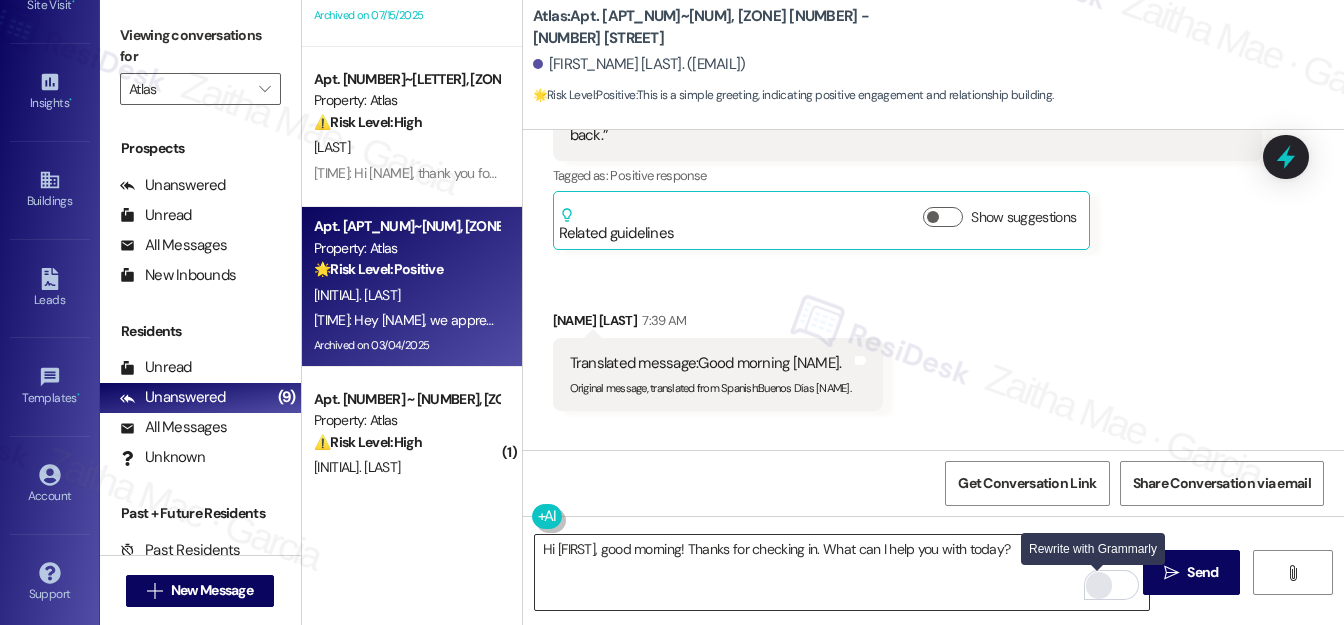 click at bounding box center (1099, 585) 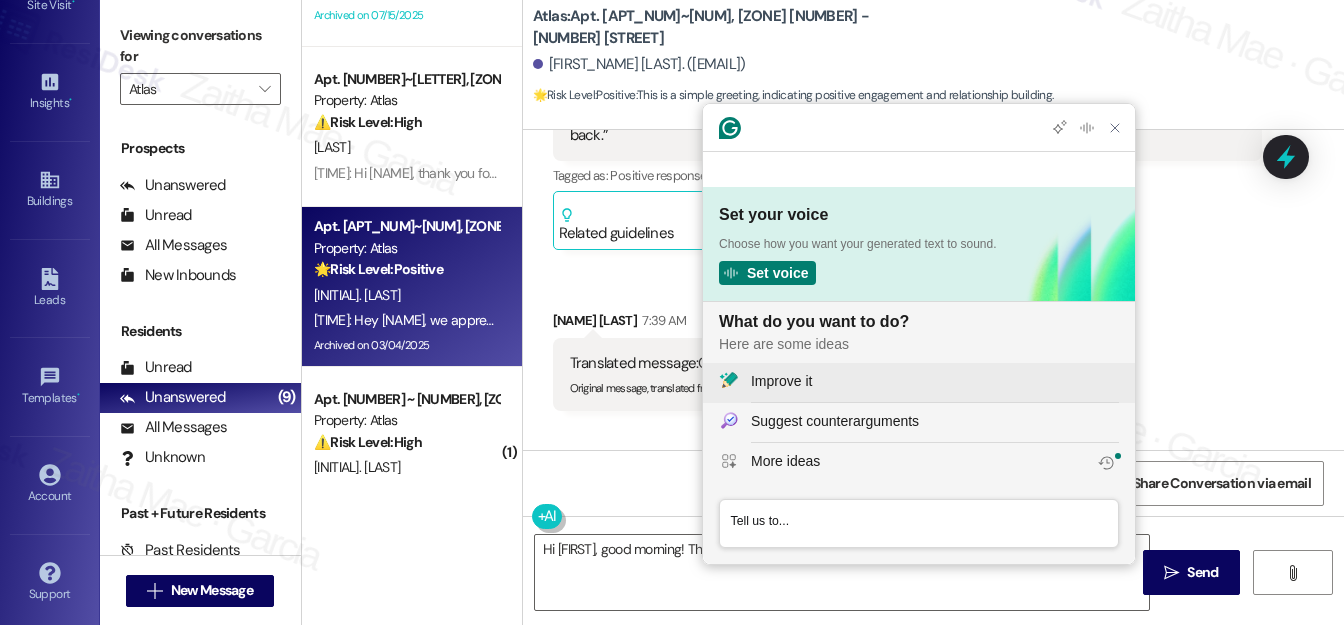 scroll, scrollTop: 0, scrollLeft: 0, axis: both 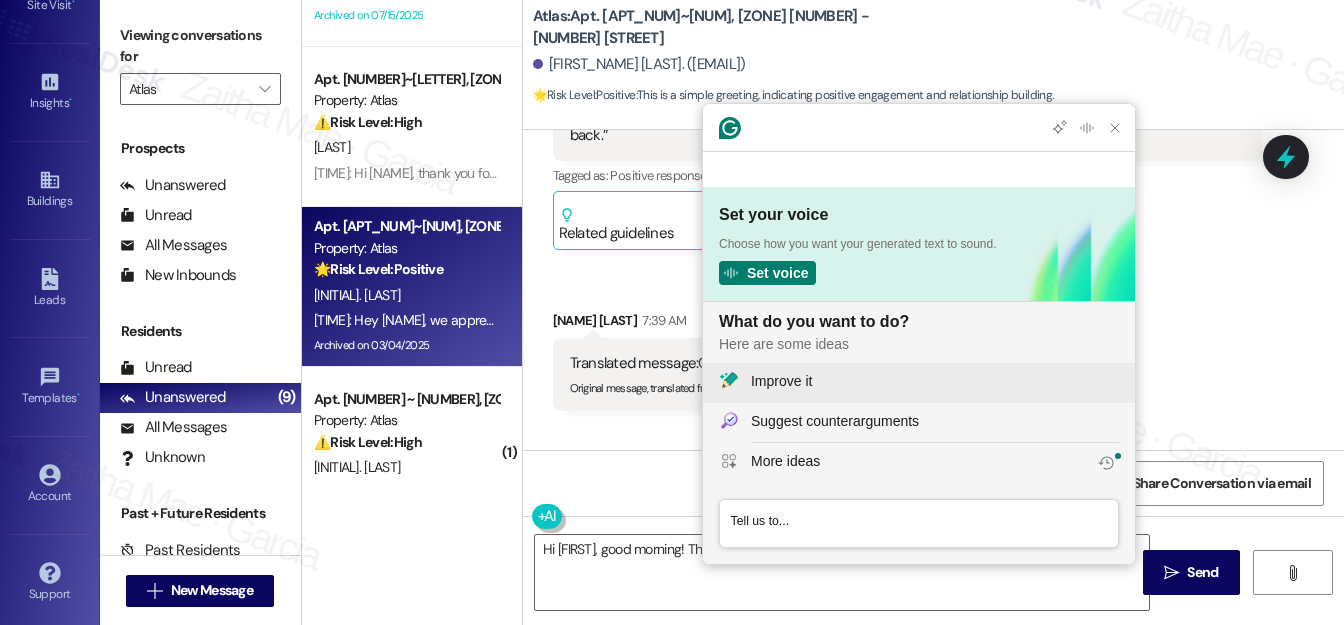 click on "Improve it" 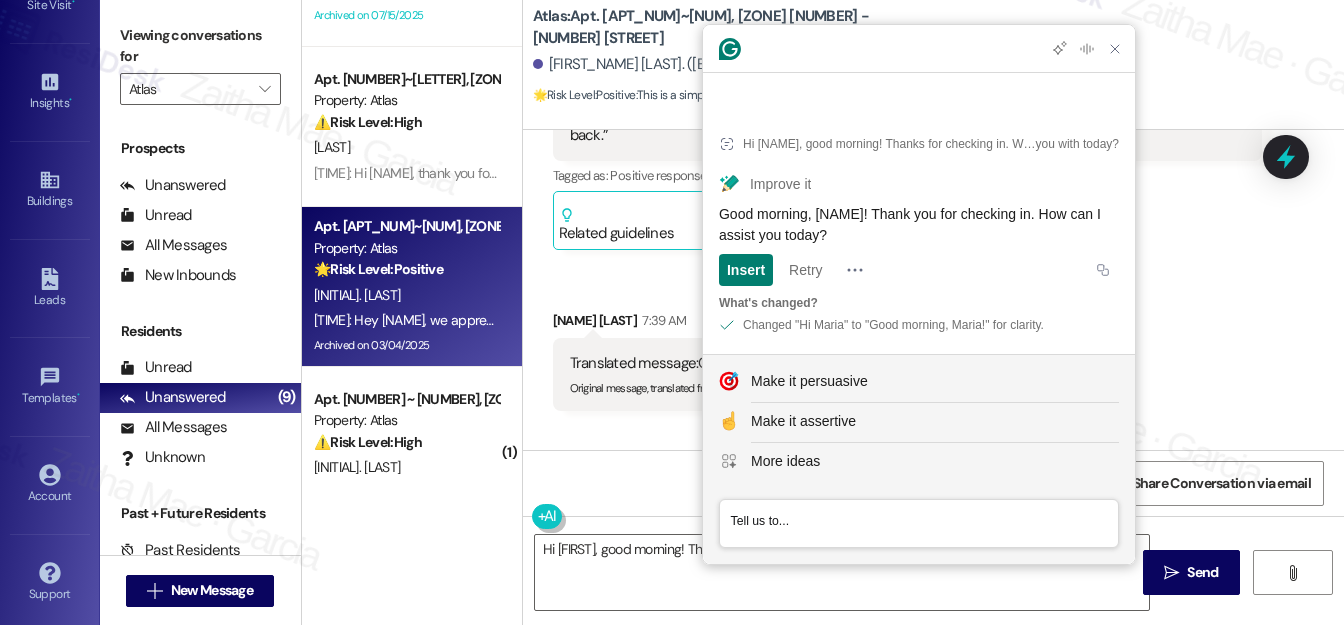 drag, startPoint x: 1042, startPoint y: 212, endPoint x: 1048, endPoint y: 242, distance: 30.594116 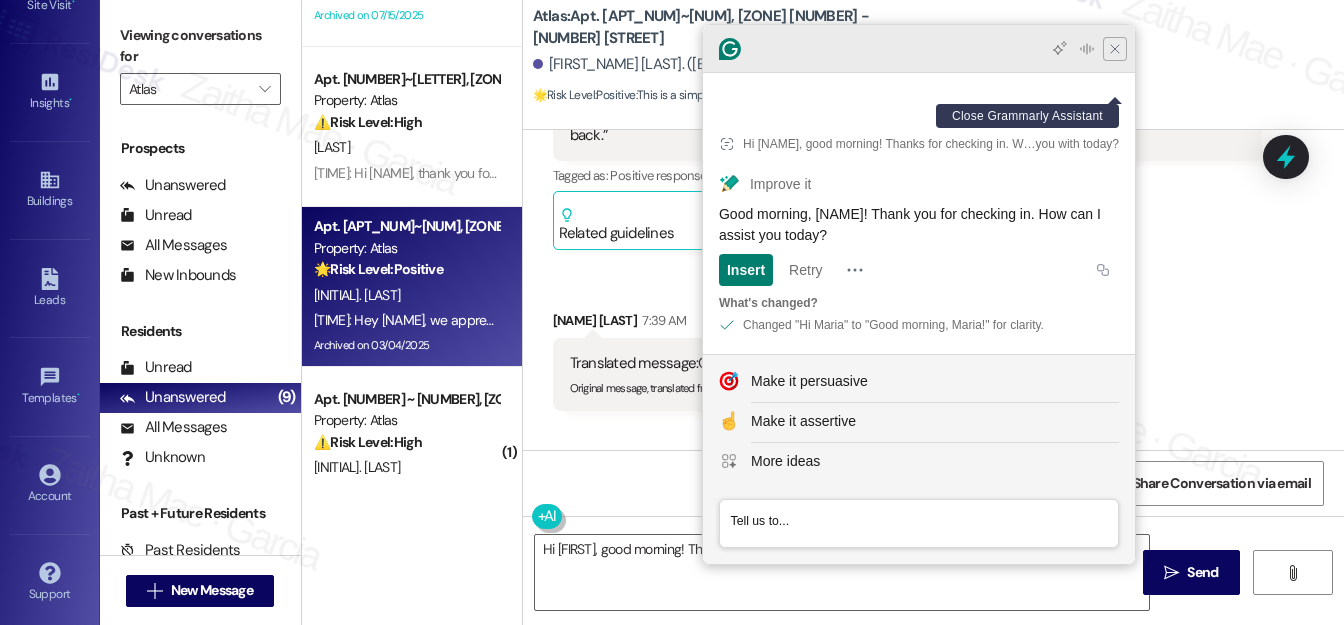 click 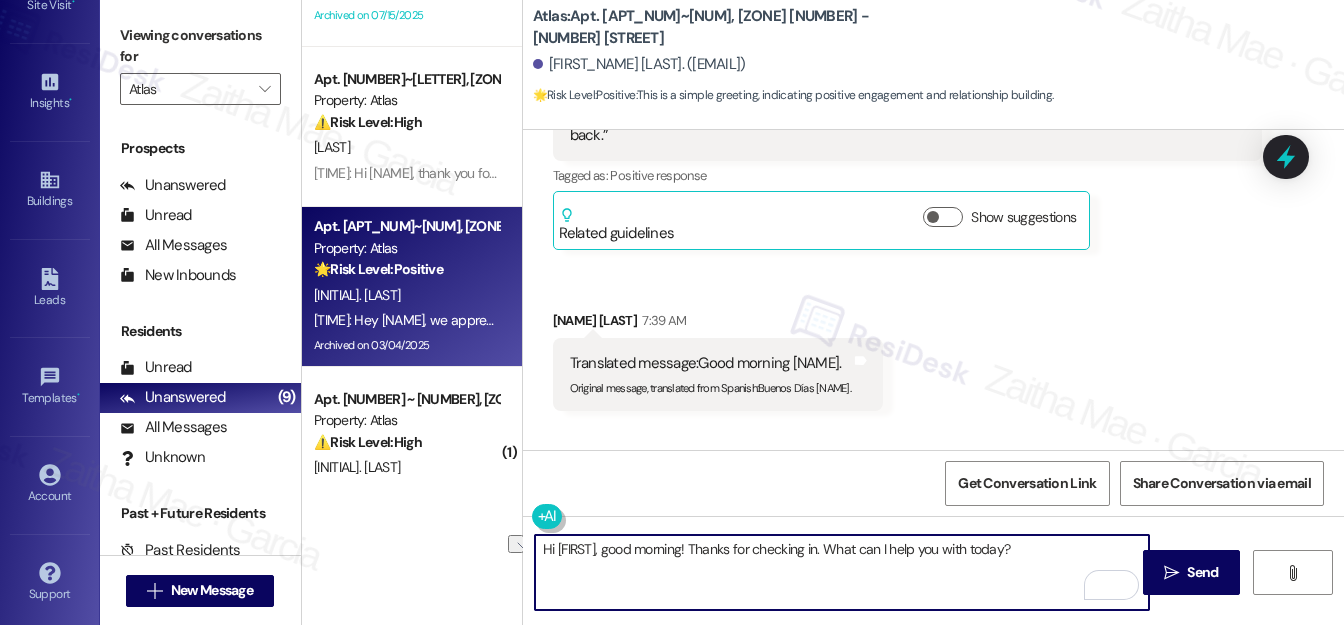 drag, startPoint x: 815, startPoint y: 546, endPoint x: 1061, endPoint y: 546, distance: 246 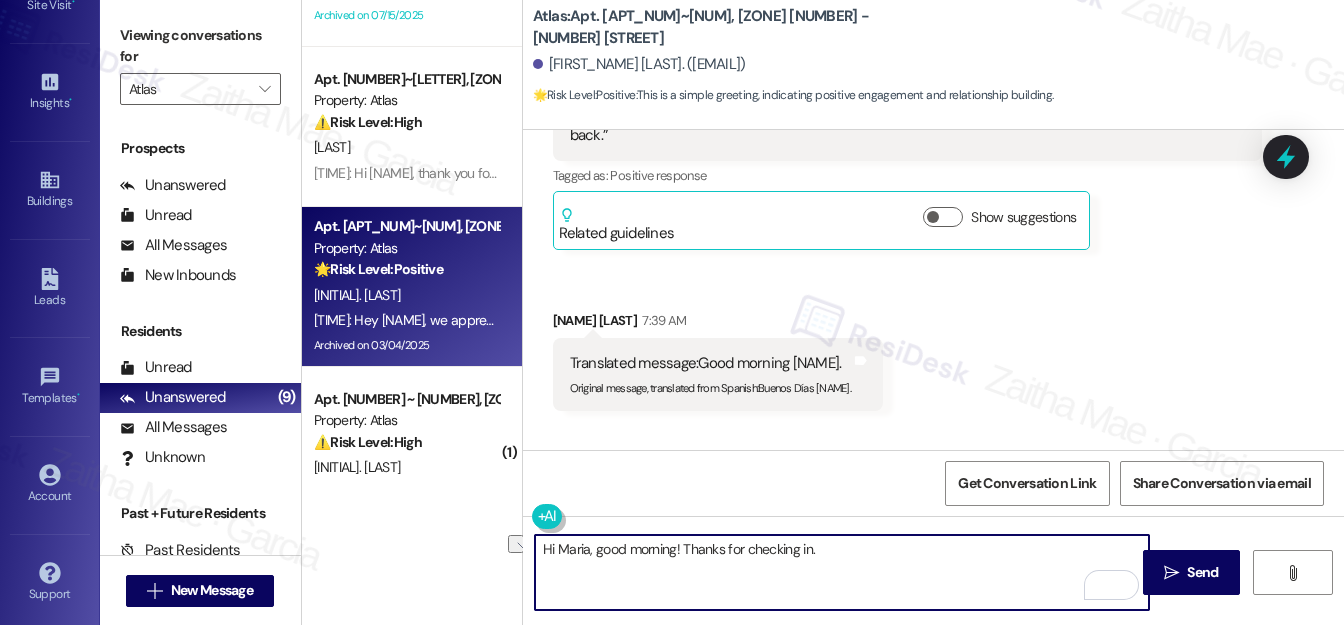 paste on "How can I assist you today?" 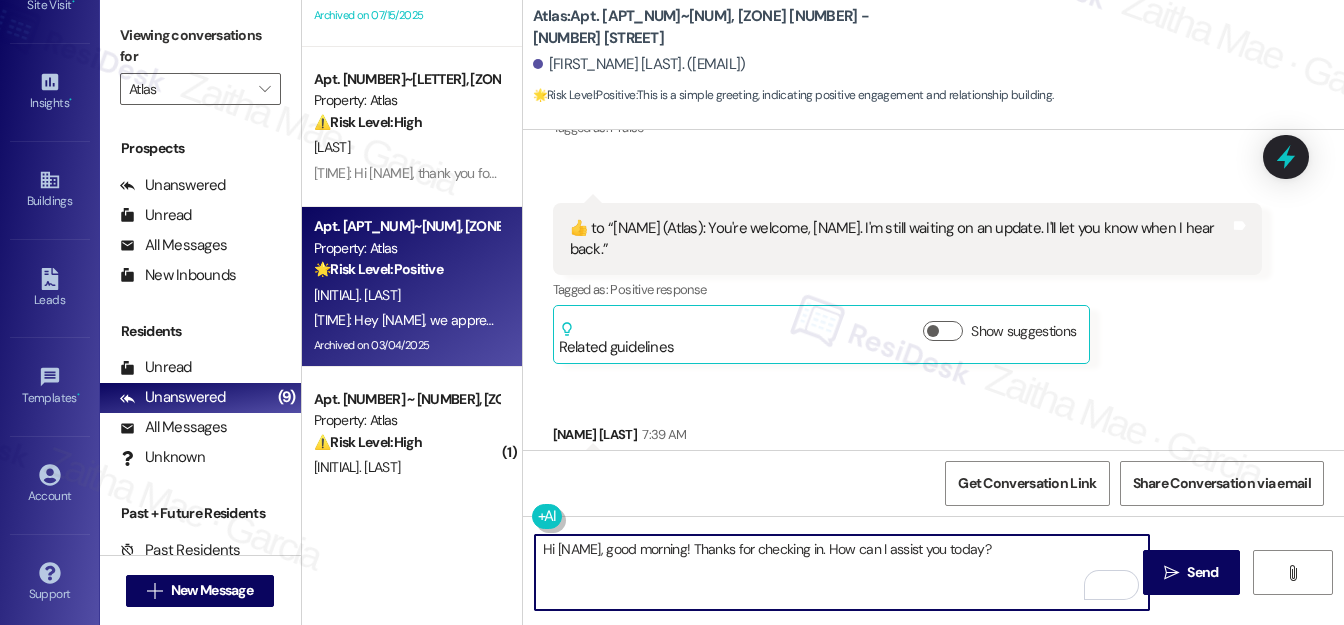 scroll, scrollTop: 15068, scrollLeft: 0, axis: vertical 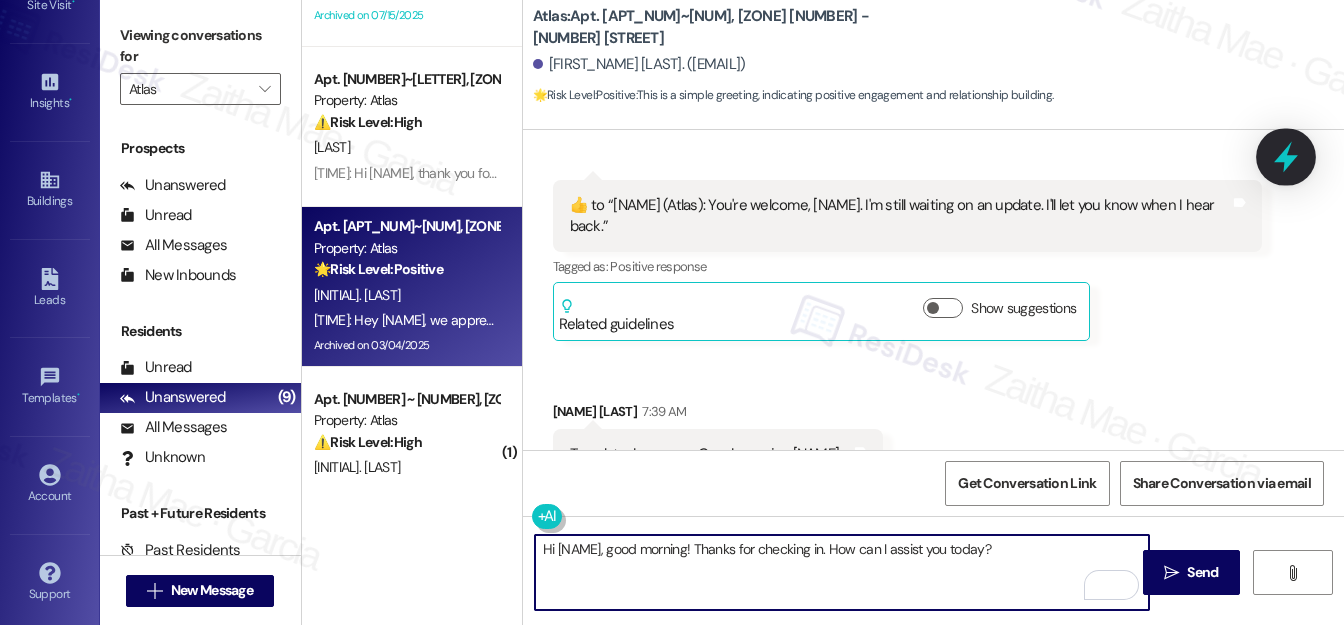 type on "Hi Maria, good morning! Thanks for checking in. How can I assist you today?" 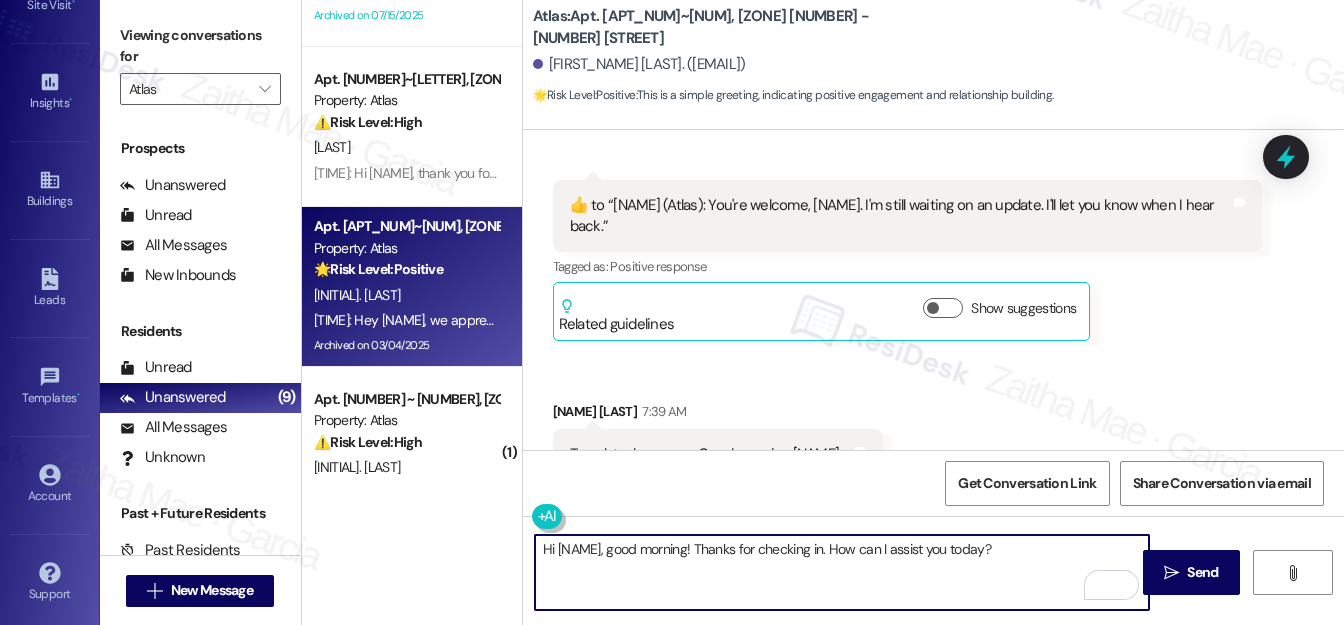 drag, startPoint x: 1275, startPoint y: 169, endPoint x: 1169, endPoint y: 167, distance: 106.01887 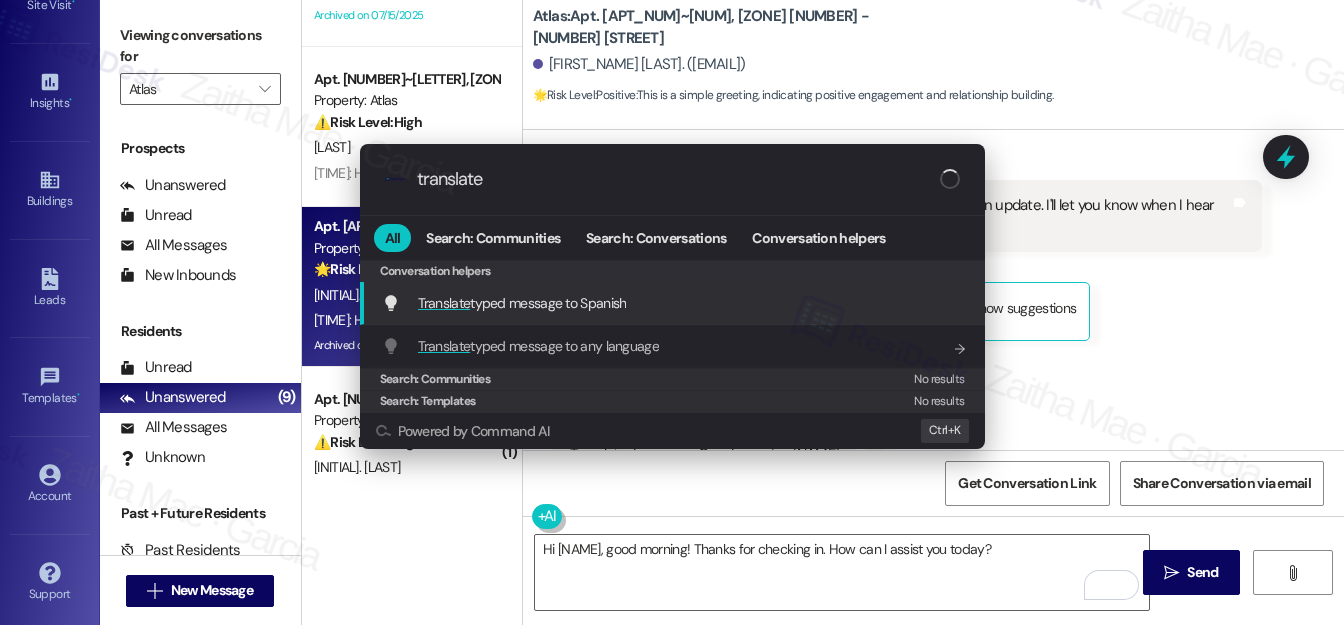 type on "translate" 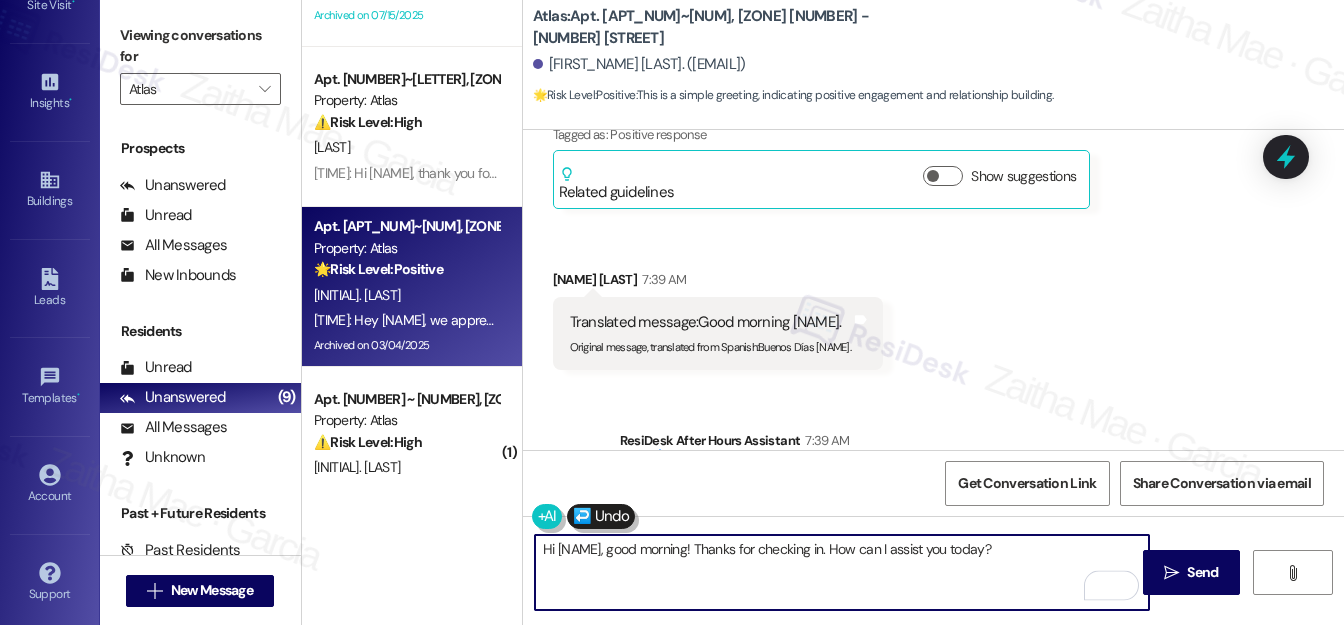 scroll, scrollTop: 15250, scrollLeft: 0, axis: vertical 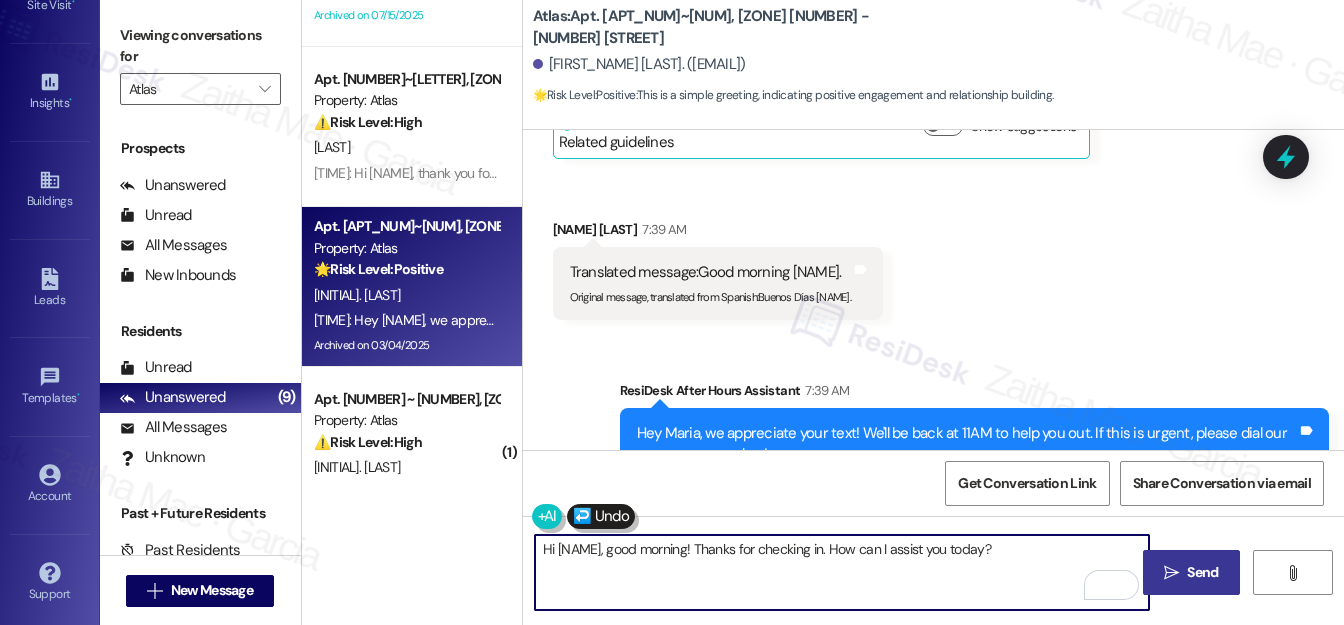 click on "Send" at bounding box center [1202, 572] 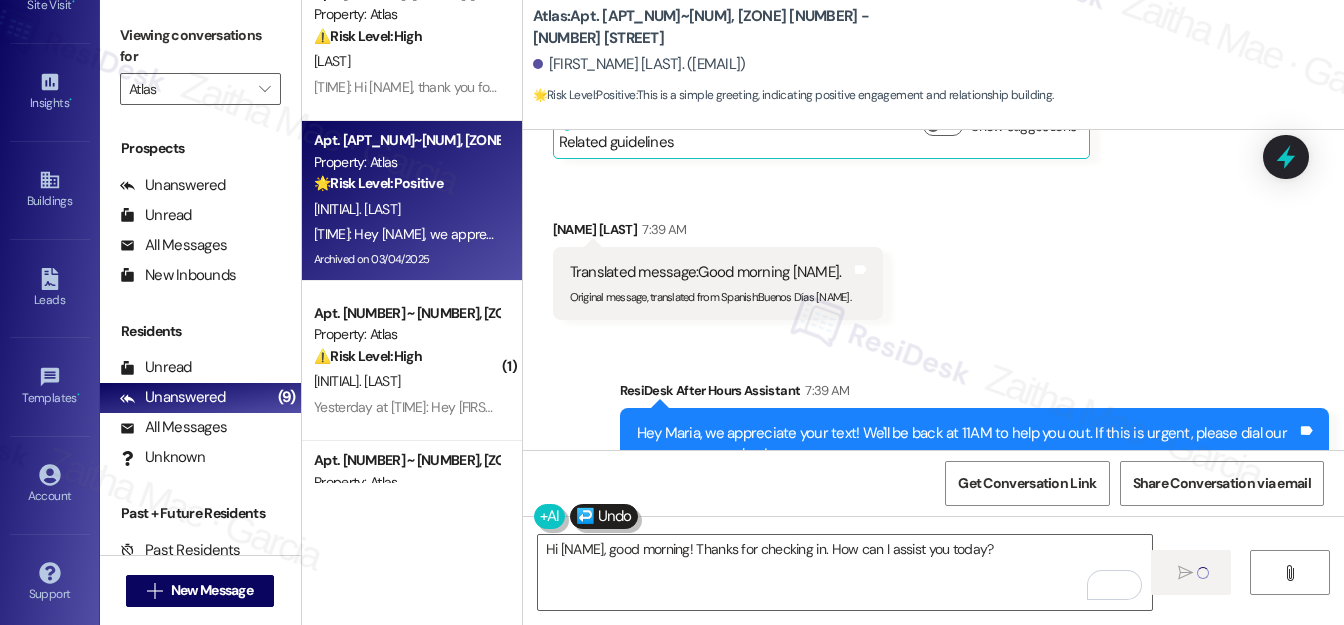 scroll, scrollTop: 775, scrollLeft: 0, axis: vertical 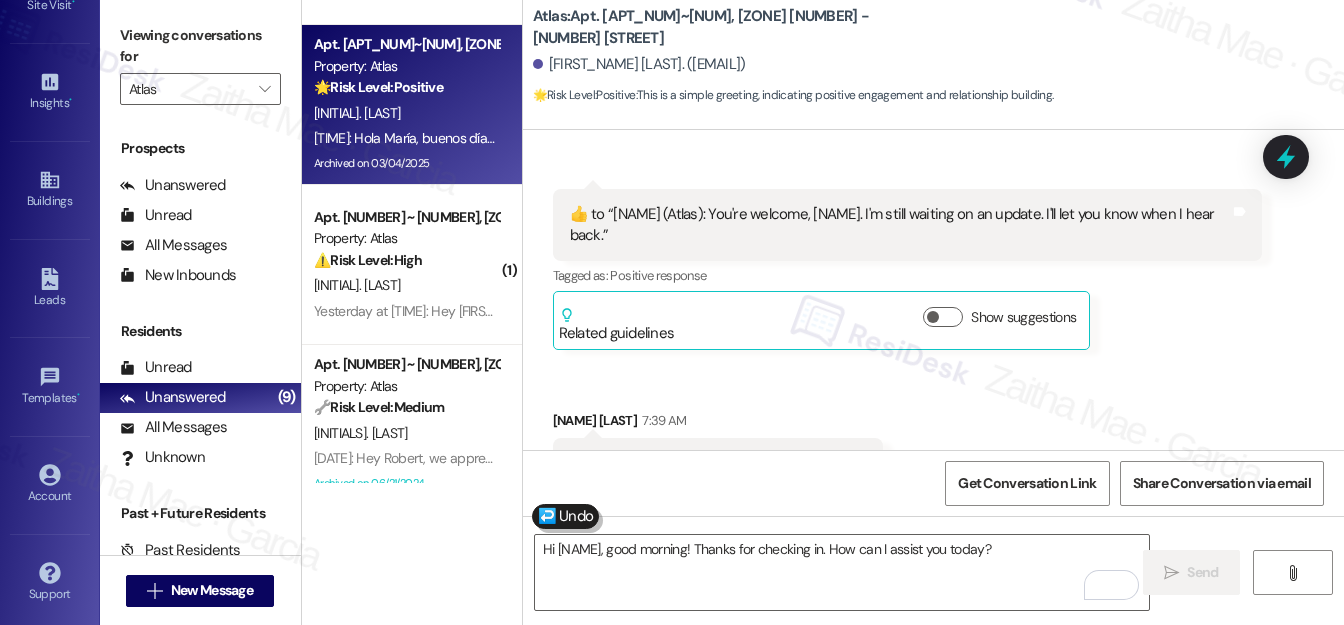 click on "[LAST_NAME]" at bounding box center [406, 285] 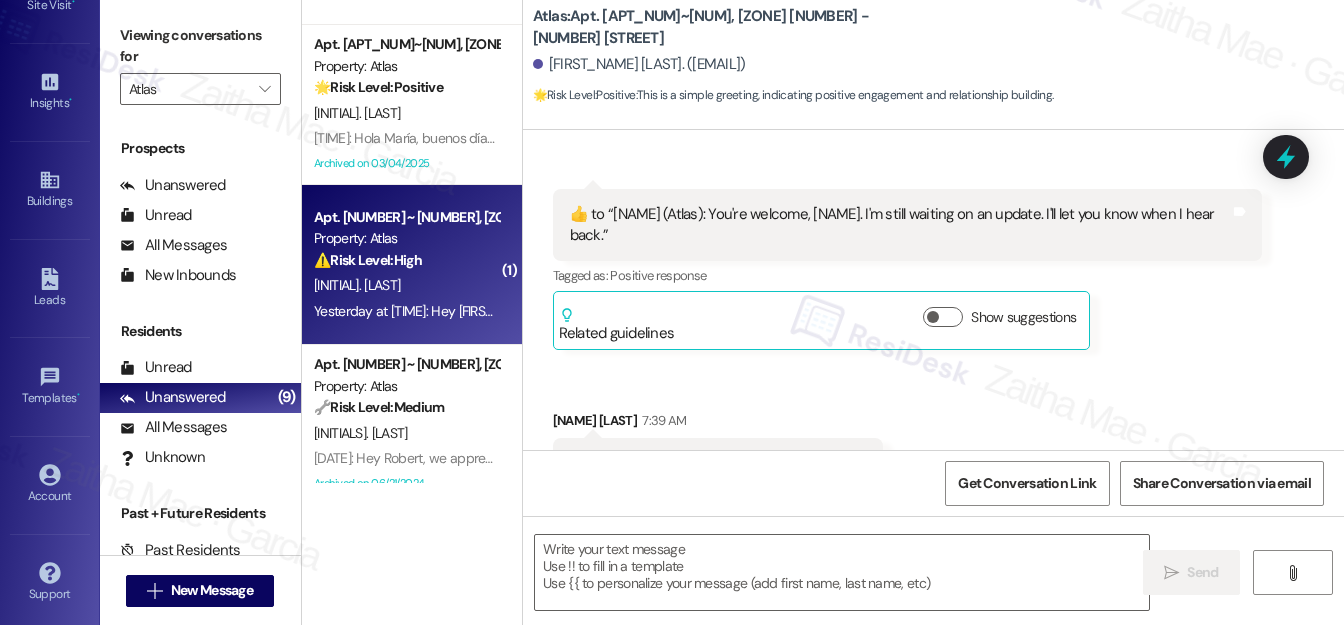 type on "Fetching suggested responses. Please feel free to read through the conversation in the meantime." 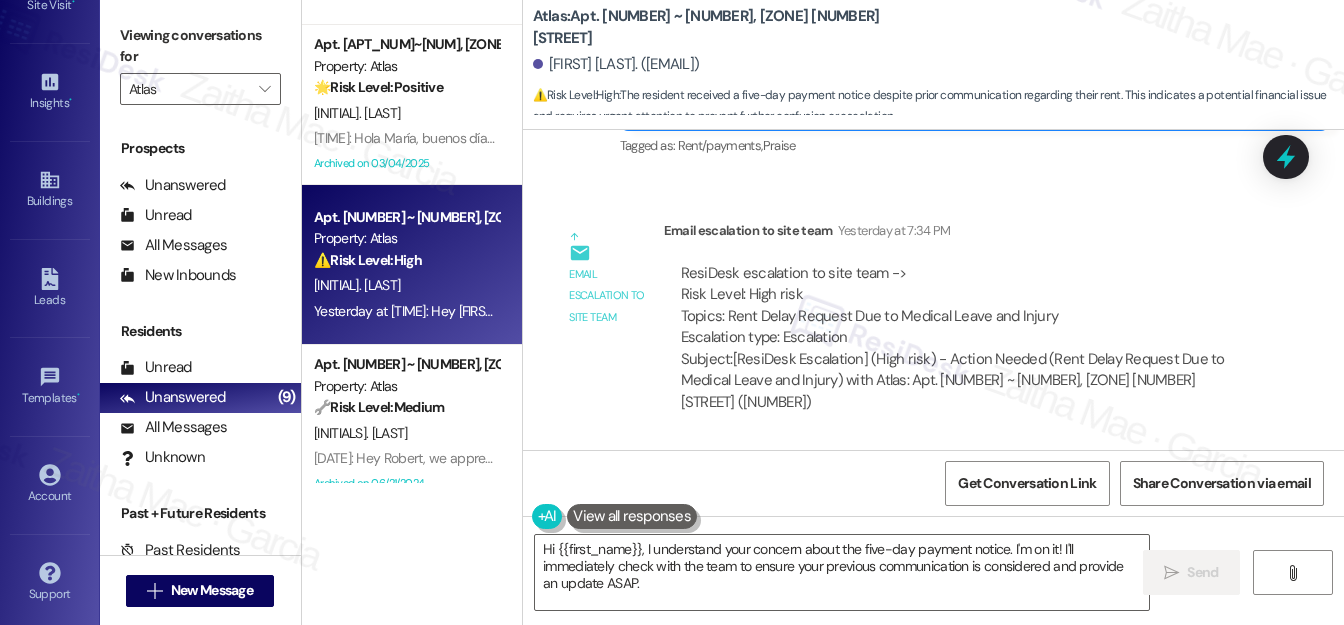 scroll, scrollTop: 2971, scrollLeft: 0, axis: vertical 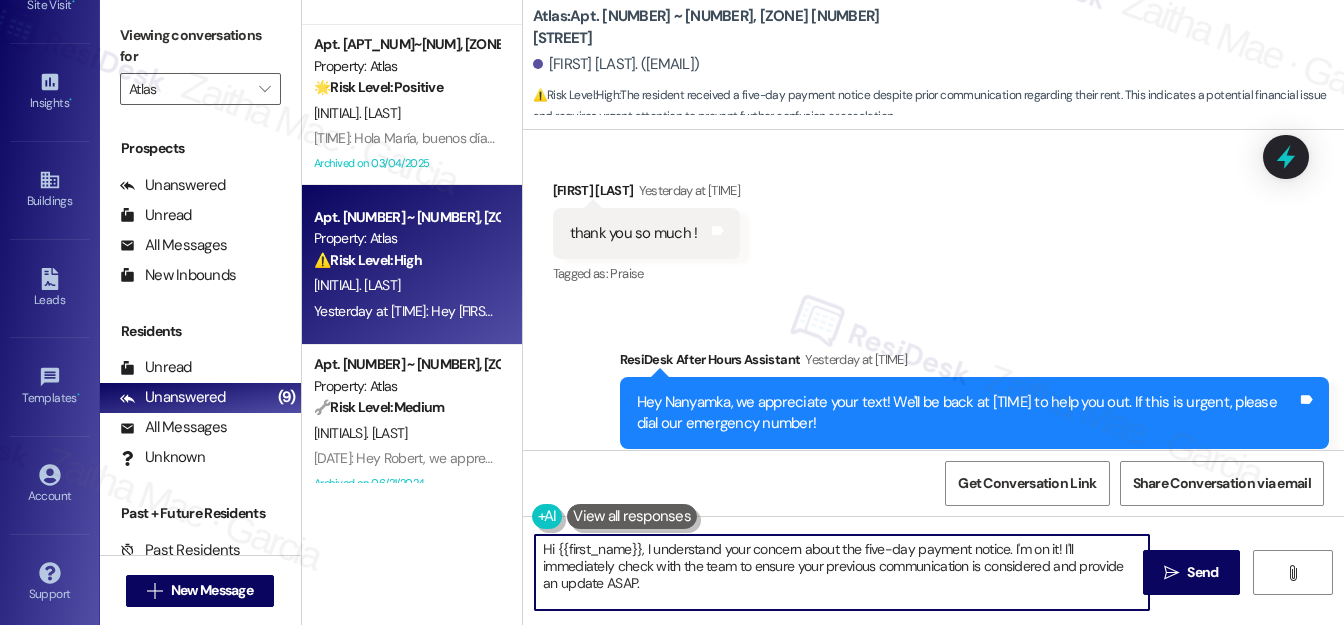 click on "Hi {{first_name}}, I understand your concern about the five-day payment notice. I'm on it! I'll immediately check with the team to ensure your previous communication is considered and provide an update ASAP." at bounding box center [842, 572] 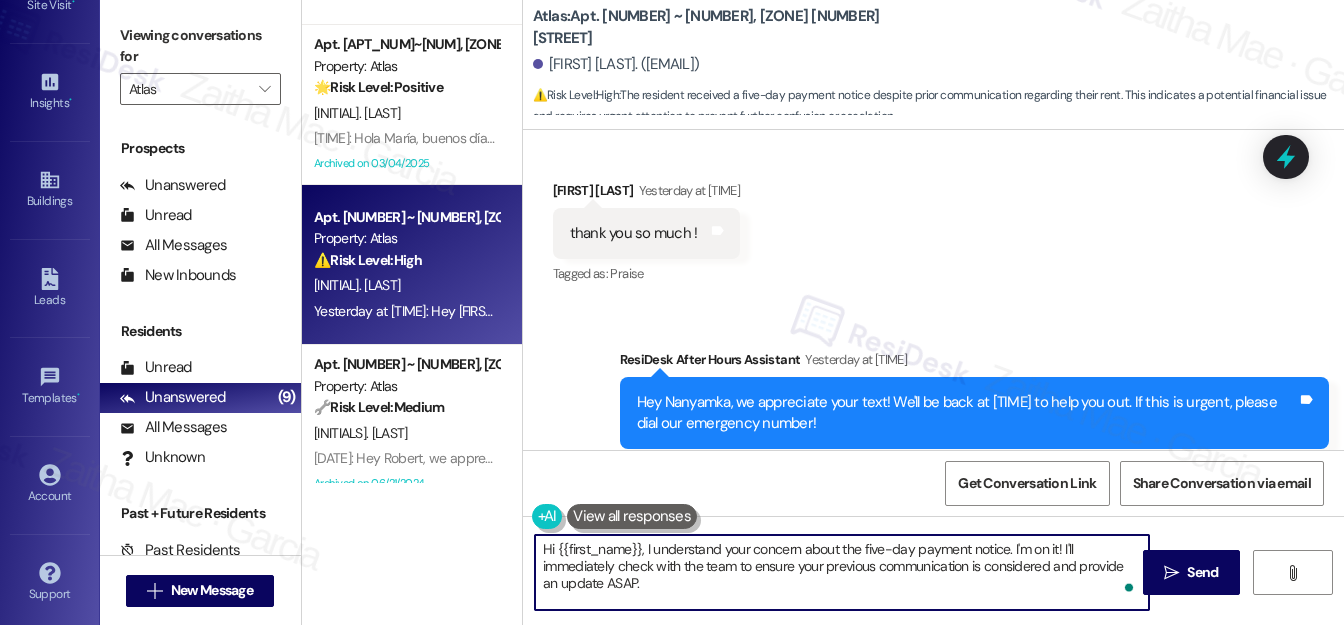click on "Hi {{first_name}}, I understand your concern about the five-day payment notice. I'm on it! I'll immediately check with the team to ensure your previous communication is considered and provide an update ASAP." at bounding box center (842, 572) 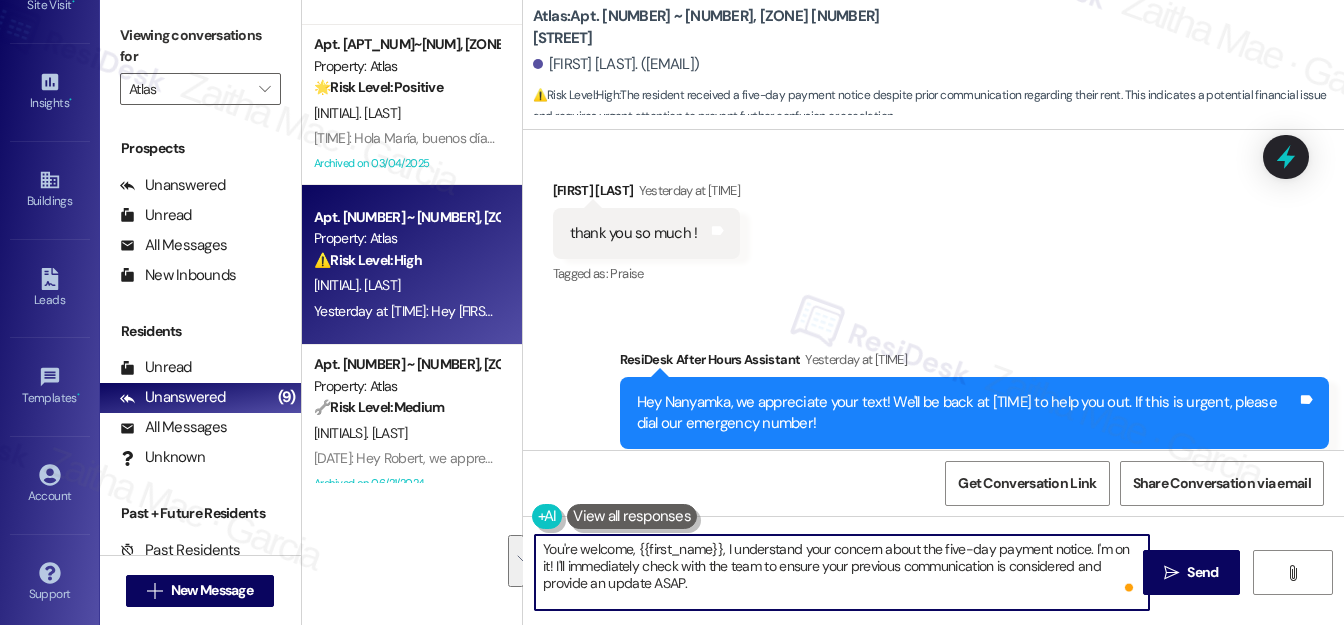drag, startPoint x: 718, startPoint y: 547, endPoint x: 752, endPoint y: 594, distance: 58.00862 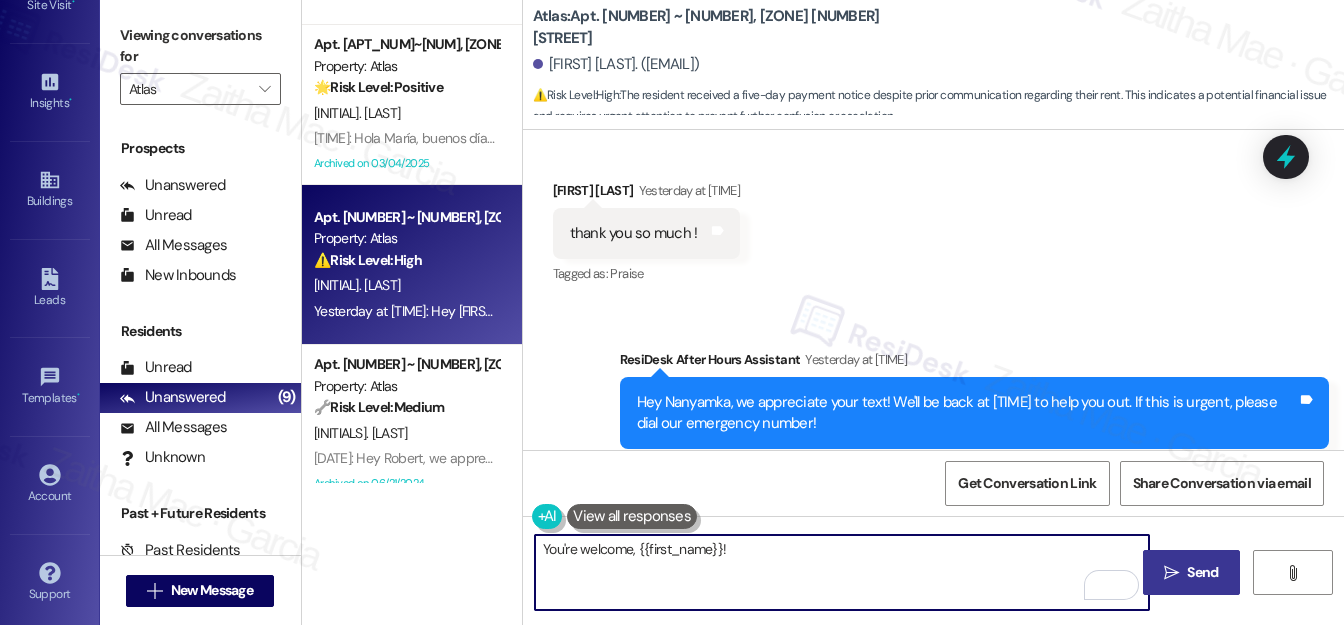 type on "You're welcome, {{first_name}}!" 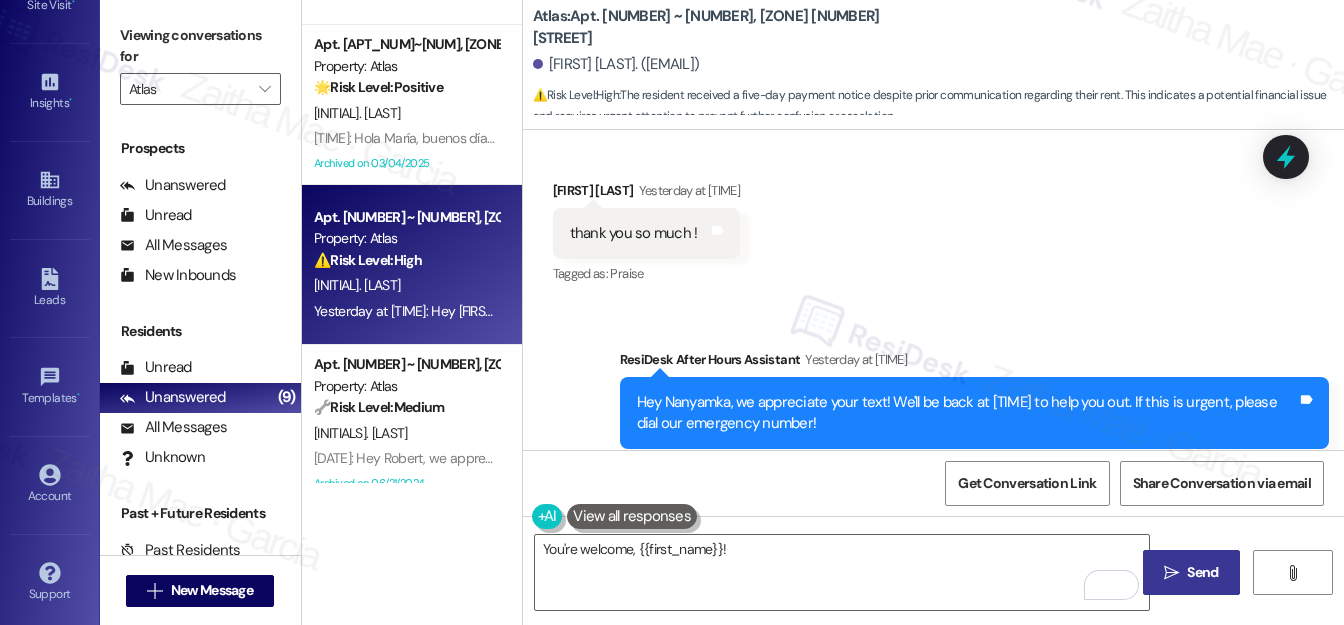click on "Send" at bounding box center [1202, 572] 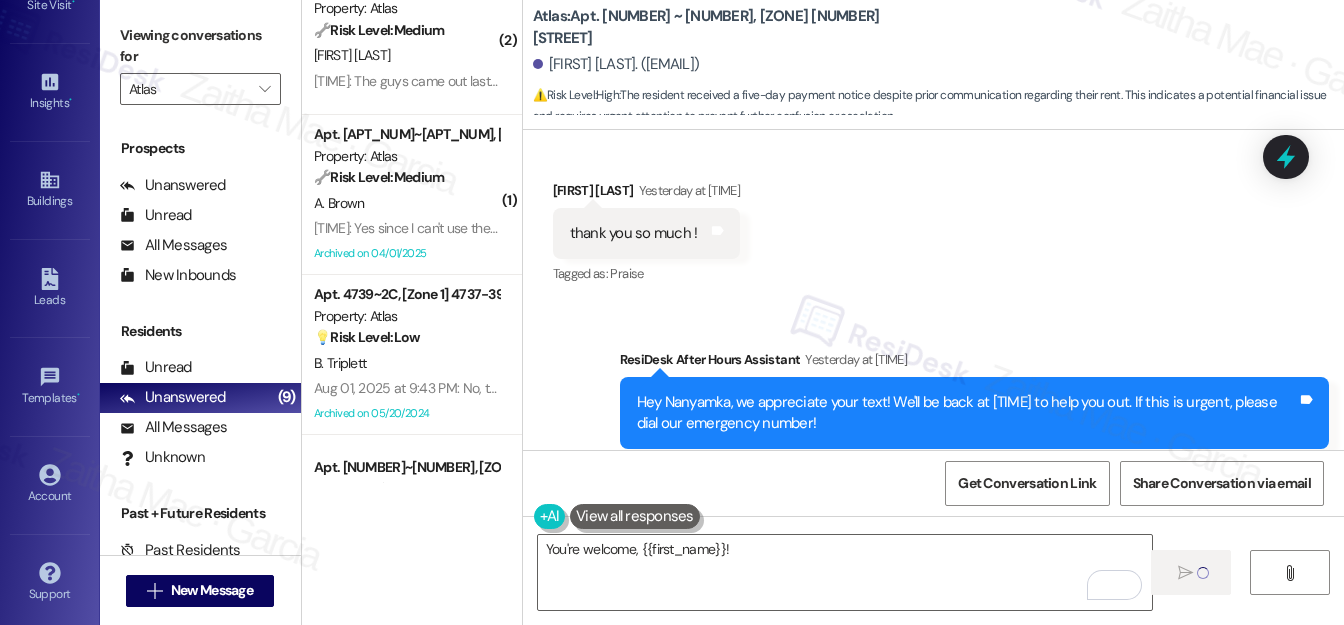 scroll, scrollTop: 0, scrollLeft: 0, axis: both 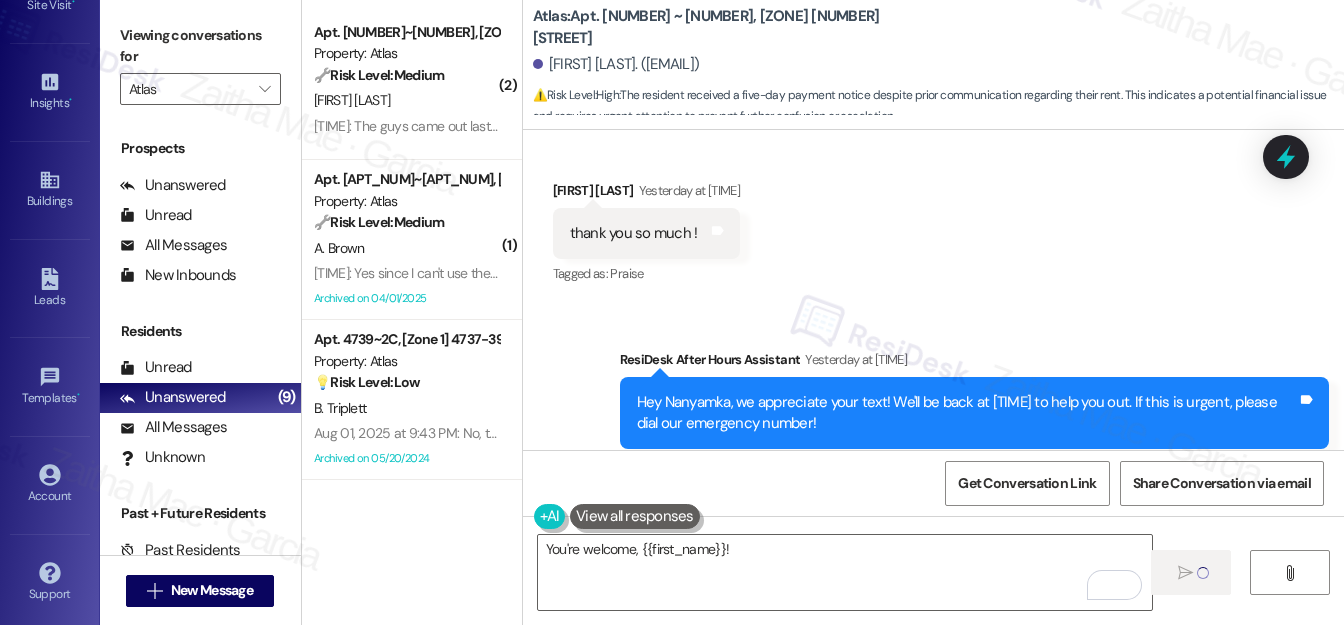 type 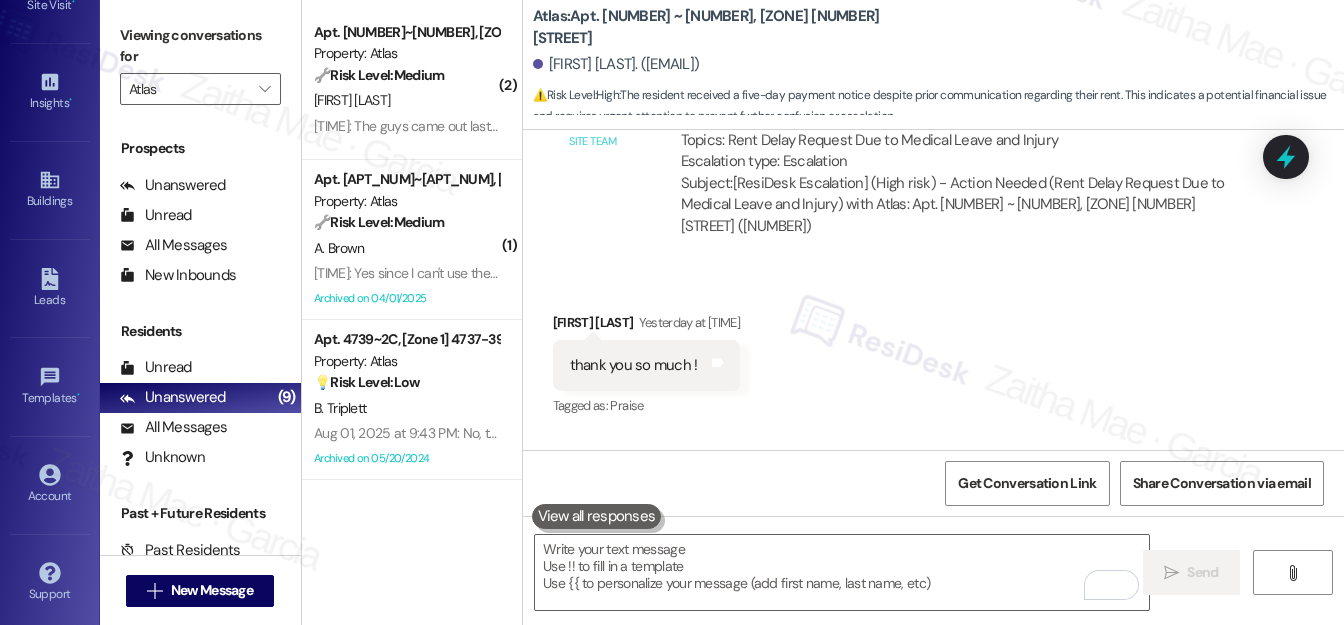 scroll, scrollTop: 2780, scrollLeft: 0, axis: vertical 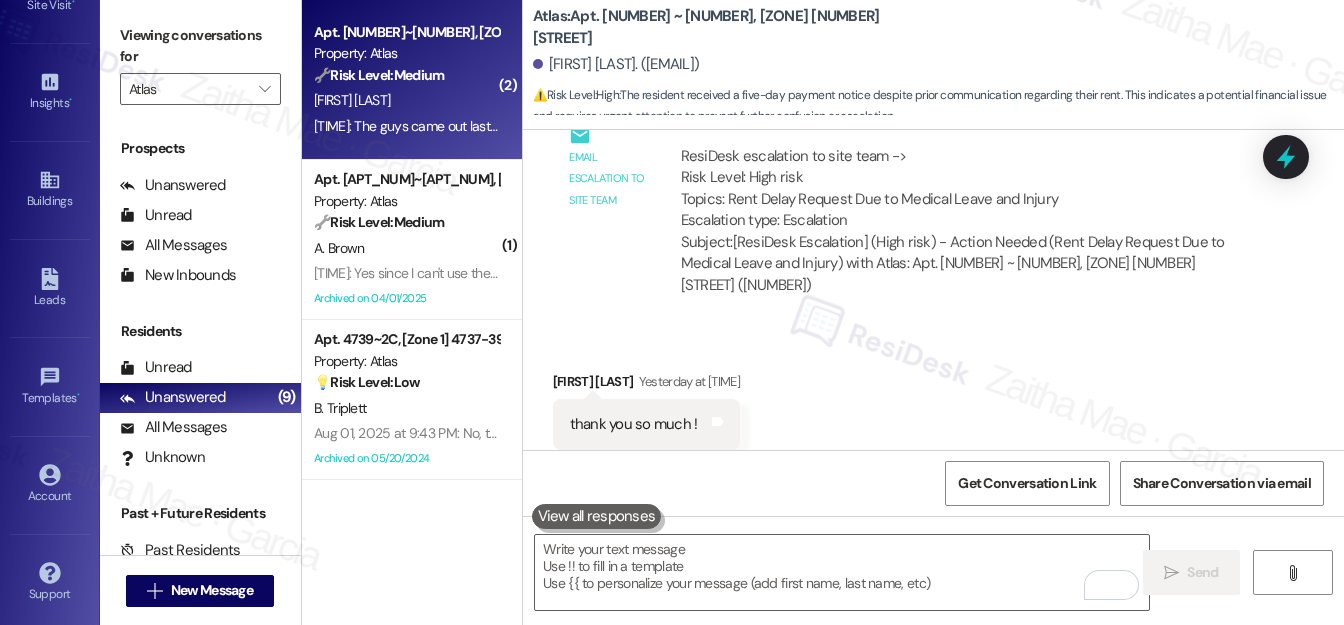 click on "[LAST_NAME]" at bounding box center [406, 100] 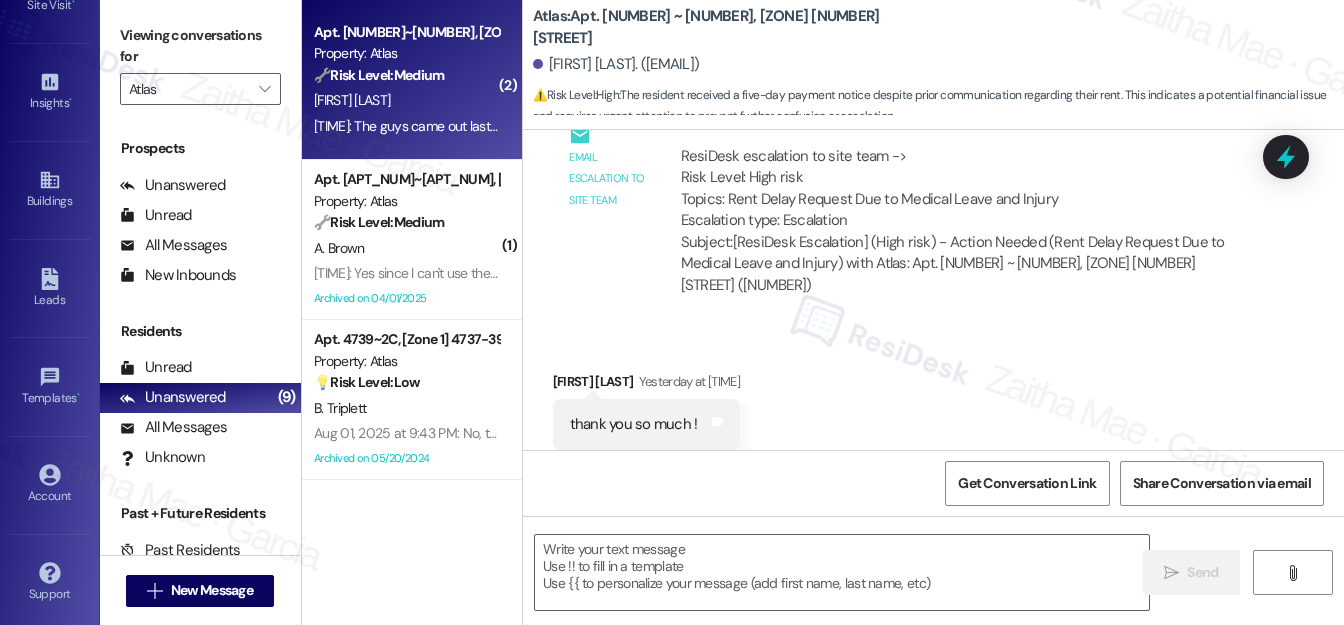 type on "Fetching suggested responses. Please feel free to read through the conversation in the meantime." 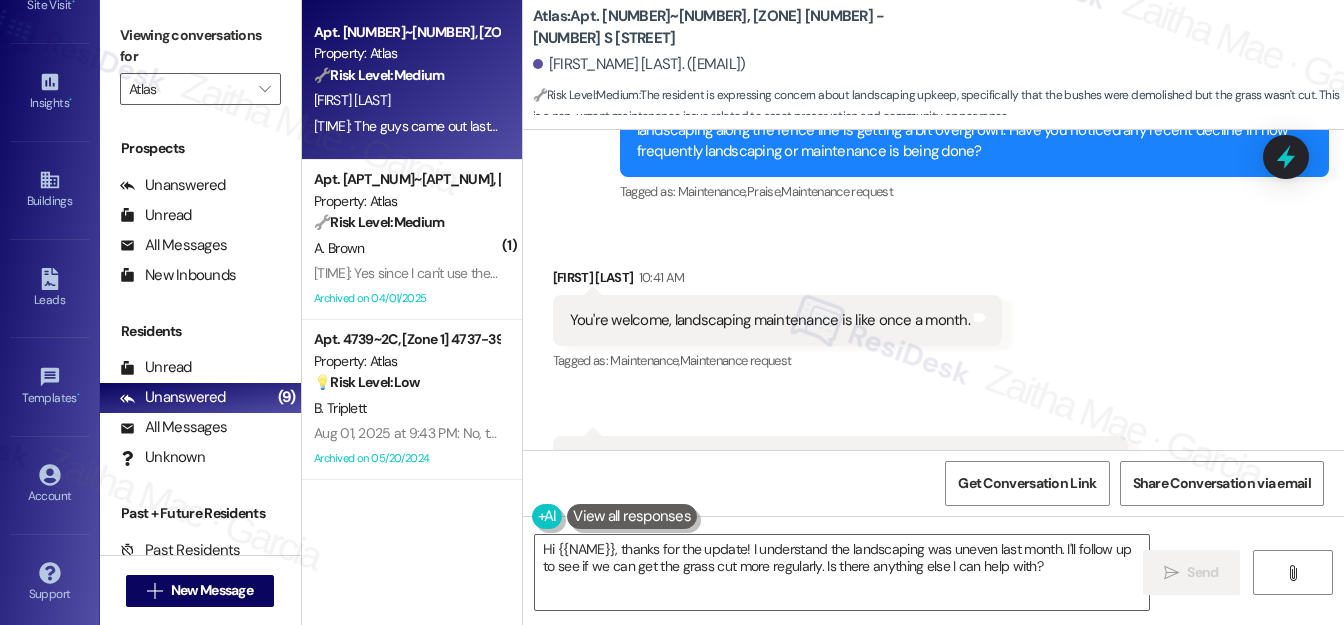 scroll, scrollTop: 14987, scrollLeft: 0, axis: vertical 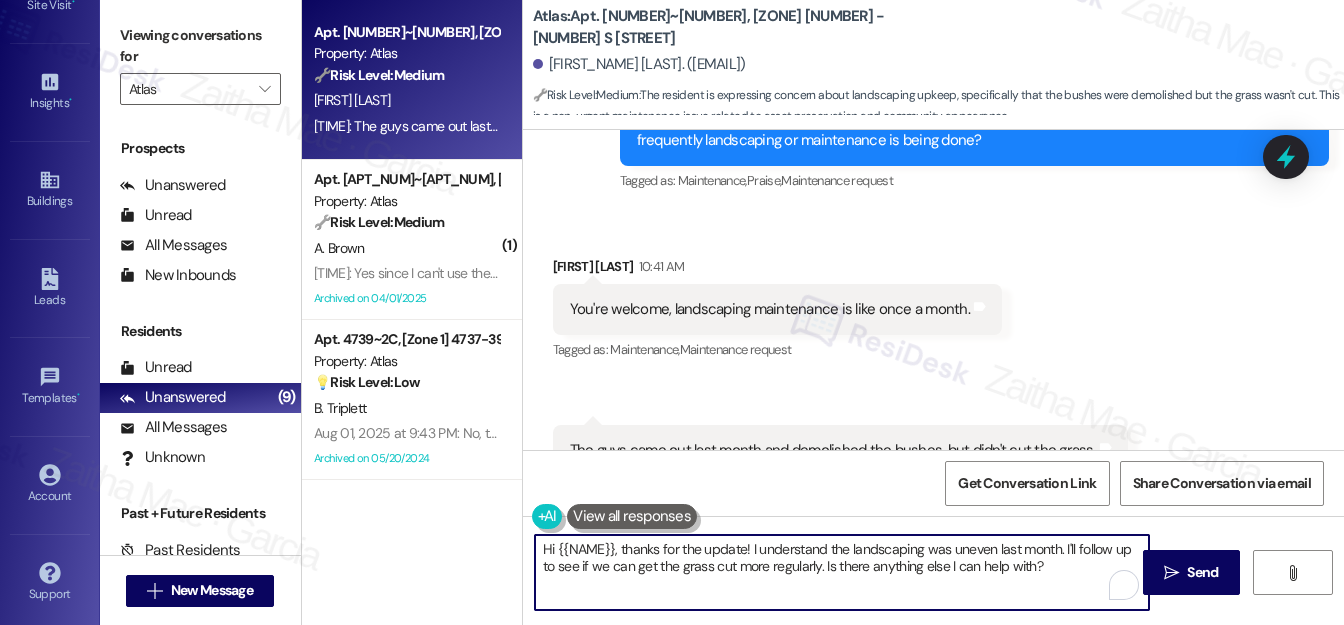 drag, startPoint x: 648, startPoint y: 548, endPoint x: 513, endPoint y: 548, distance: 135 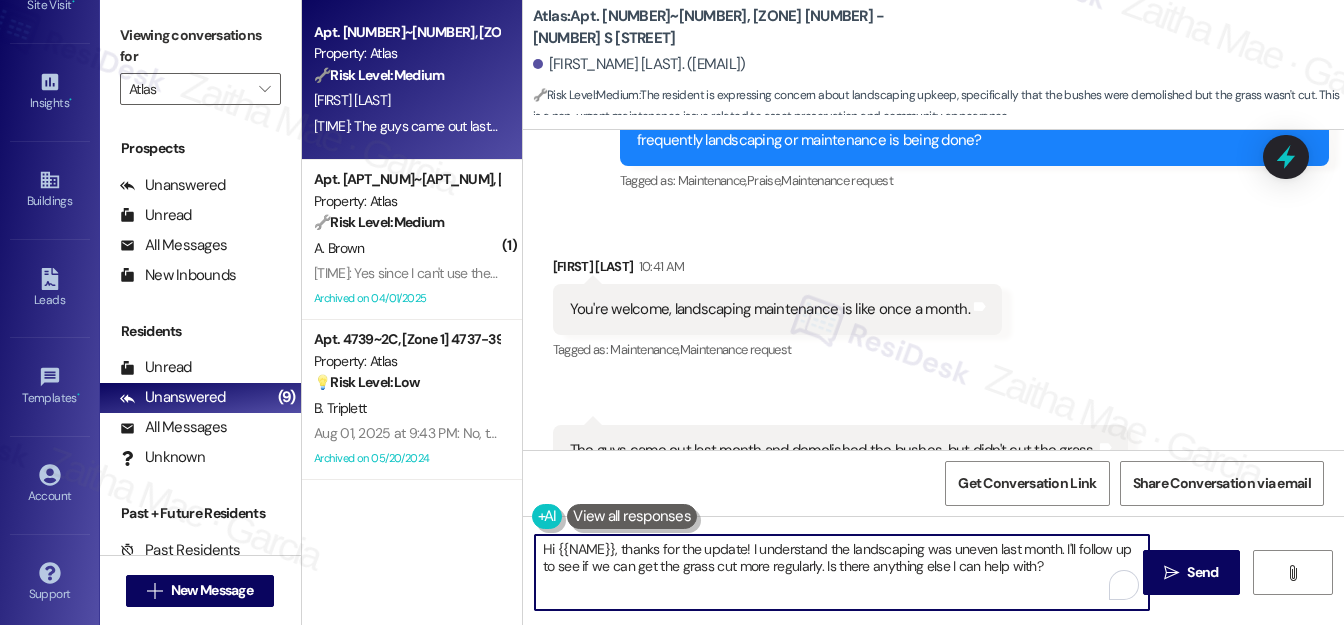 click on "Apt. 6517~2E, [Zone 4] 6507 - 6519 S California Property: Atlas 🔧  Risk Level:  Medium The resident is expressing concern about landscaping upkeep, specifically that the bushes were demolished but the grass wasn't cut. This is a non-urgent maintenance issue related to asset preservation and community appearance. P. Wyatt 10:42 AM: The guys came out last month and demolished the bushes, but didn't cut the grass.  10:42 AM: The guys came out last month and demolished the bushes, but didn't cut the grass.  ( 1 ) Apt. 4001~006, [Zone 1] 4001-4013 S Ellis Avenue Property: Atlas 🔧  Risk Level:  Medium The resident is confirming their intention to pay rent in person because they cannot use the portal. This is a routine payment arrangement with a minor inconvenience. No immediate risk or urgency is apparent. A. Brown 10:37 AM: Yes since I can't use the portal  10:37 AM: Yes since I can't use the portal  Archived on 04/01/2025 Apt. 4739~2C, [Zone 1] 4737-39 S Ingleside Avenue Property: Atlas 💡  Risk Level:" at bounding box center [823, 312] 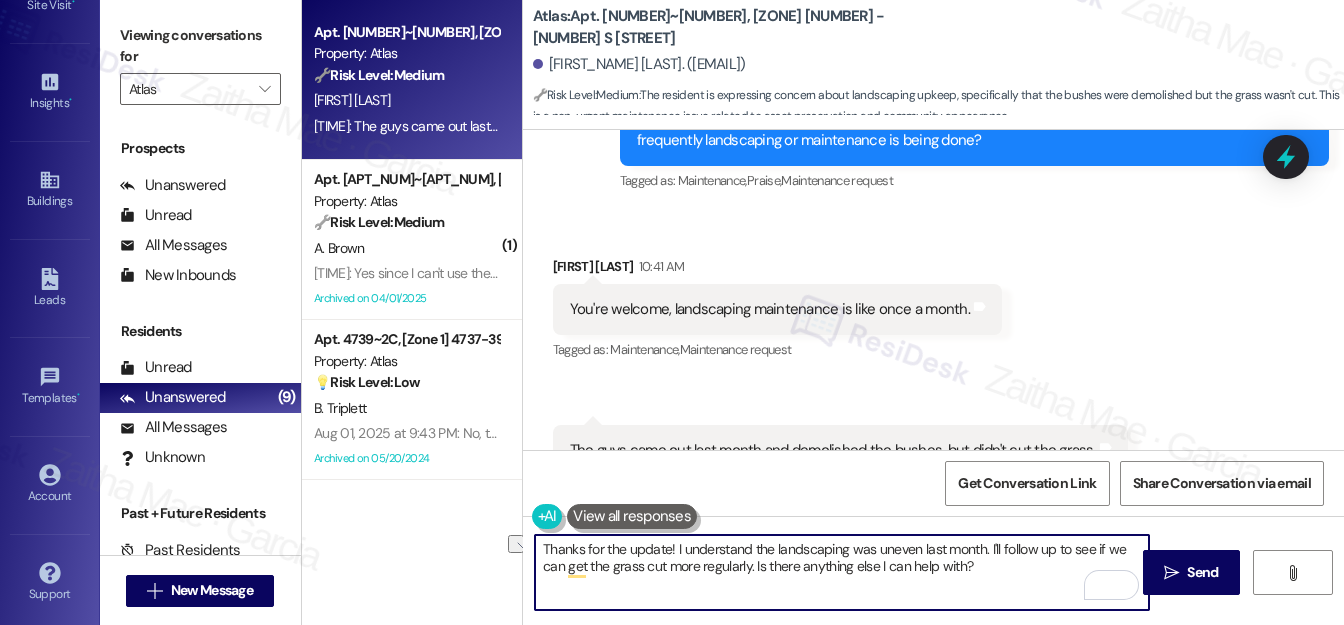 drag, startPoint x: 603, startPoint y: 548, endPoint x: 674, endPoint y: 543, distance: 71.17584 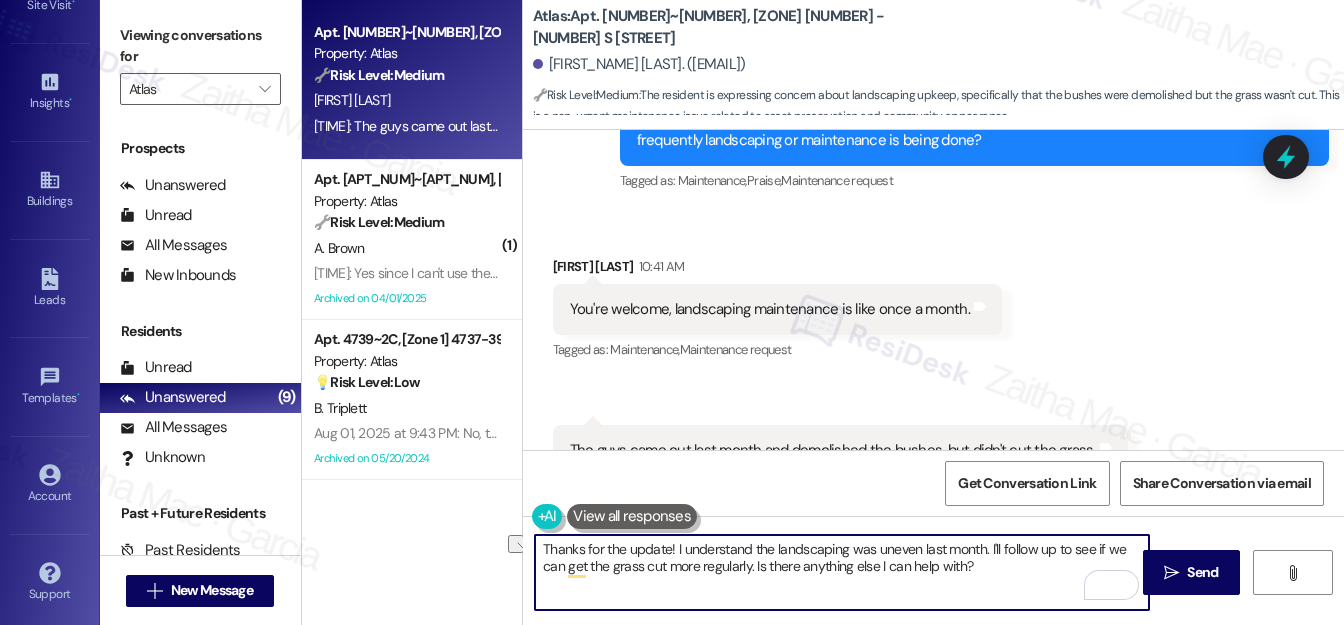 click on "Thanks for the update! I understand the landscaping was uneven last month. I'll follow up to see if we can get the grass cut more regularly. Is there anything else I can help with?" at bounding box center (842, 572) 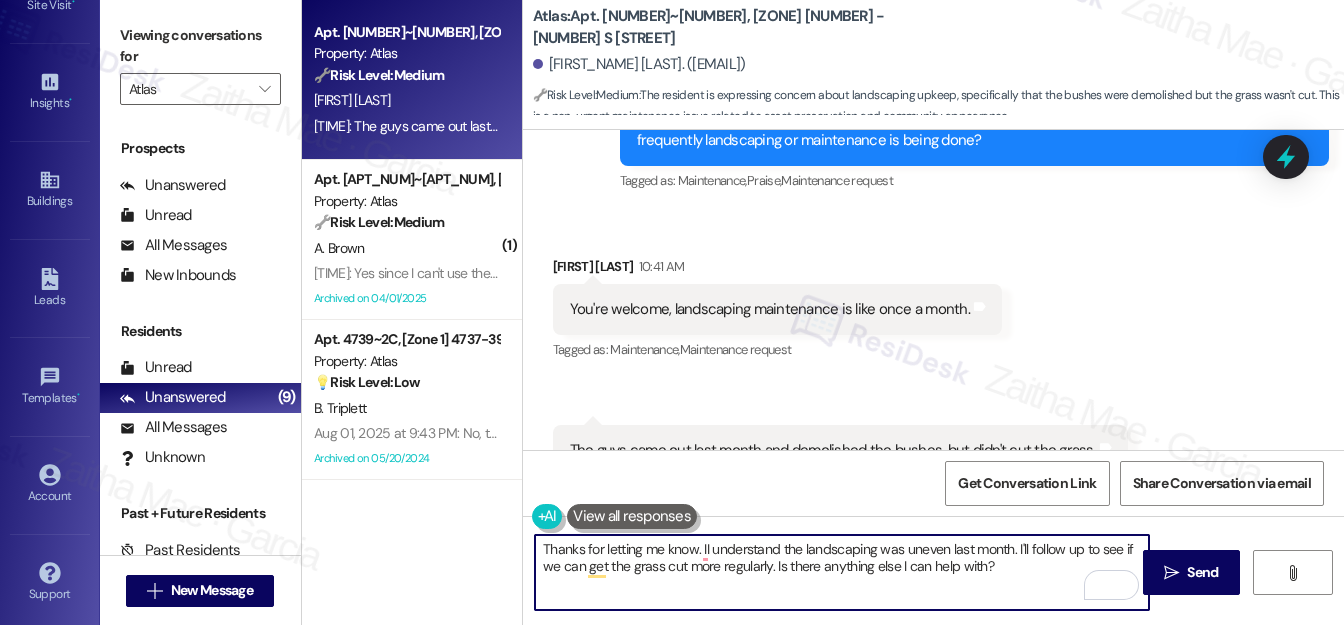 scroll, scrollTop: 14897, scrollLeft: 0, axis: vertical 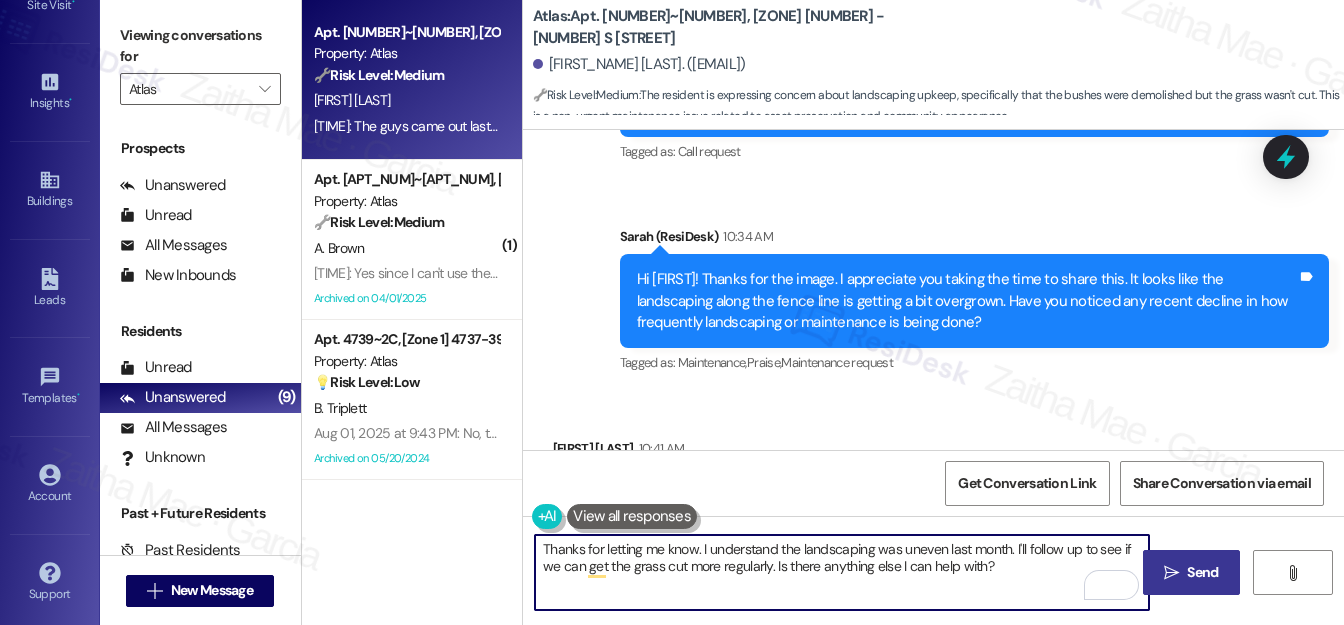 type on "Thanks for letting me know. I understand the landscaping was uneven last month. I'll follow up to see if we can get the grass cut more regularly. Is there anything else I can help with?" 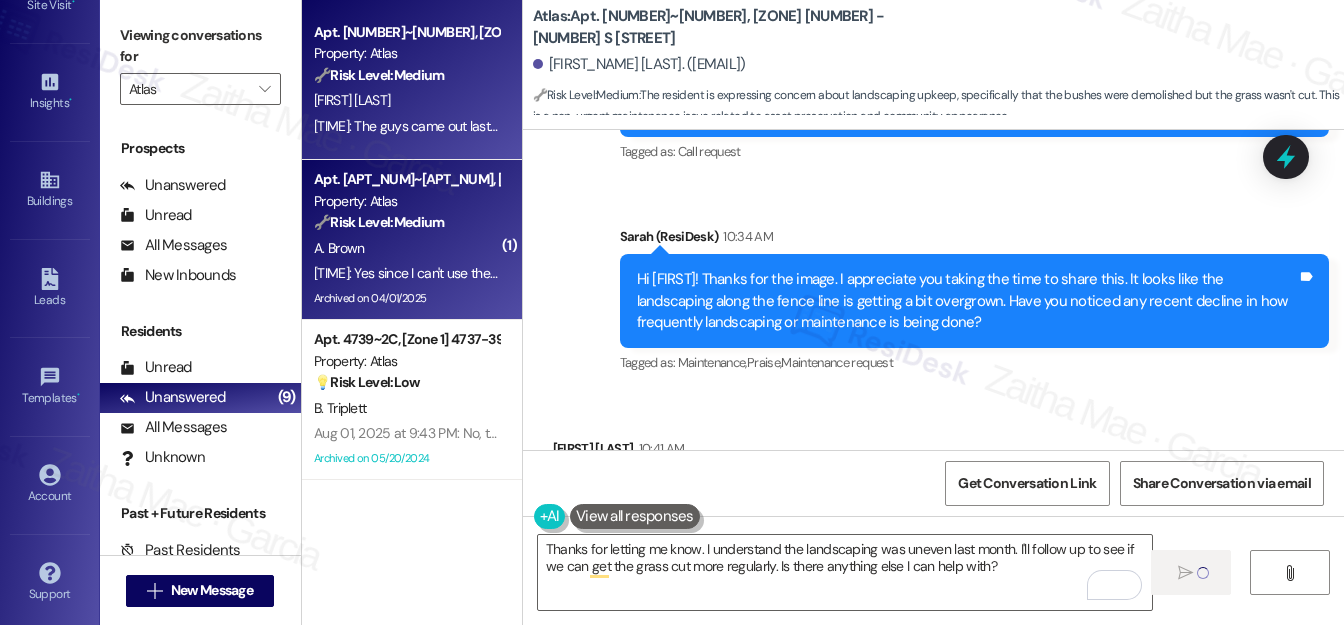type 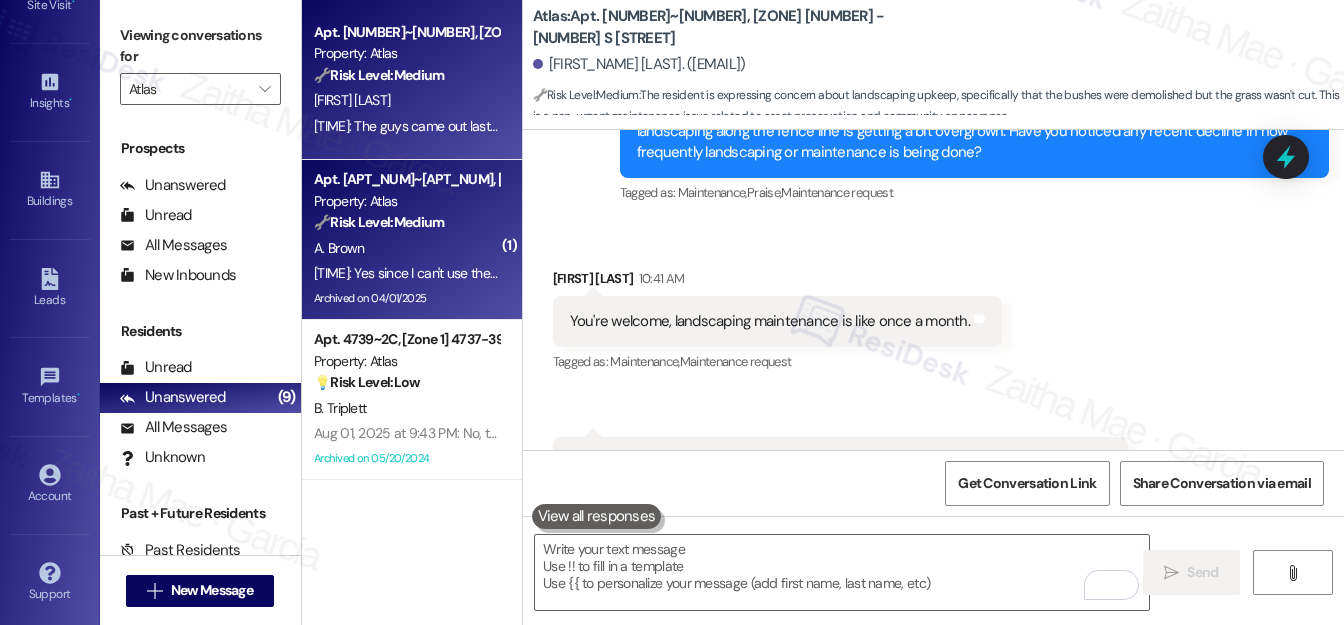scroll, scrollTop: 14986, scrollLeft: 0, axis: vertical 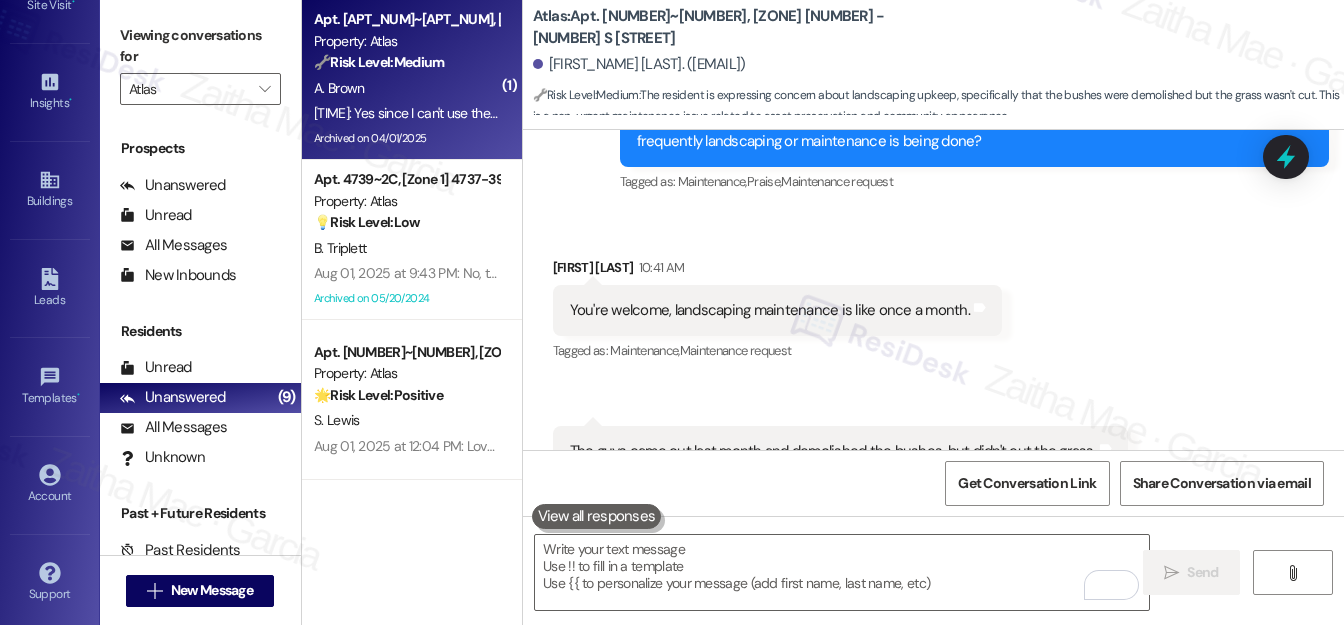 click on "A. Brown" at bounding box center [406, 88] 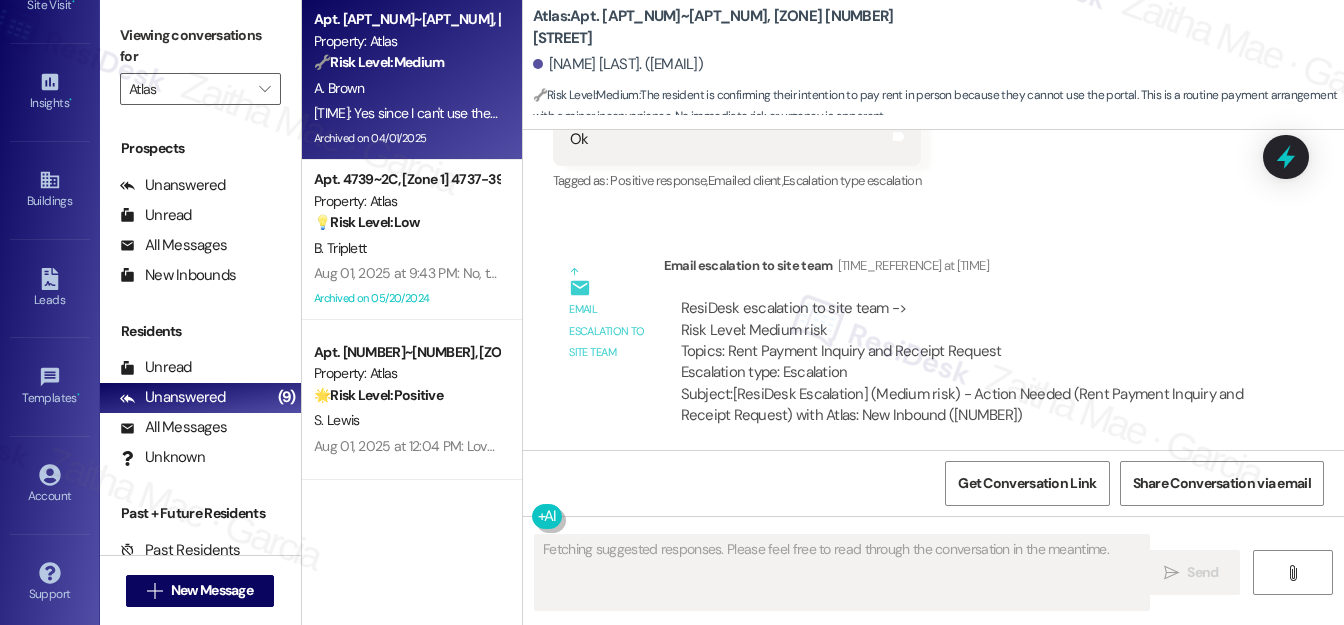 scroll, scrollTop: 136912, scrollLeft: 0, axis: vertical 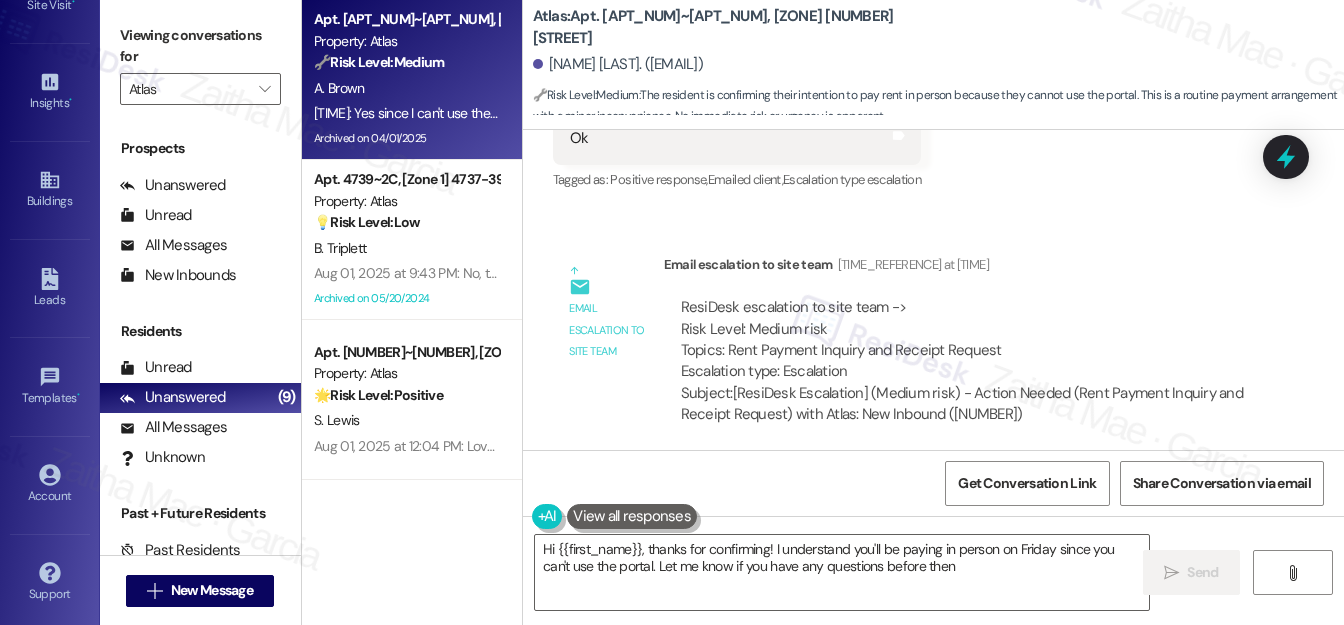 type on "Hi {{first_name}}, thanks for confirming! I understand you'll be paying in person on Friday since you can't use the portal. Let me know if you have any questions before then!" 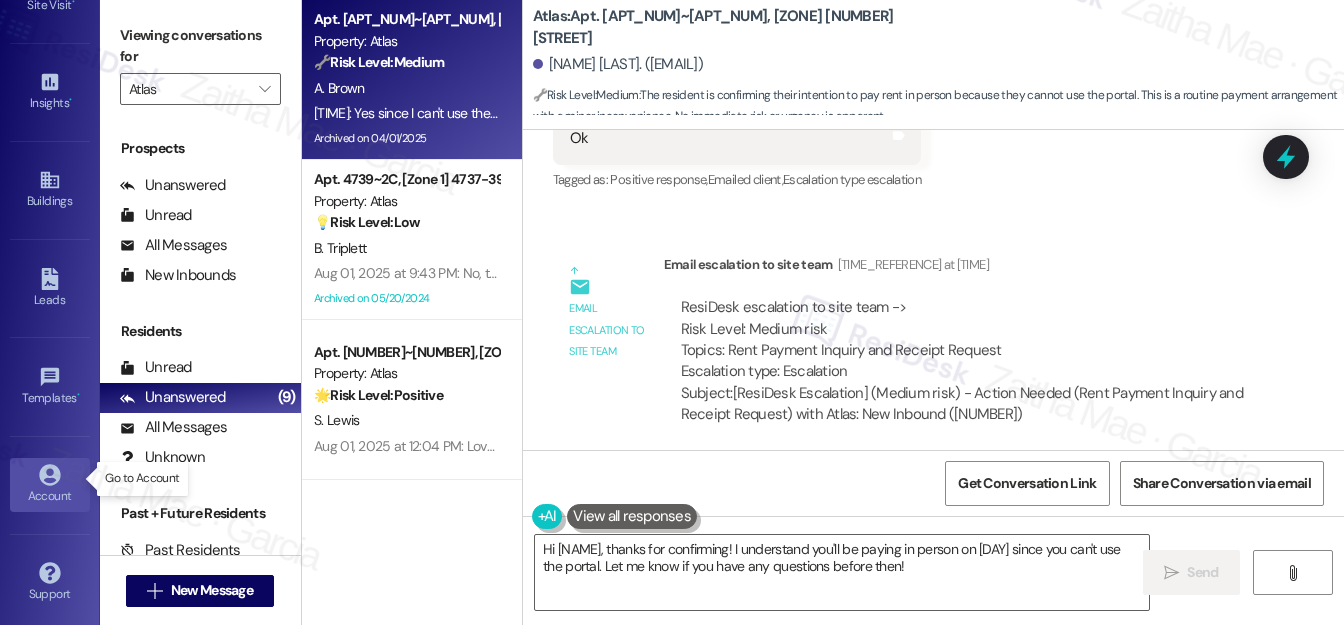 click on "Account" at bounding box center [50, 496] 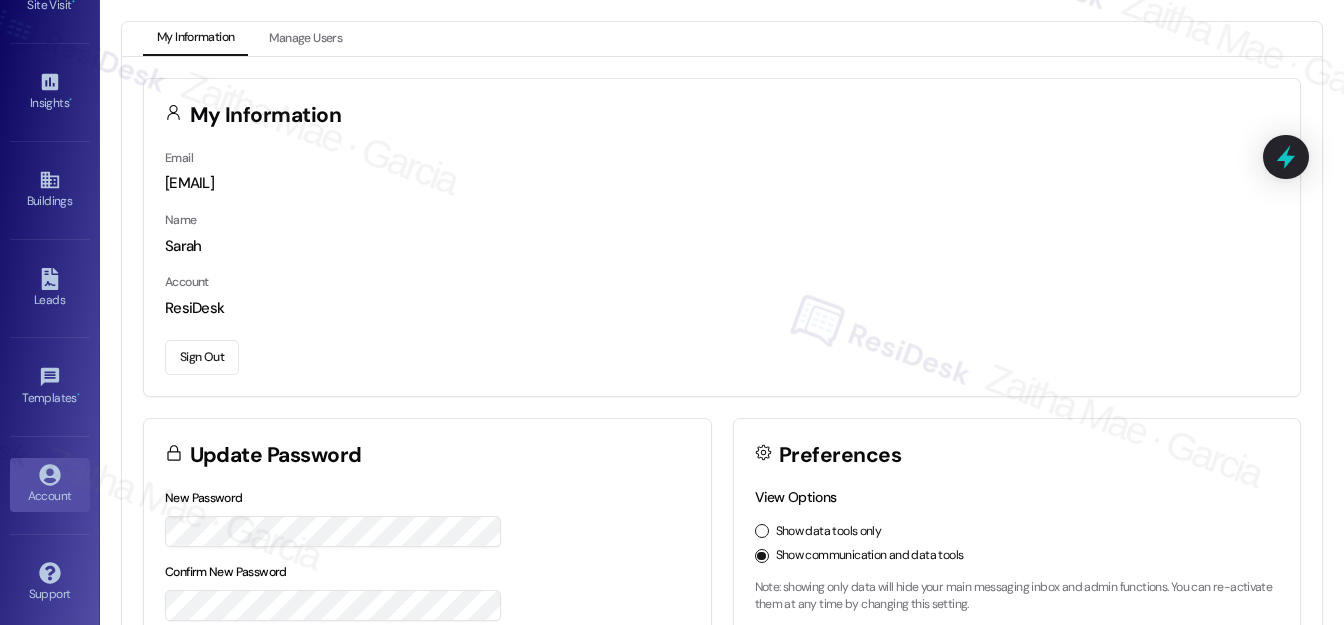 click on "Sign Out" at bounding box center (202, 357) 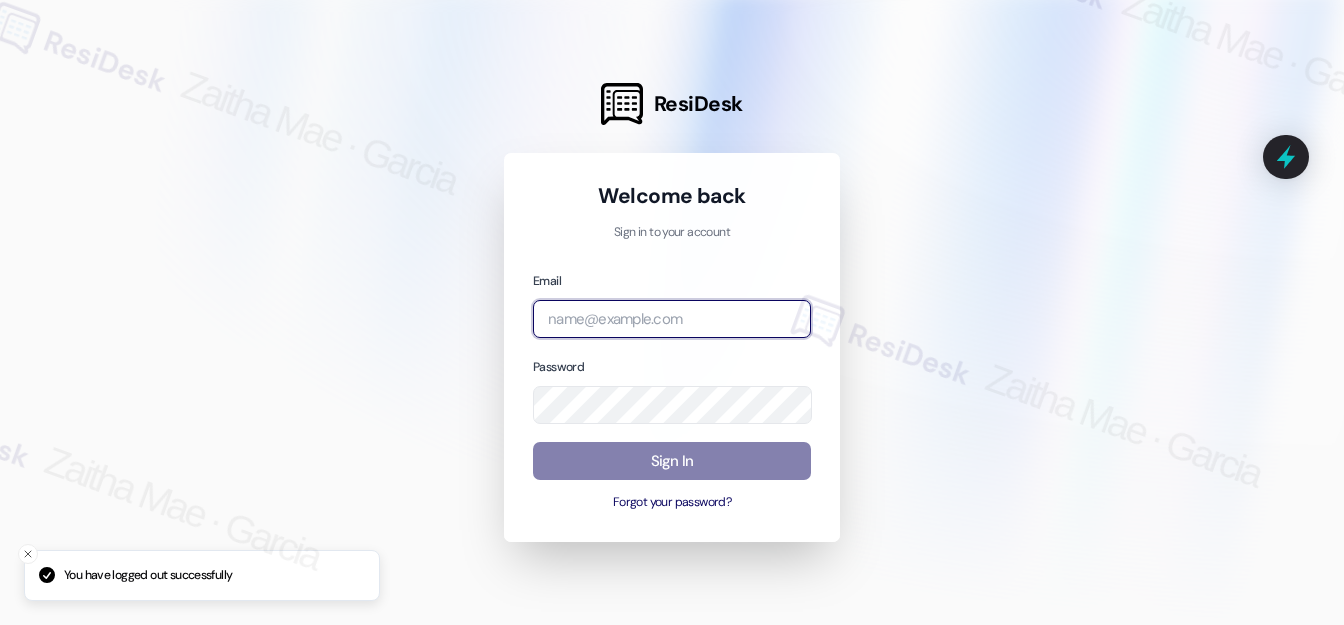 click at bounding box center (672, 319) 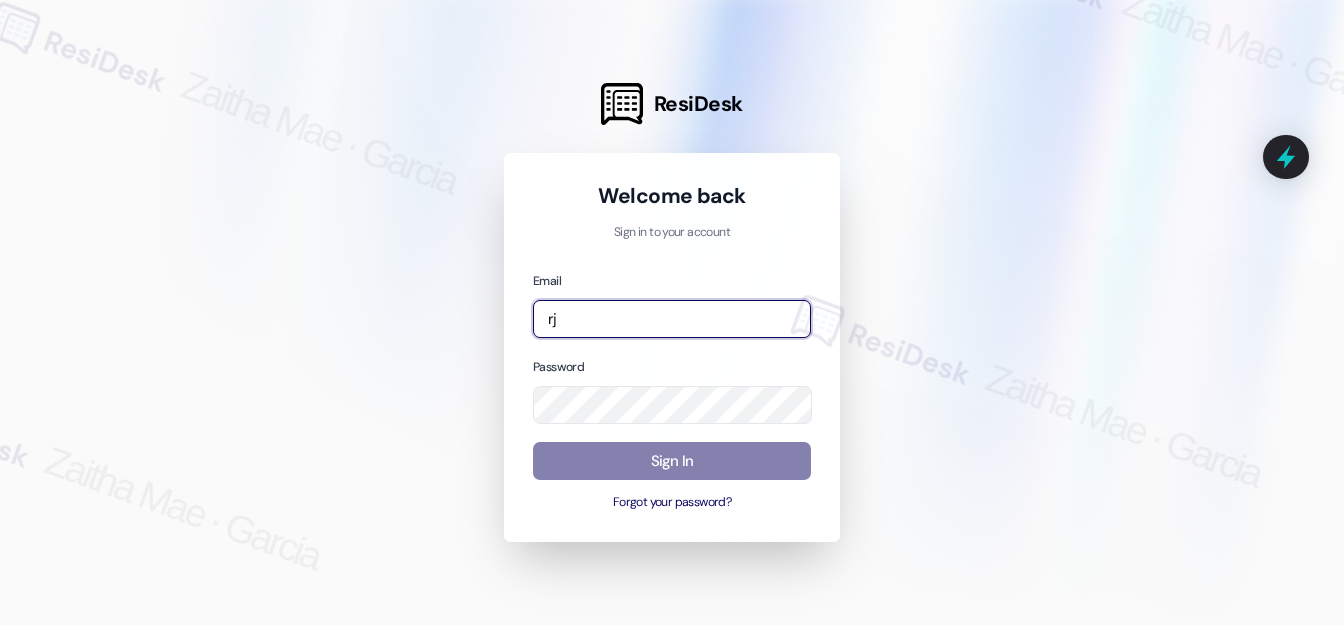 type on "automated-surveys-rj_group-zaitha.mae.garcia@rj_group.com" 